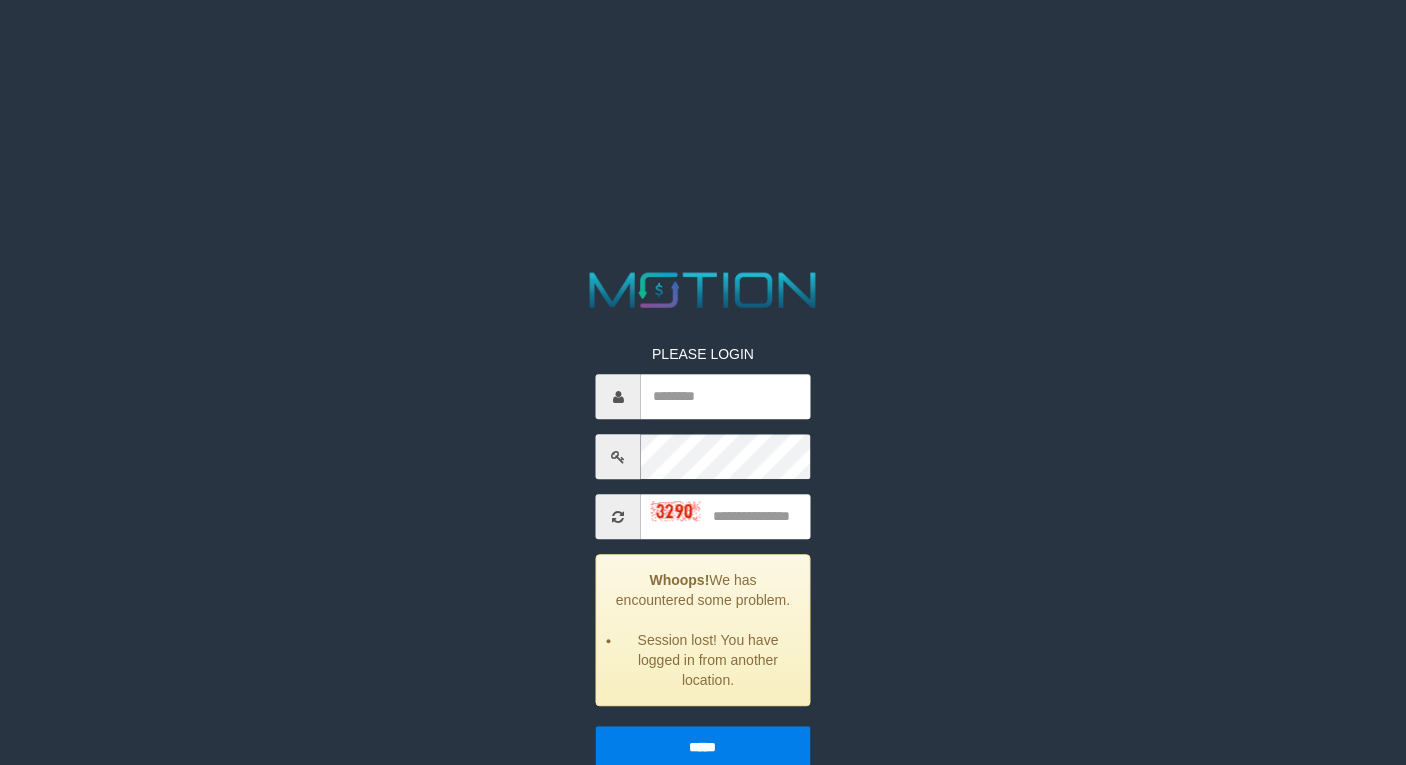scroll, scrollTop: 0, scrollLeft: 0, axis: both 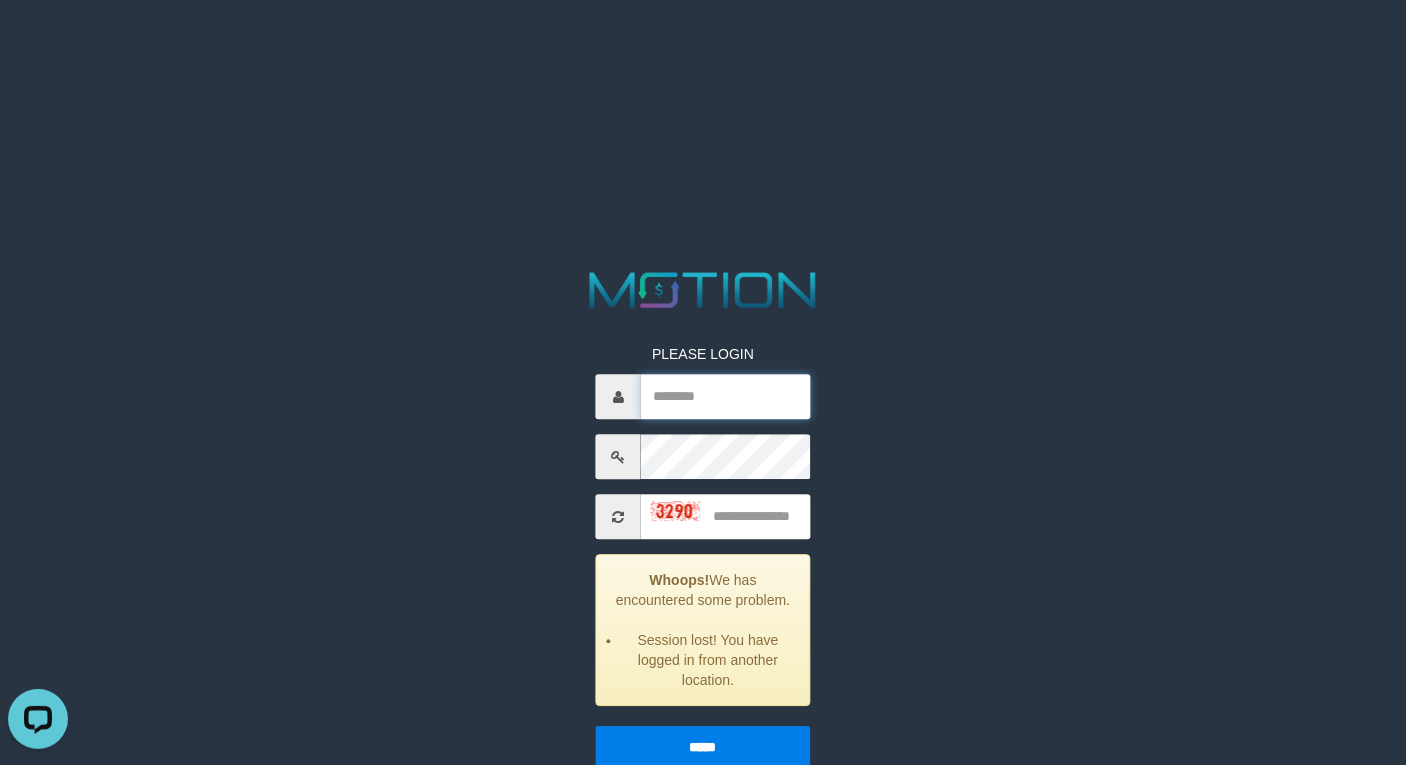 click at bounding box center (725, 397) 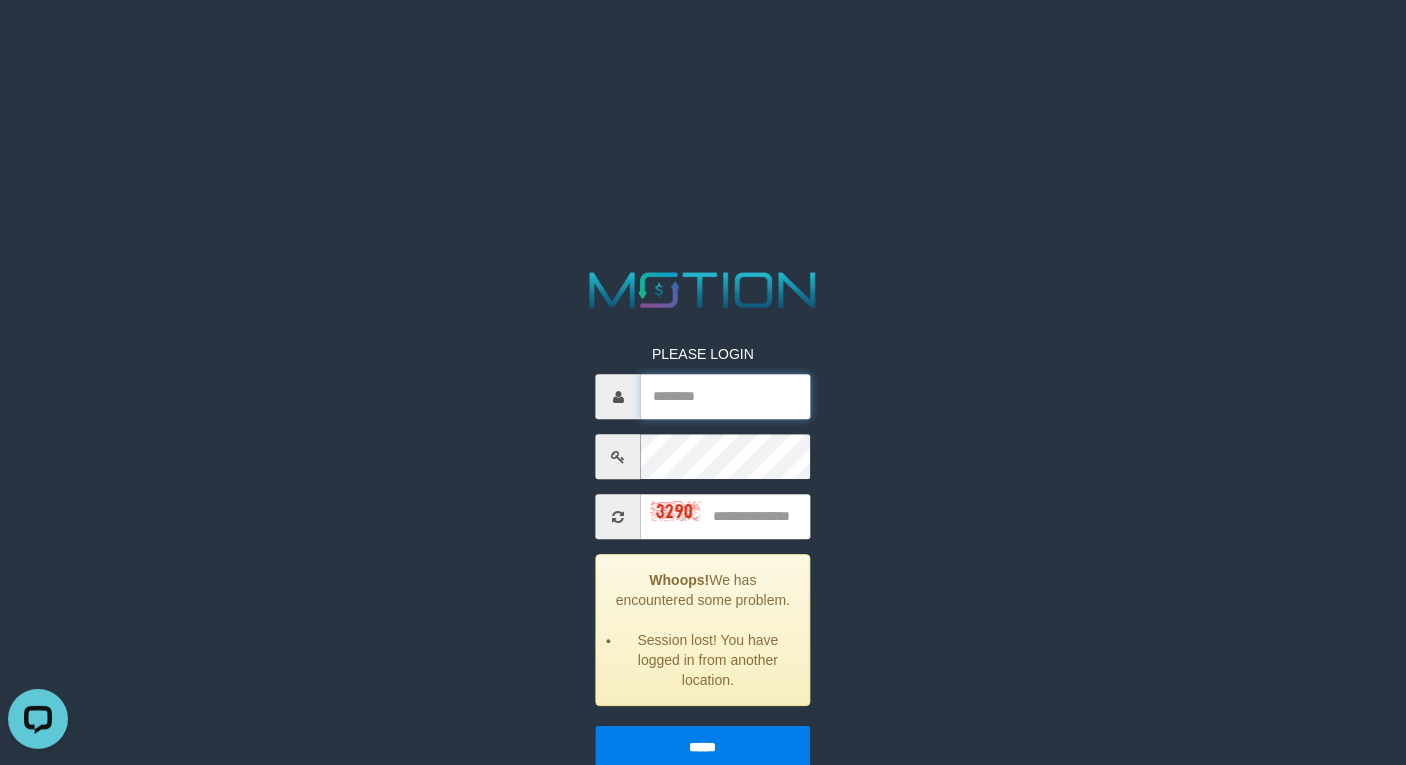 type on "********" 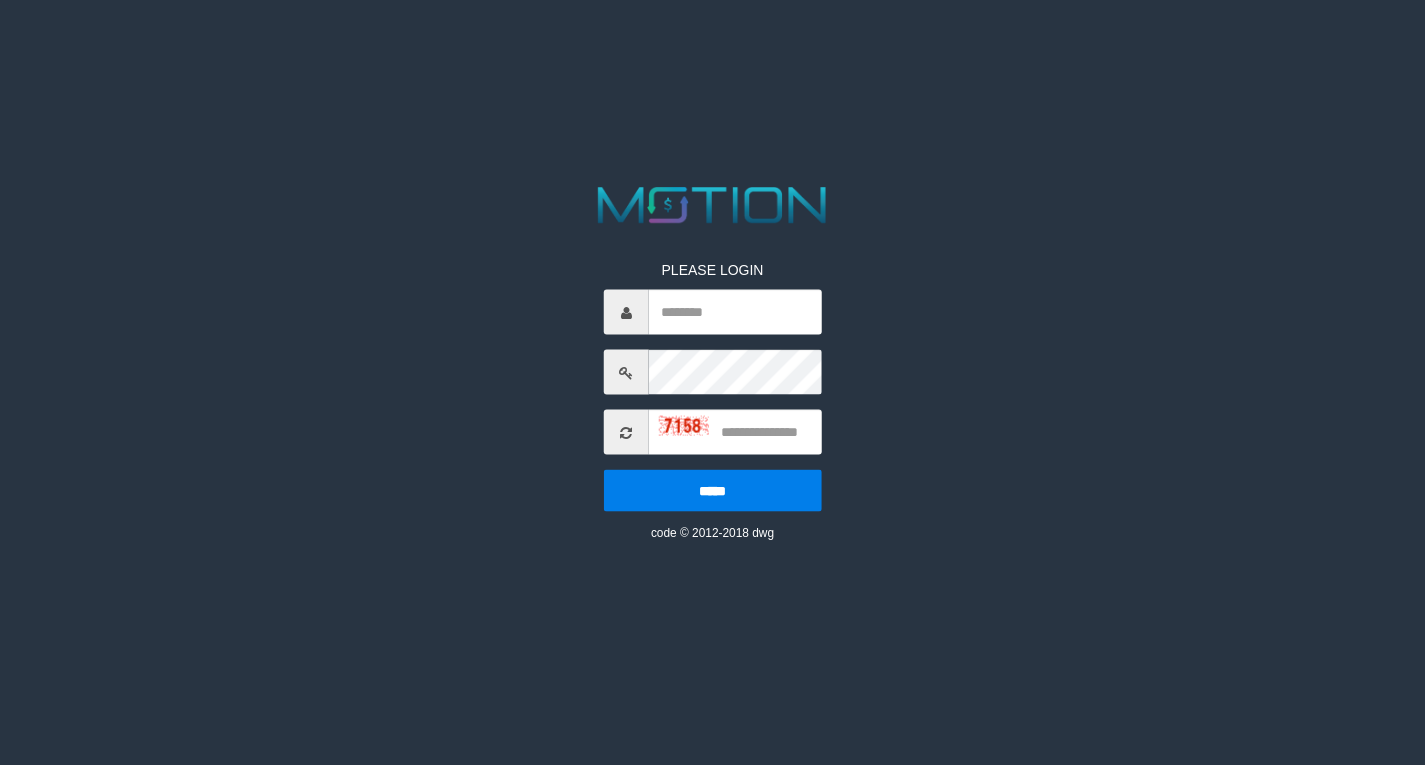 scroll, scrollTop: 0, scrollLeft: 0, axis: both 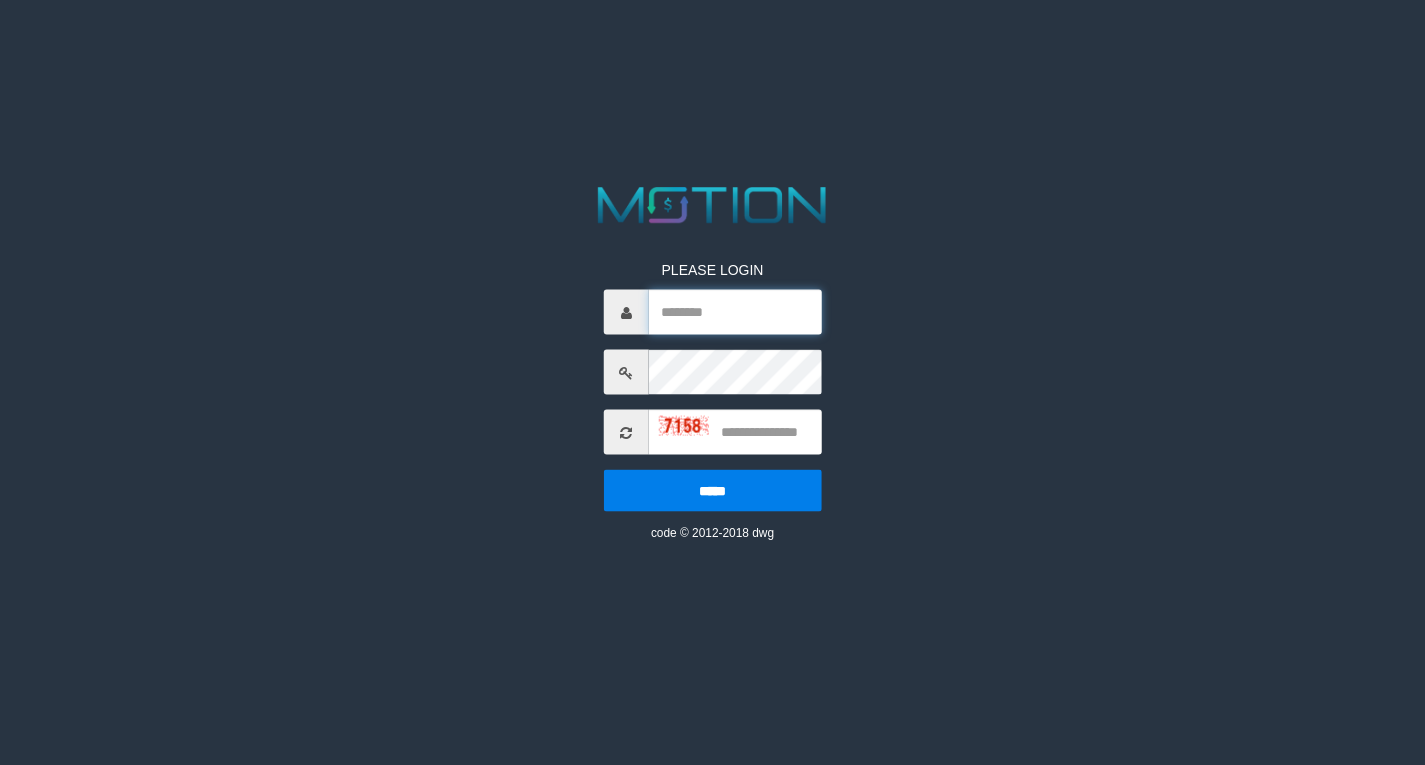 click at bounding box center [735, 312] 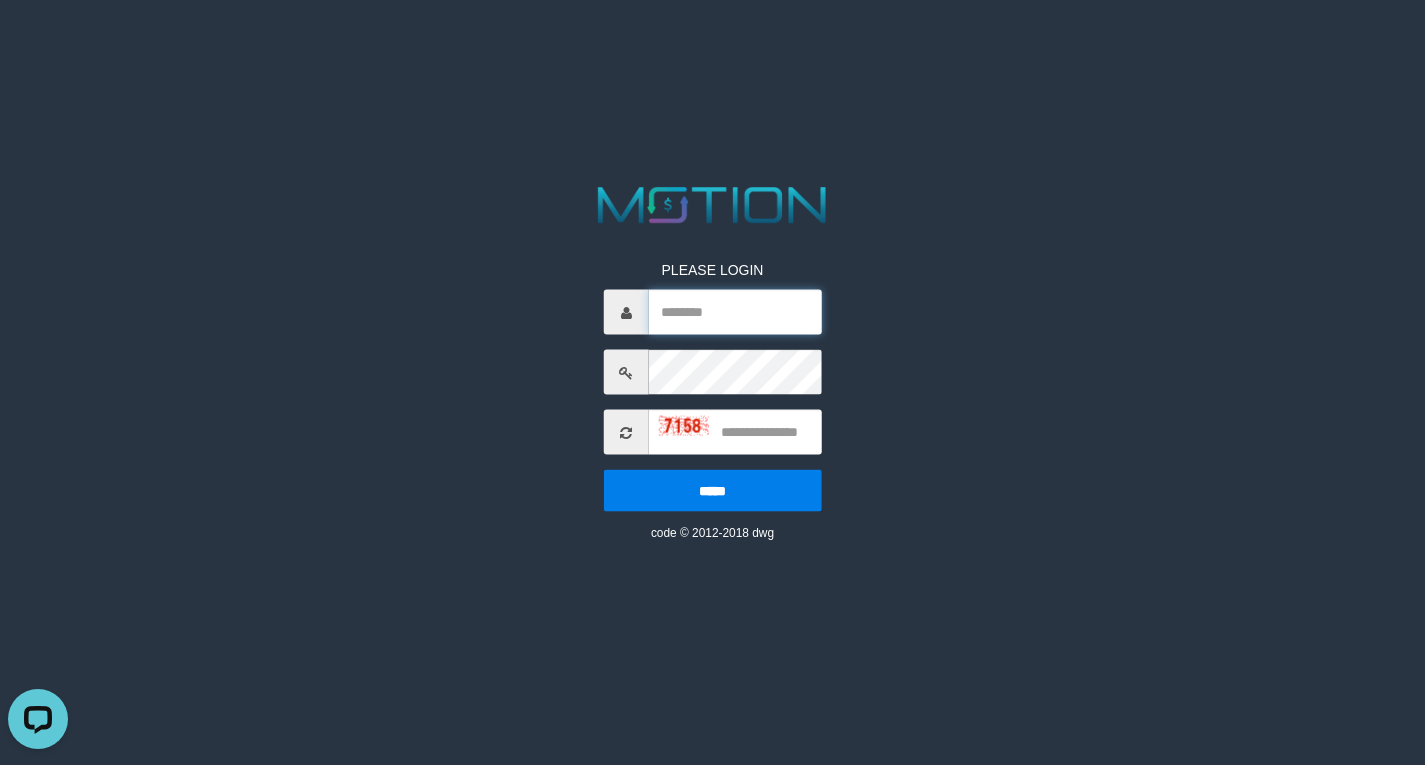 scroll, scrollTop: 0, scrollLeft: 0, axis: both 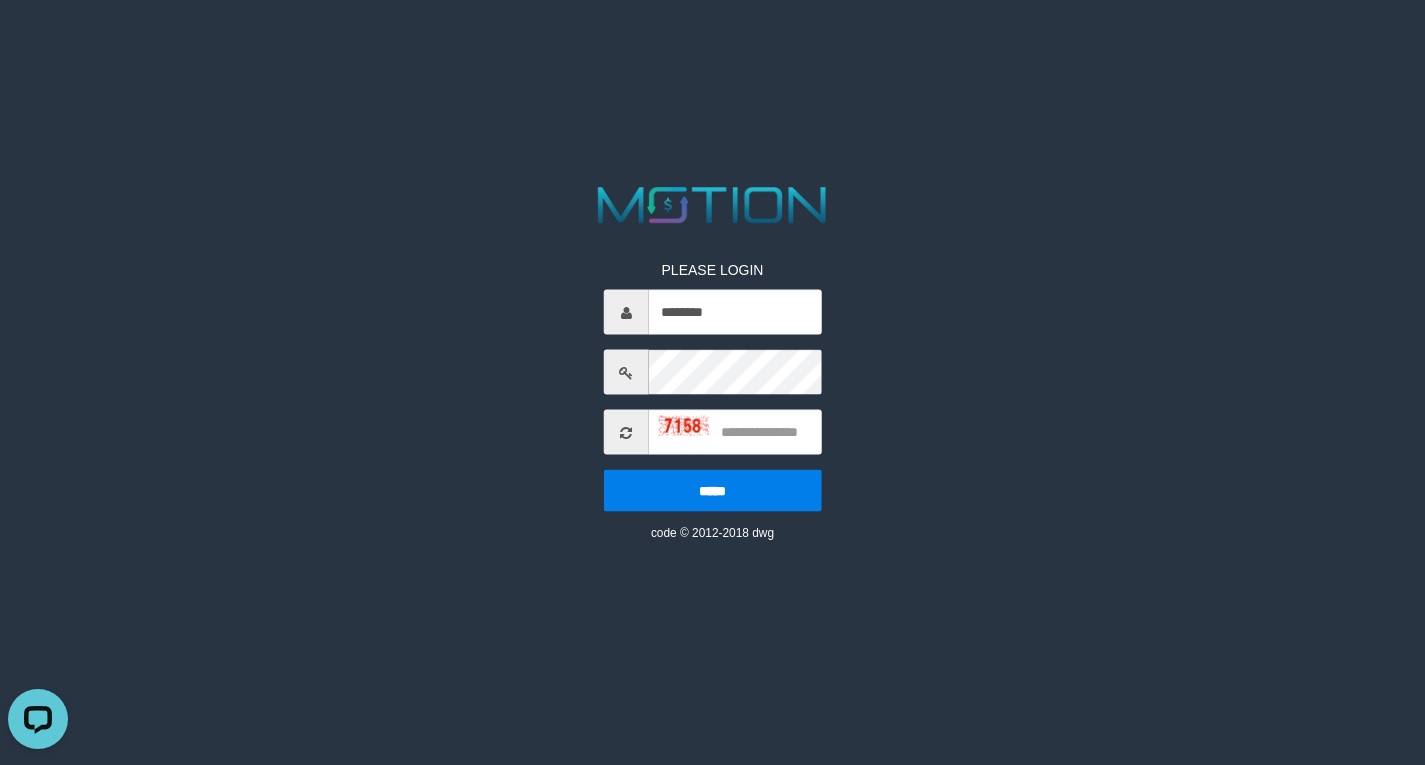 click on "PLEASE LOGIN
[PASSWORD]
[PASSWORD]
code © 2012-2018 dwg" at bounding box center (712, 361) 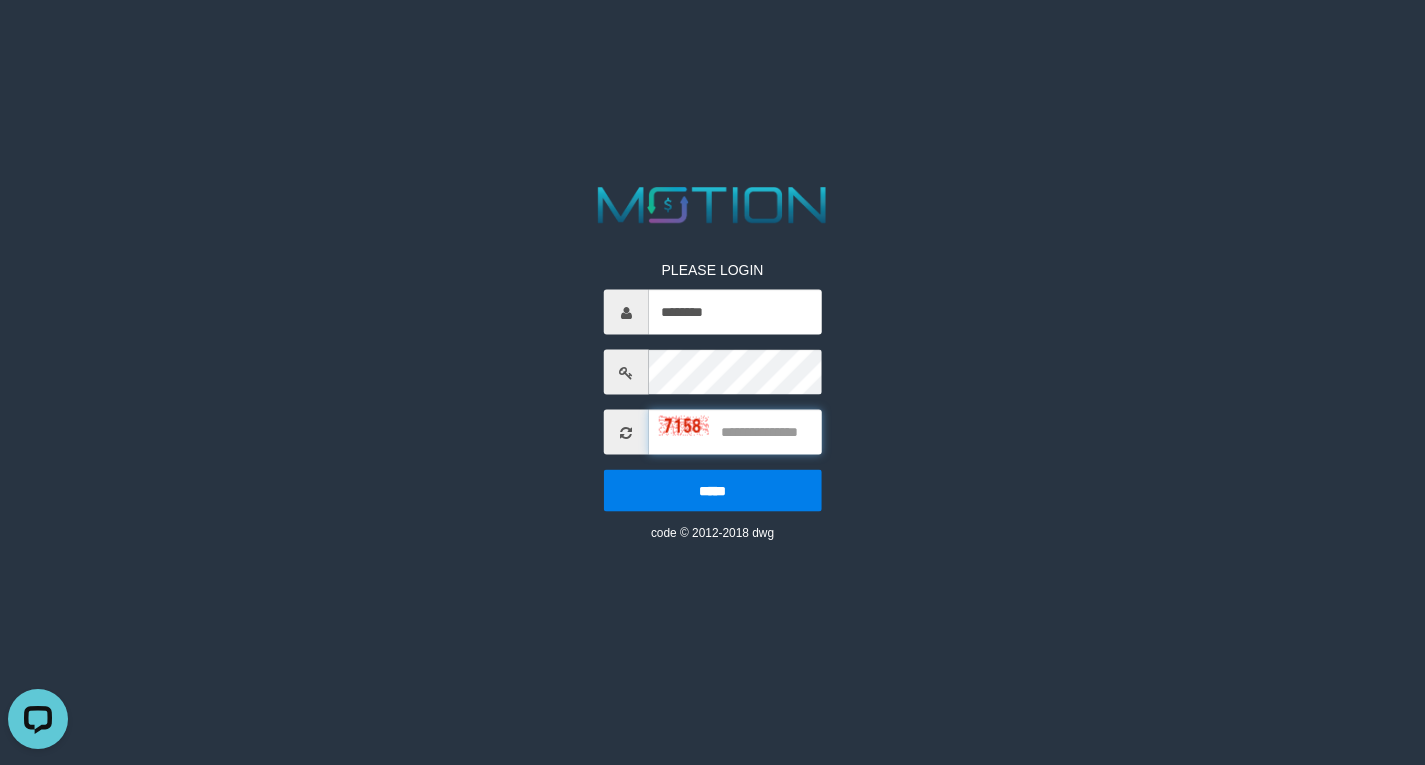 click at bounding box center [735, 432] 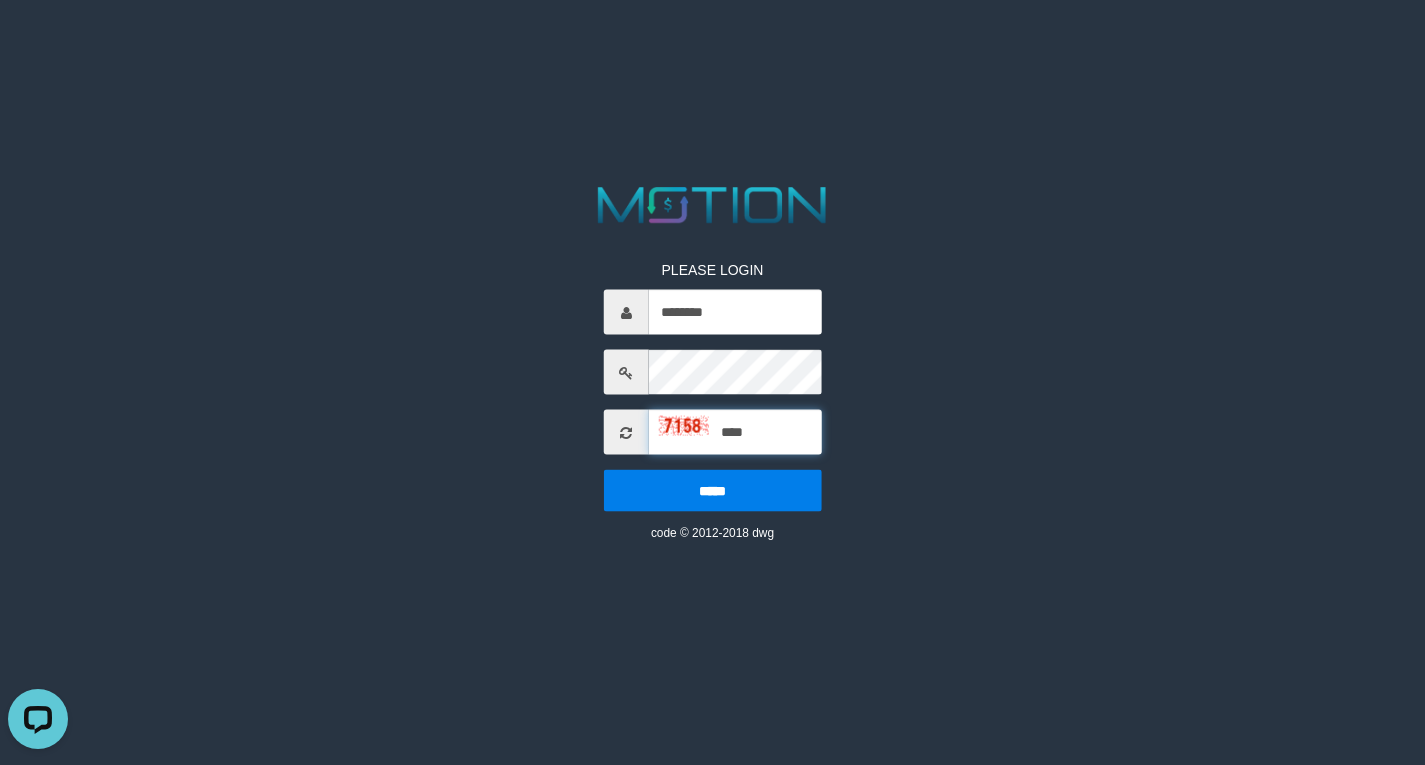 type on "****" 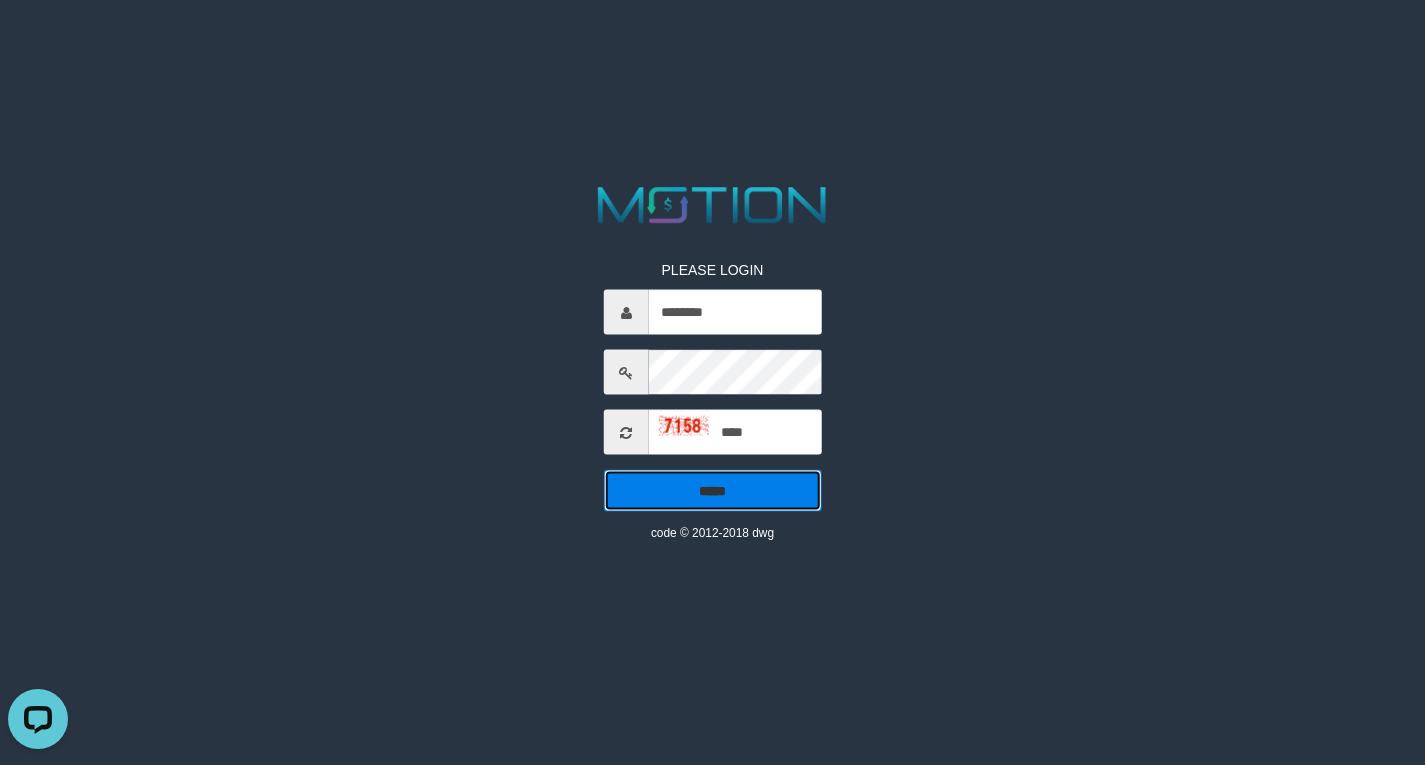 click on "*****" at bounding box center [713, 491] 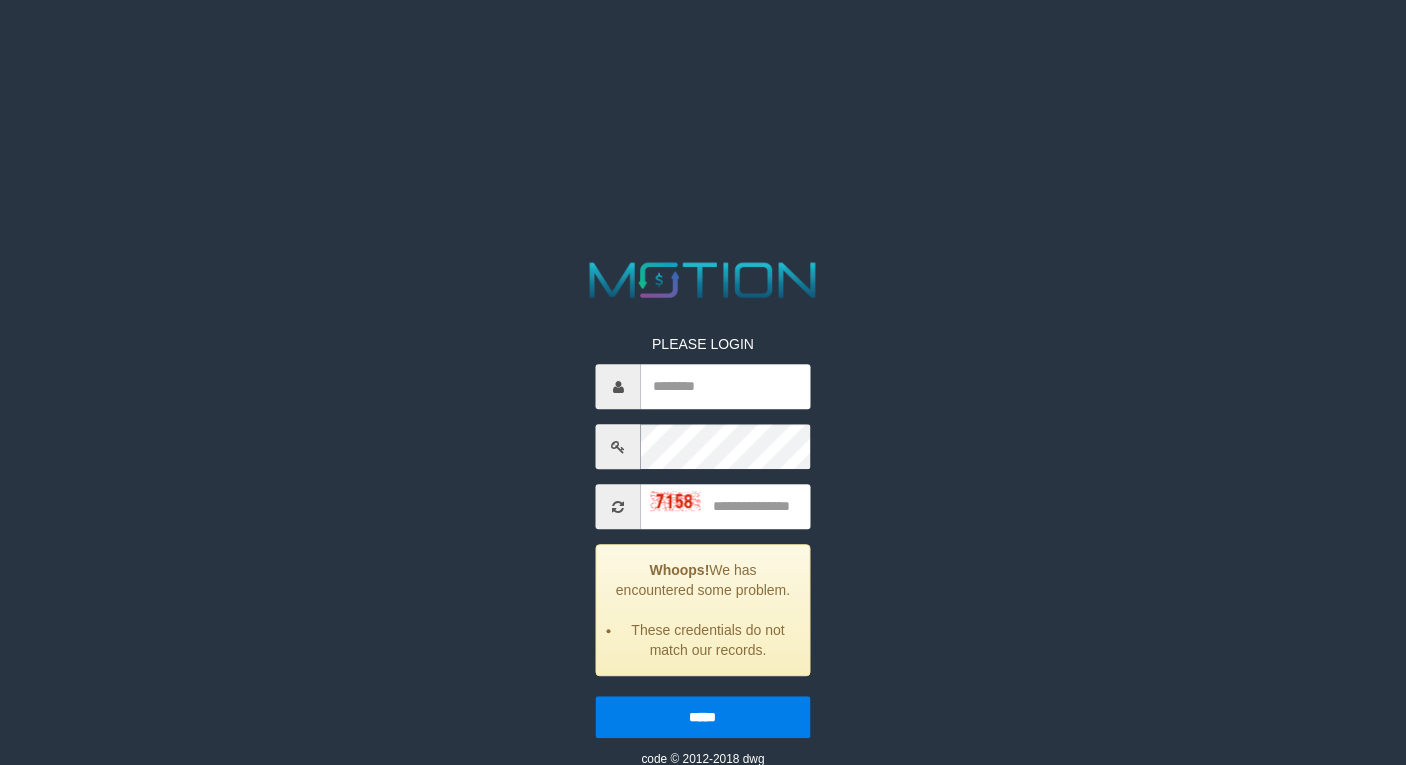 scroll, scrollTop: 0, scrollLeft: 0, axis: both 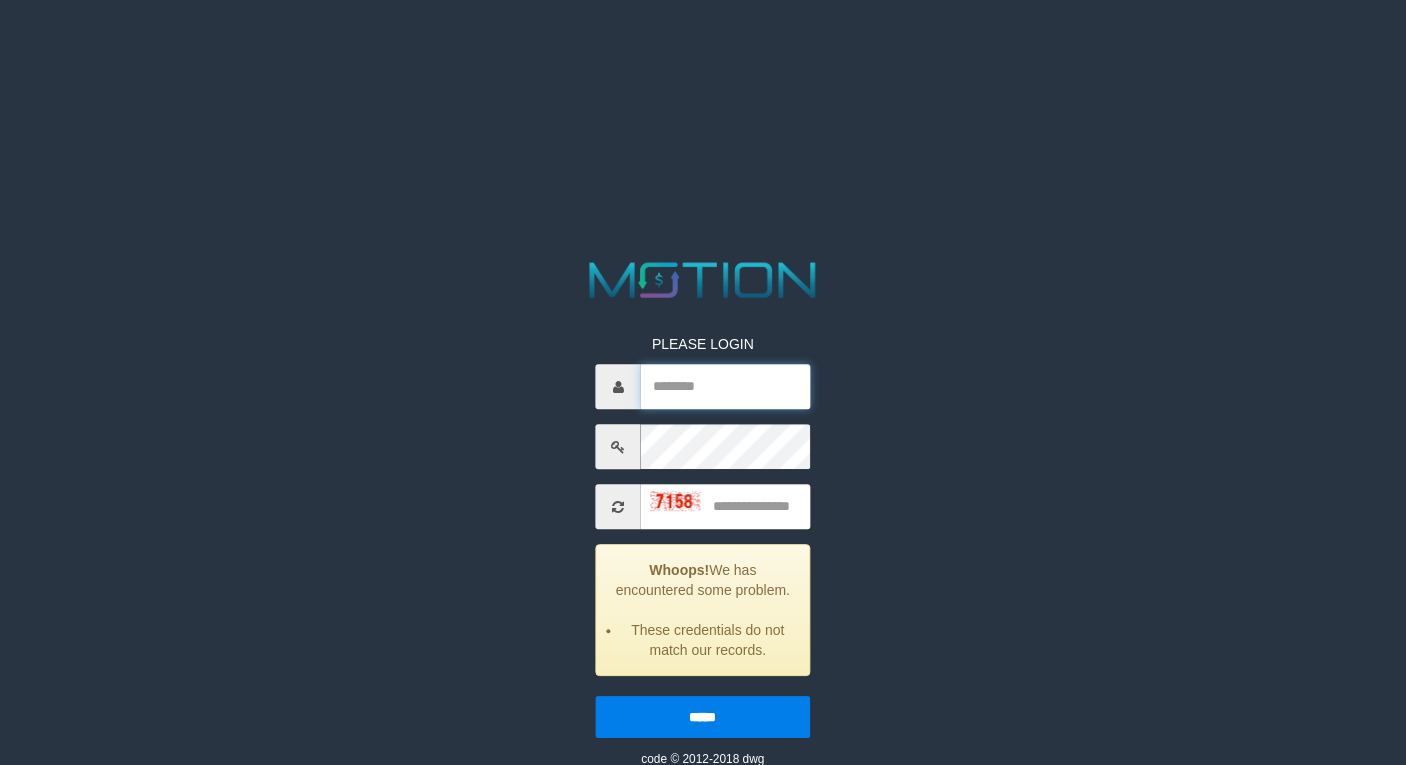 click at bounding box center [725, 387] 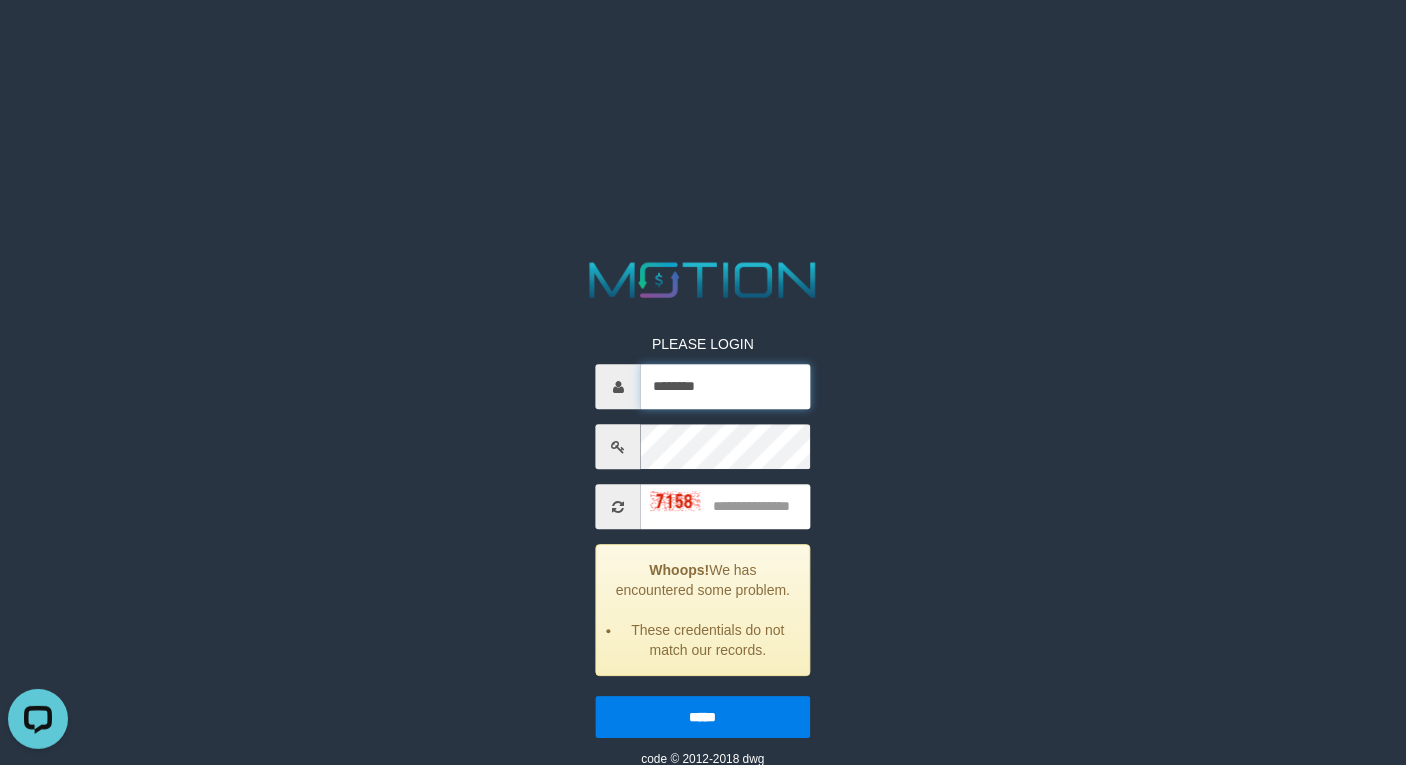 scroll, scrollTop: 0, scrollLeft: 0, axis: both 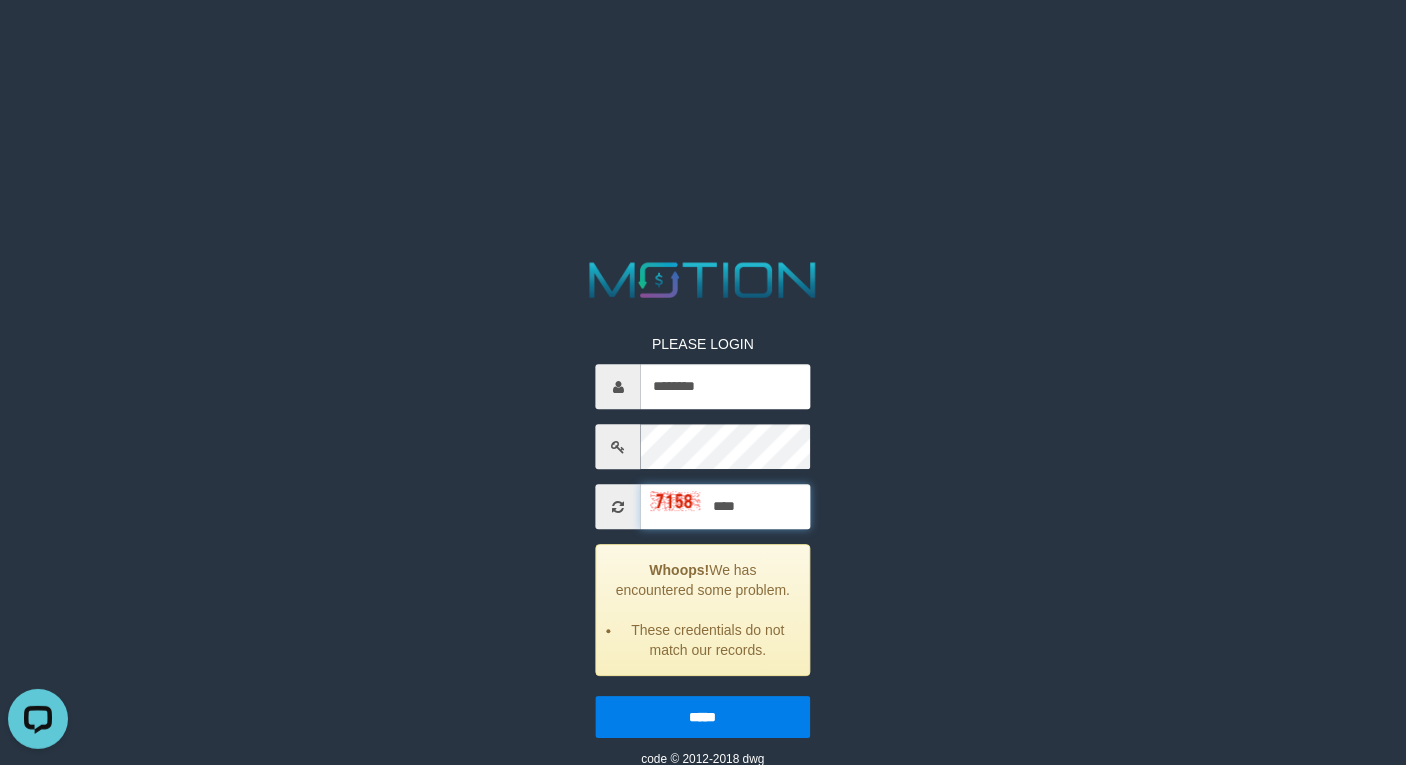 type on "****" 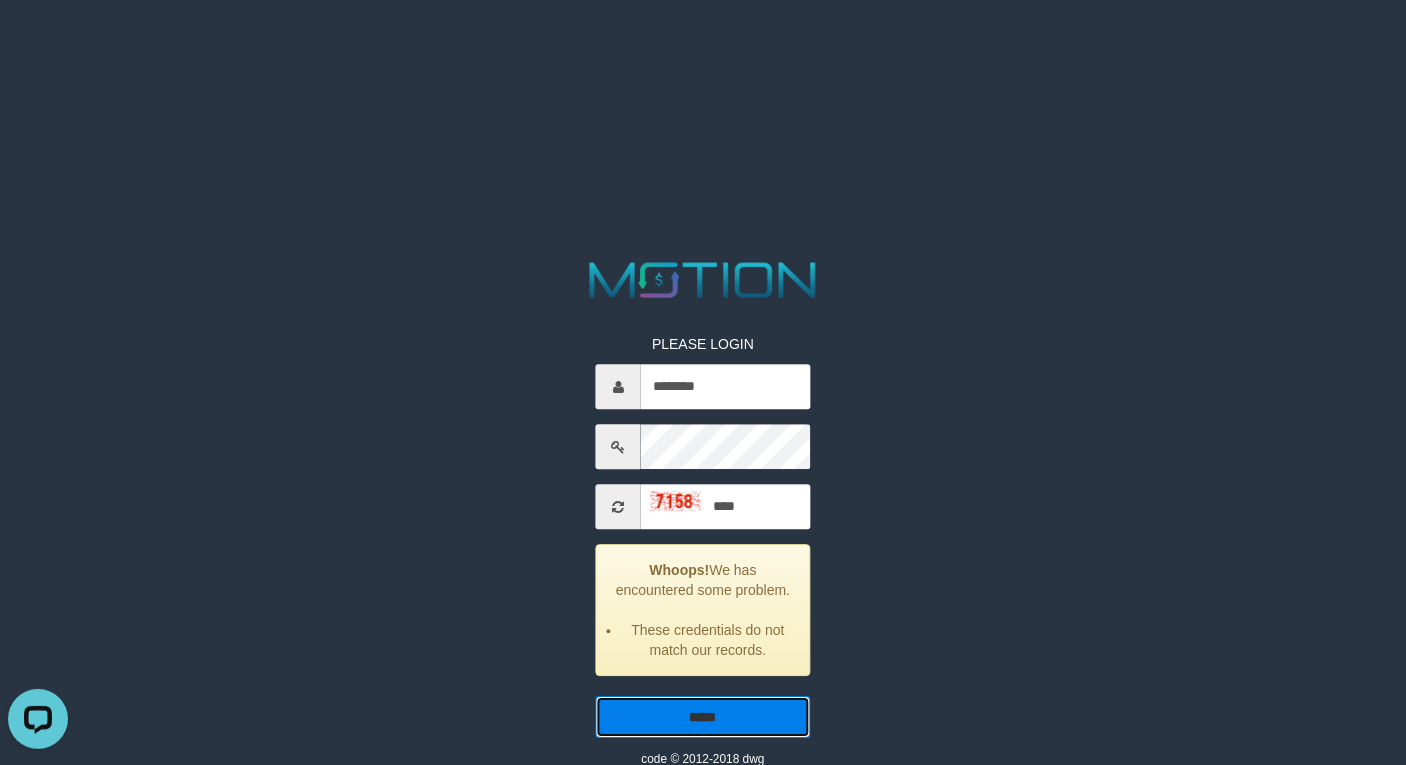 click on "*****" at bounding box center [703, 718] 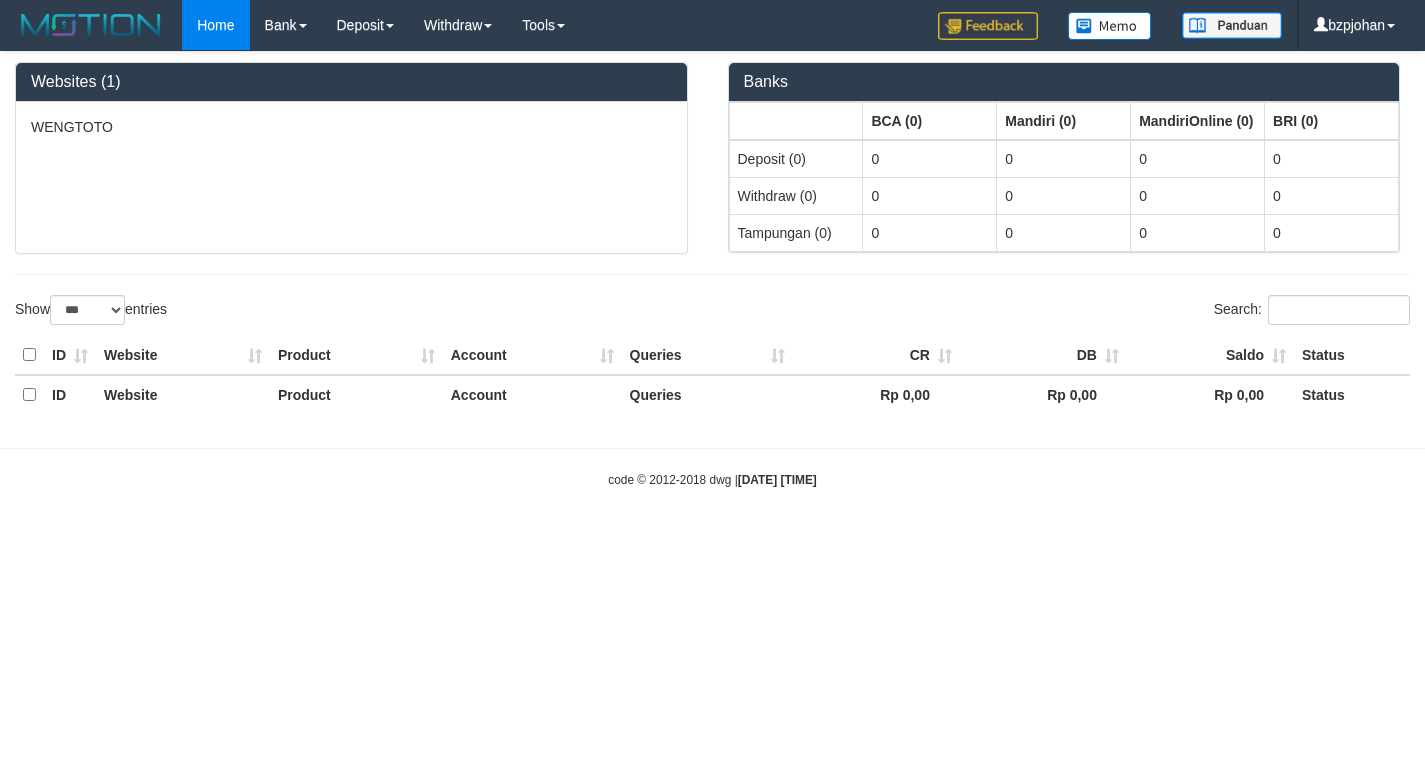 select on "***" 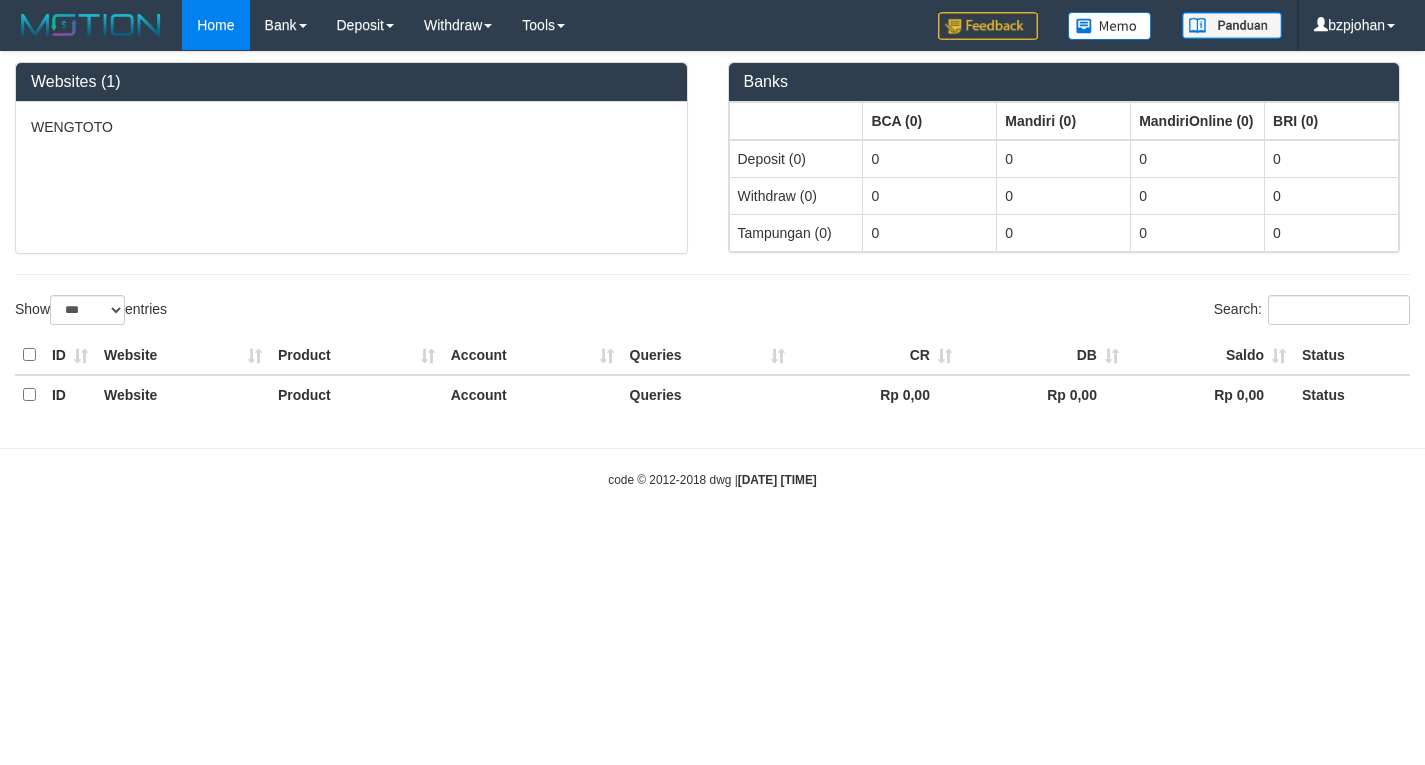 scroll, scrollTop: 0, scrollLeft: 0, axis: both 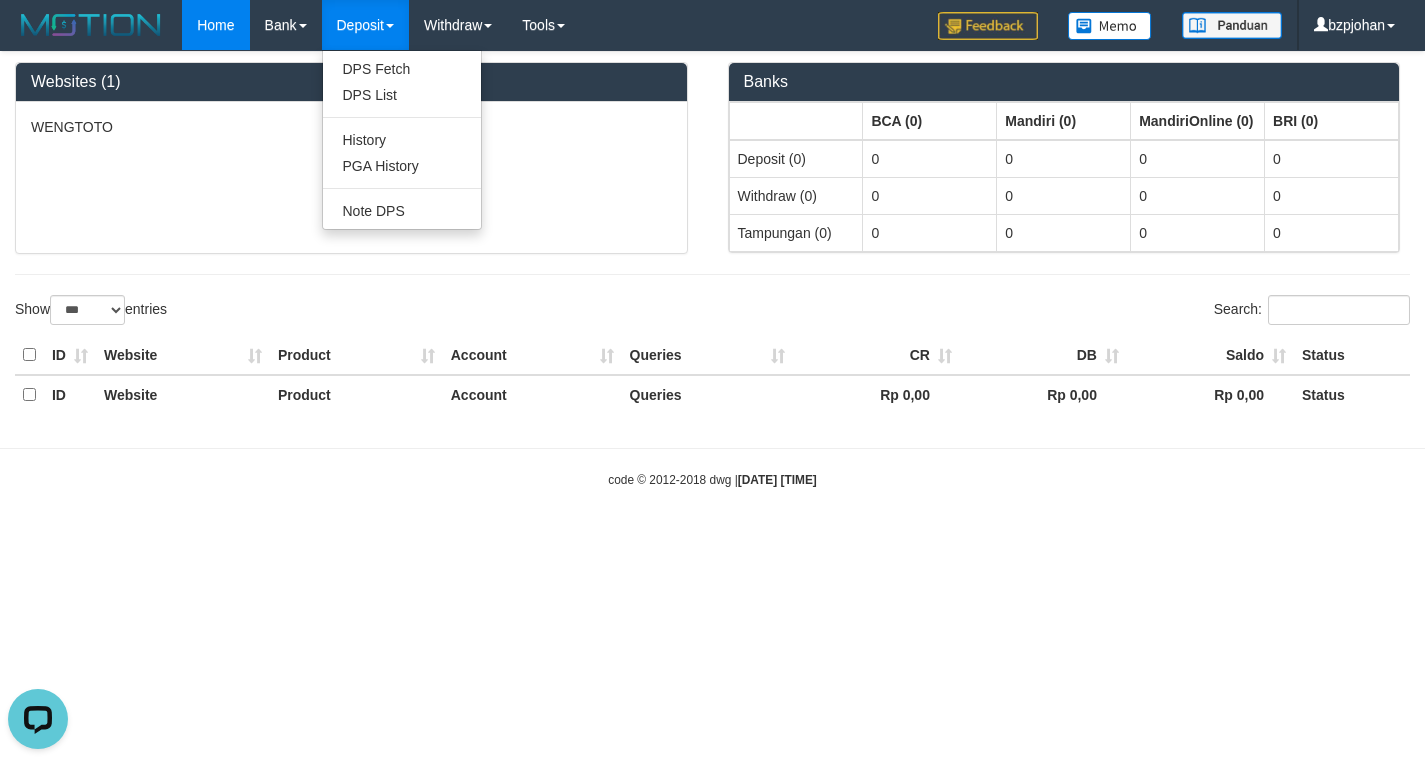 click on "Deposit" at bounding box center [365, 25] 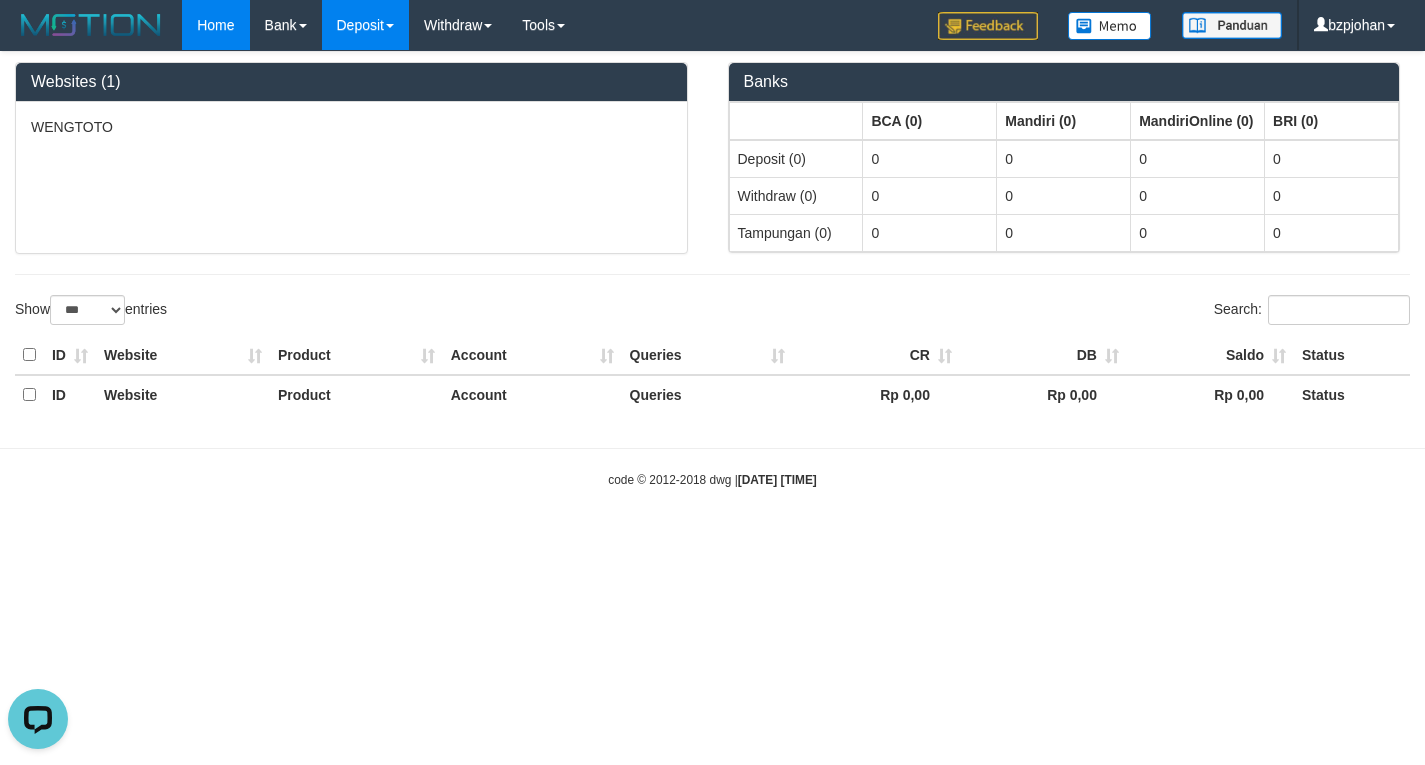 click on "Deposit" at bounding box center [365, 25] 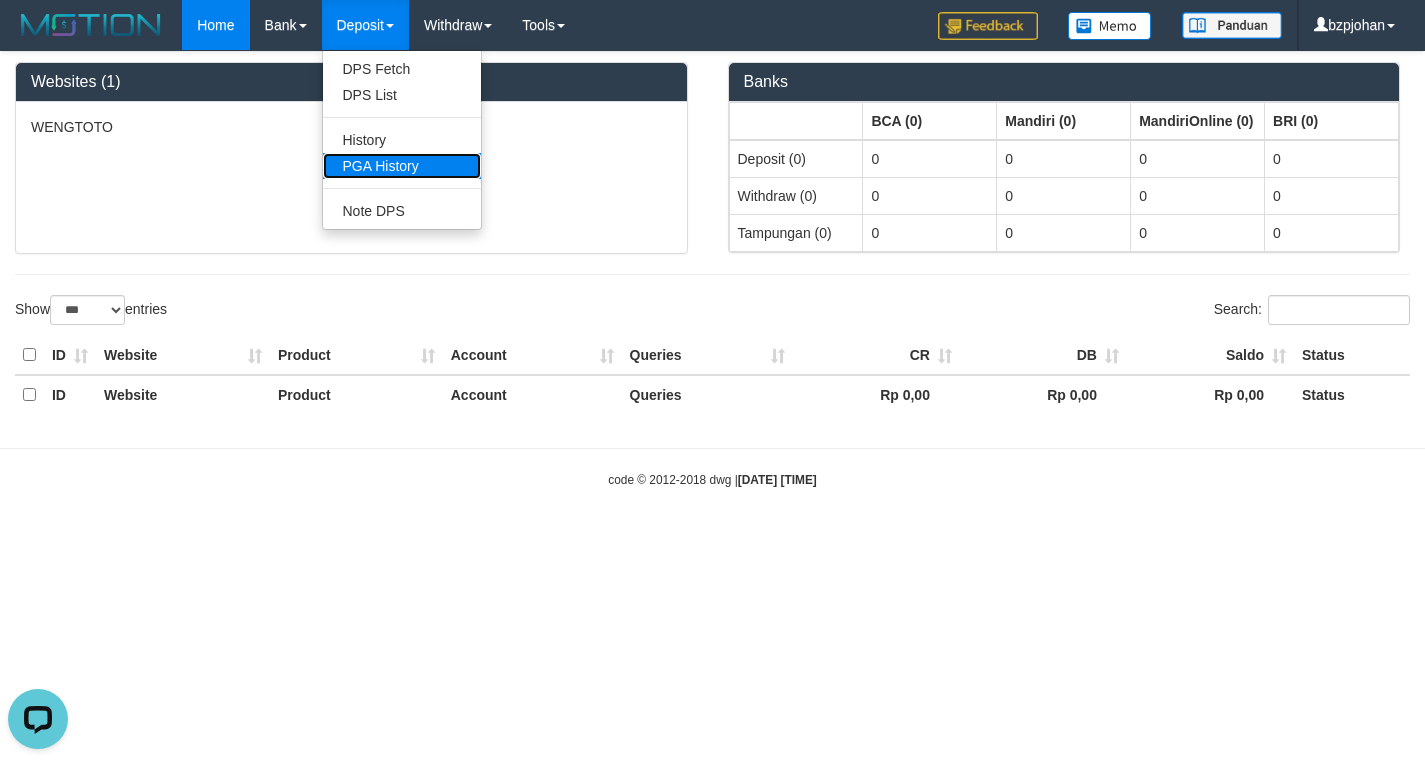 click on "PGA History" at bounding box center (402, 166) 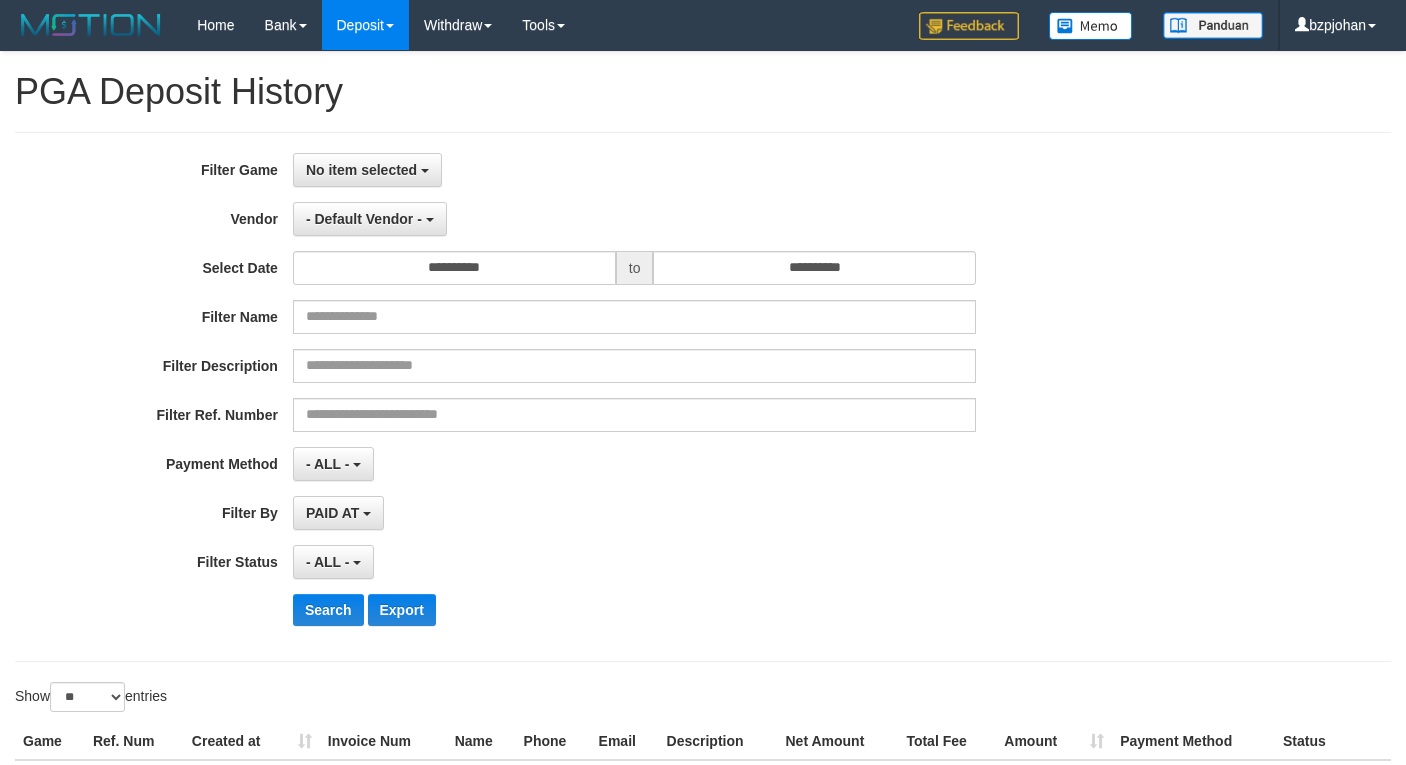 select 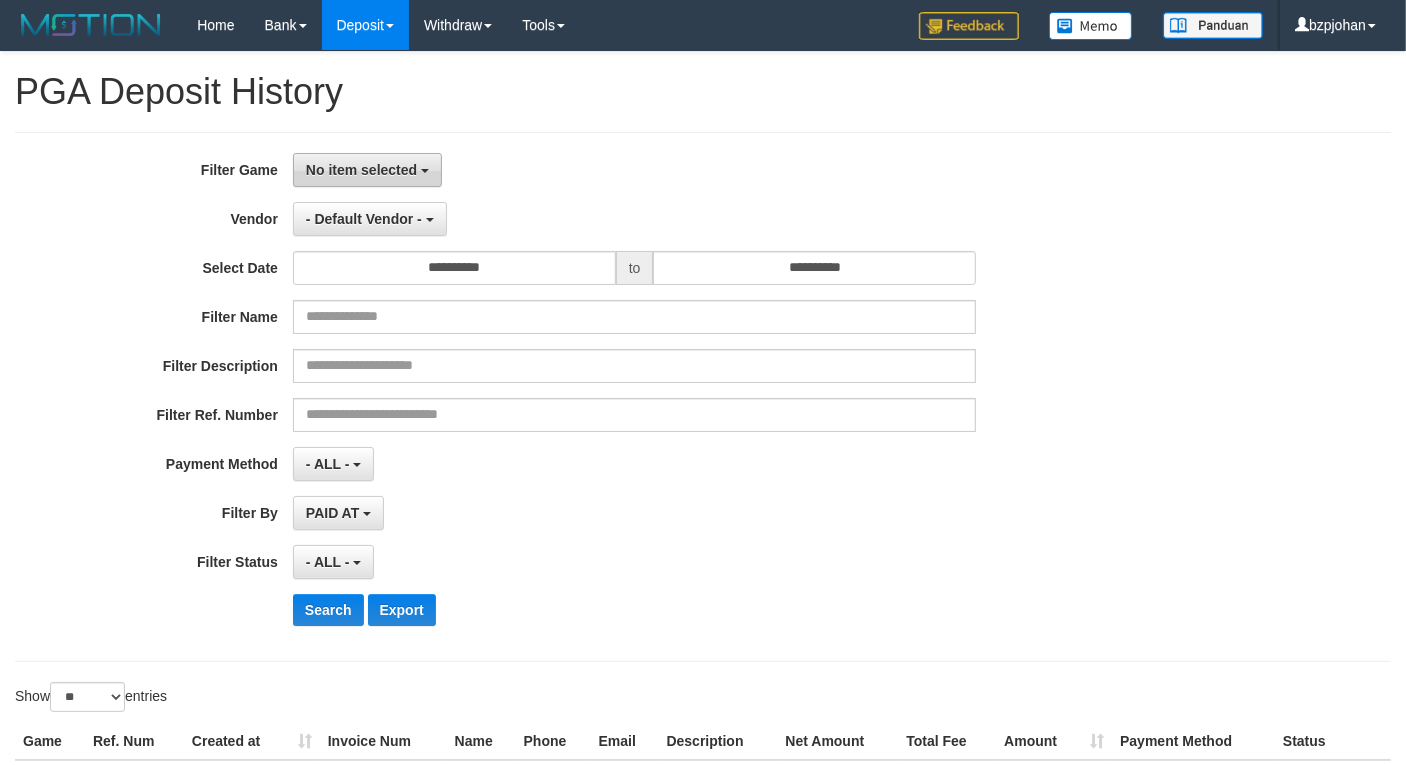 click on "No item selected" at bounding box center [367, 170] 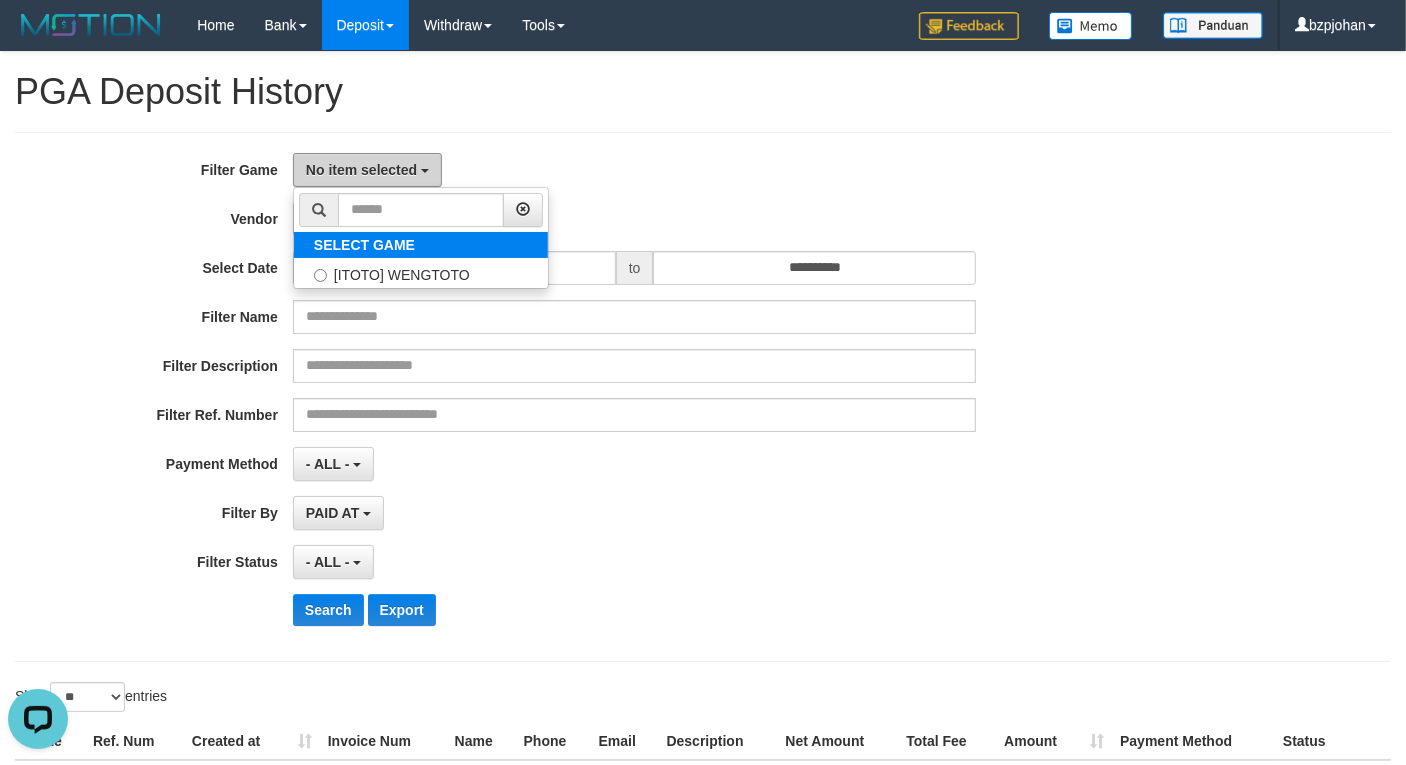 scroll, scrollTop: 0, scrollLeft: 0, axis: both 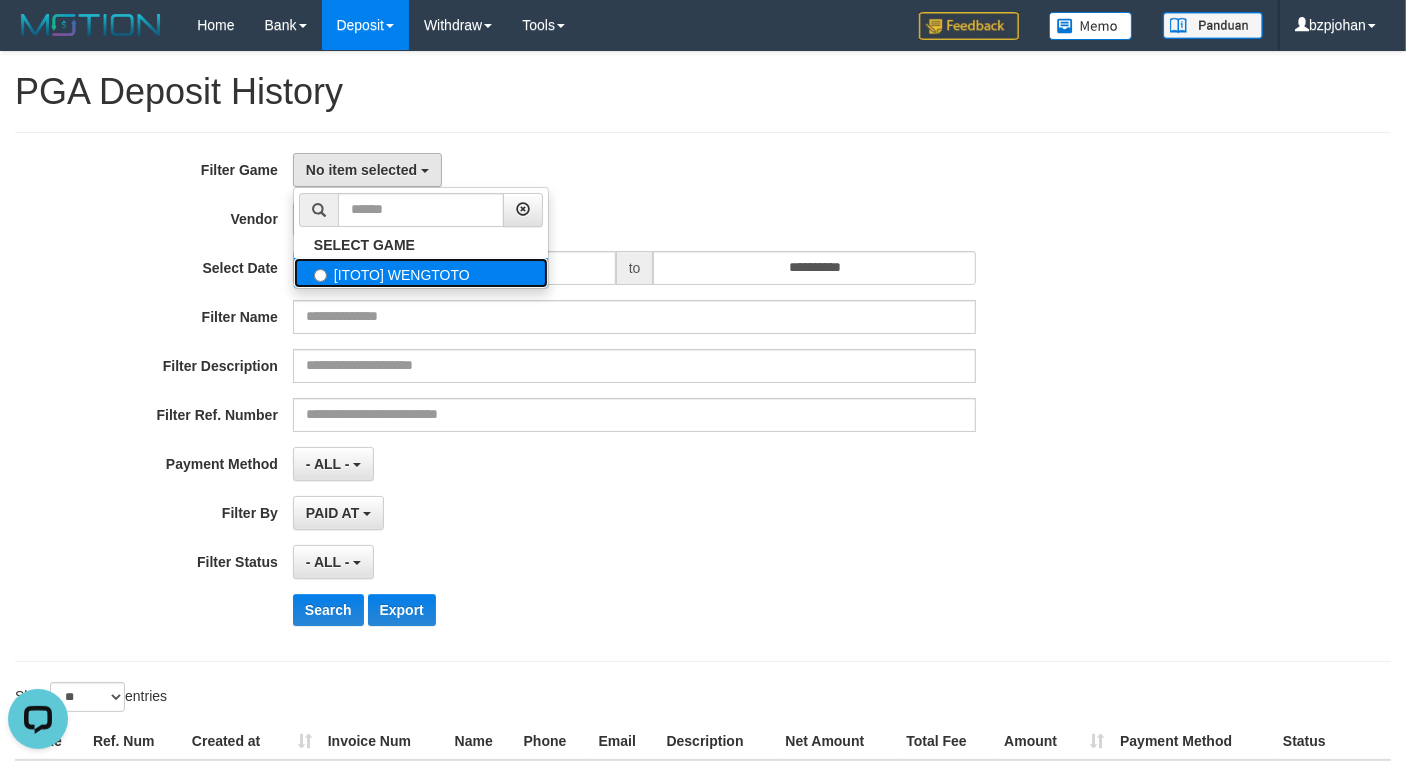 click on "[ITOTO] WENGTOTO" at bounding box center [421, 273] 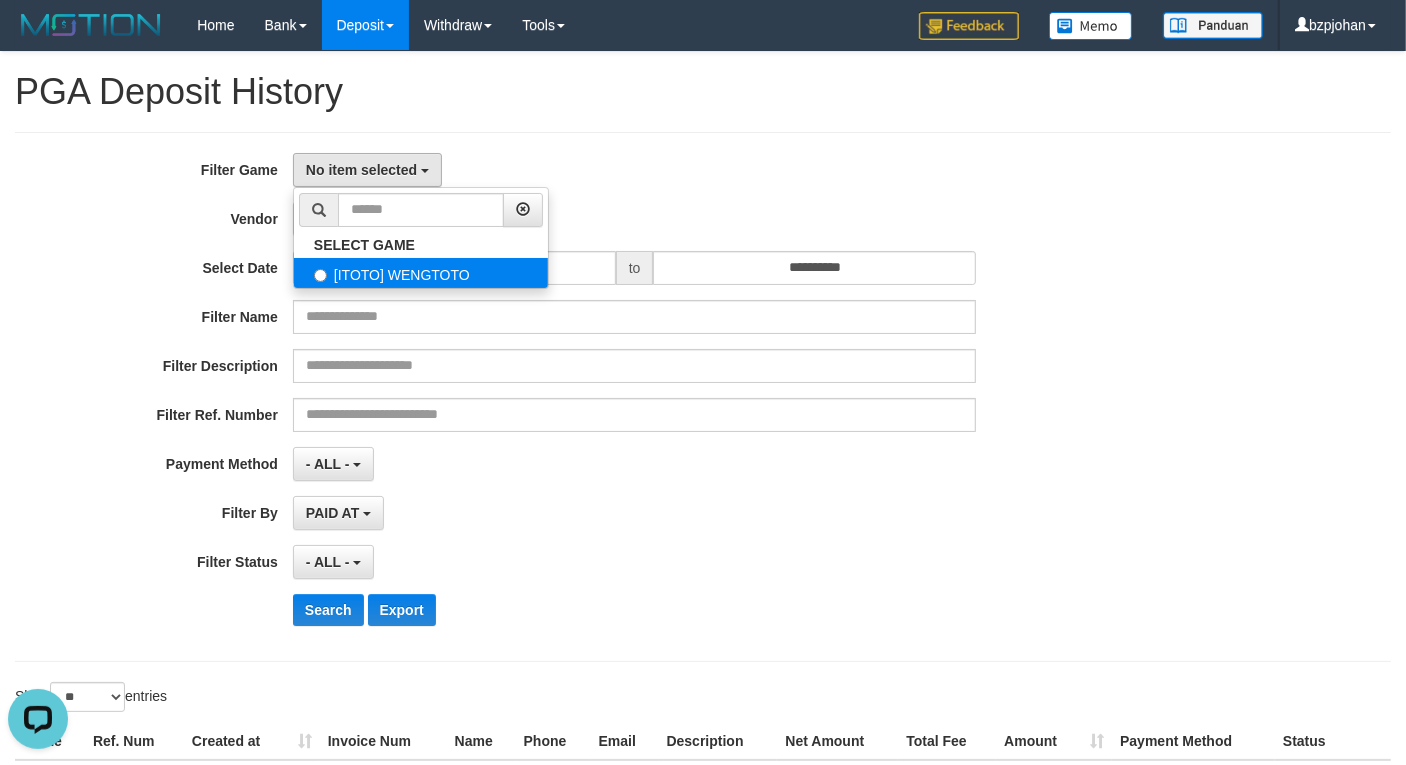 select on "****" 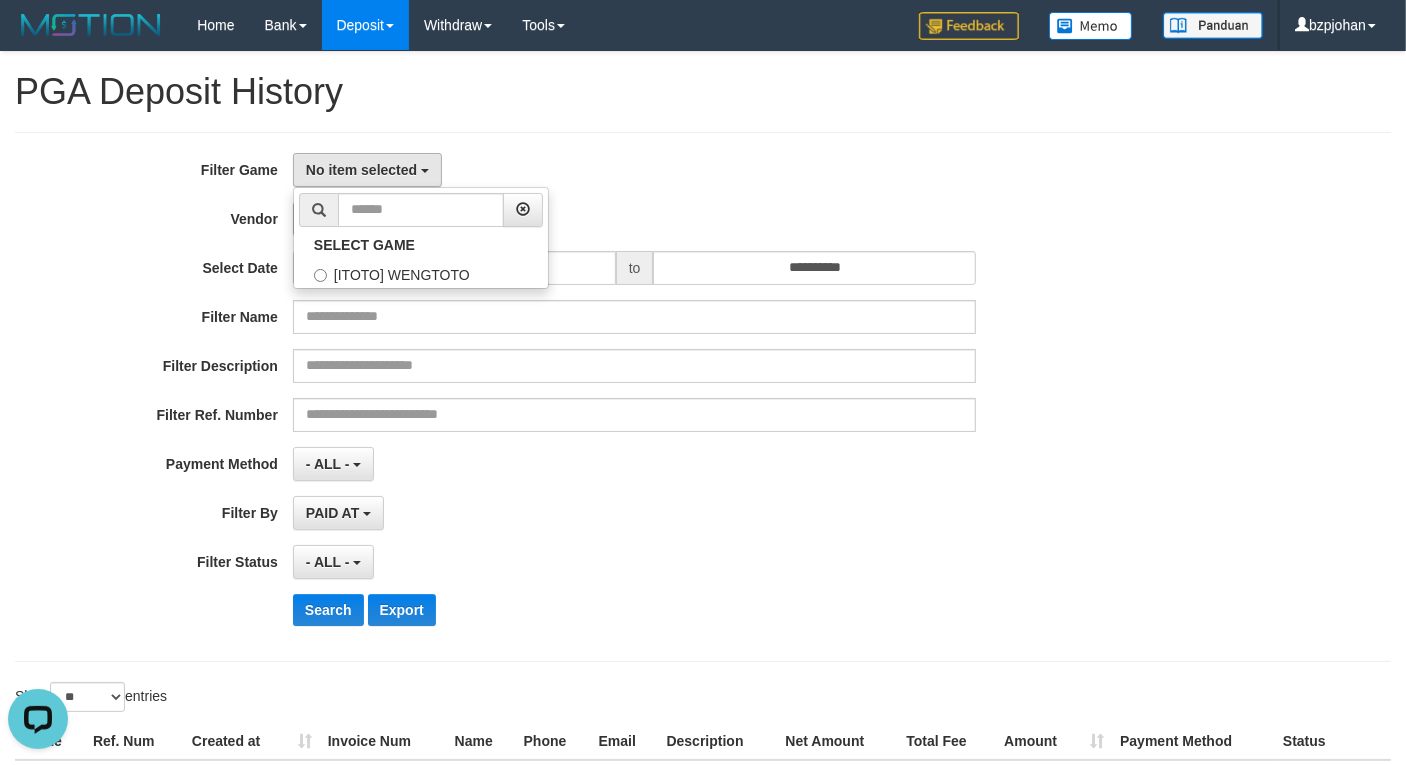 scroll, scrollTop: 17, scrollLeft: 0, axis: vertical 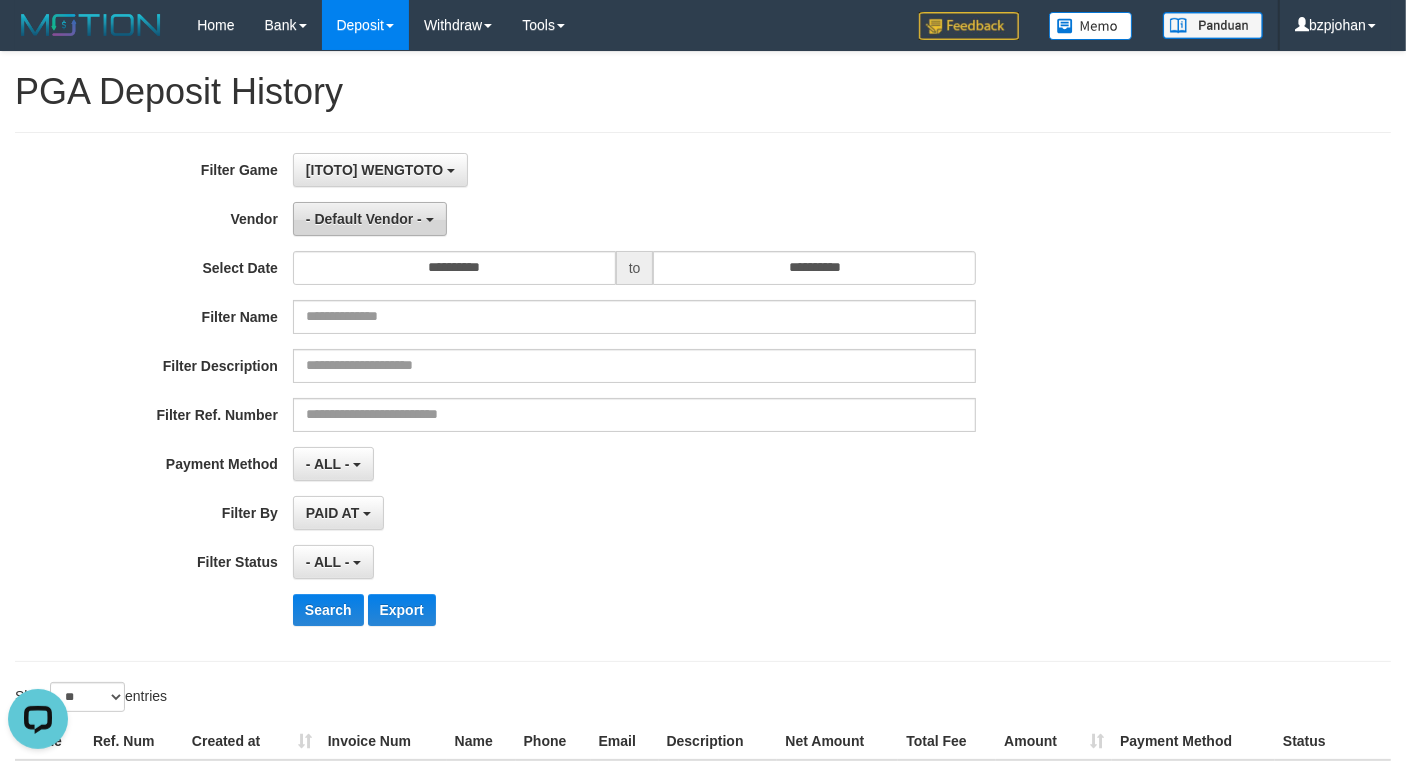 click on "- Default Vendor -" at bounding box center [364, 219] 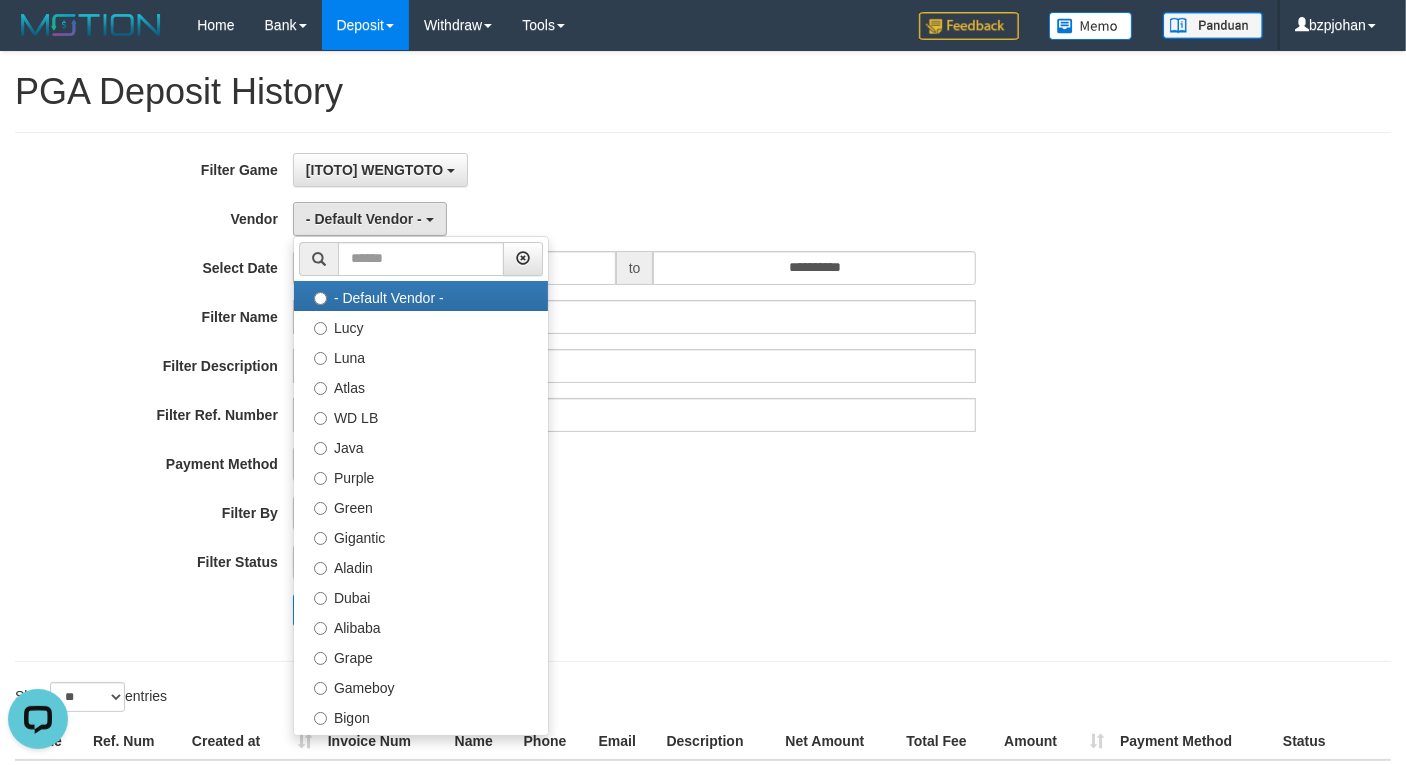 click on "[USERNAME] [USERNAME]
SELECT GAME
[USERNAME] [USERNAME]" at bounding box center (634, 170) 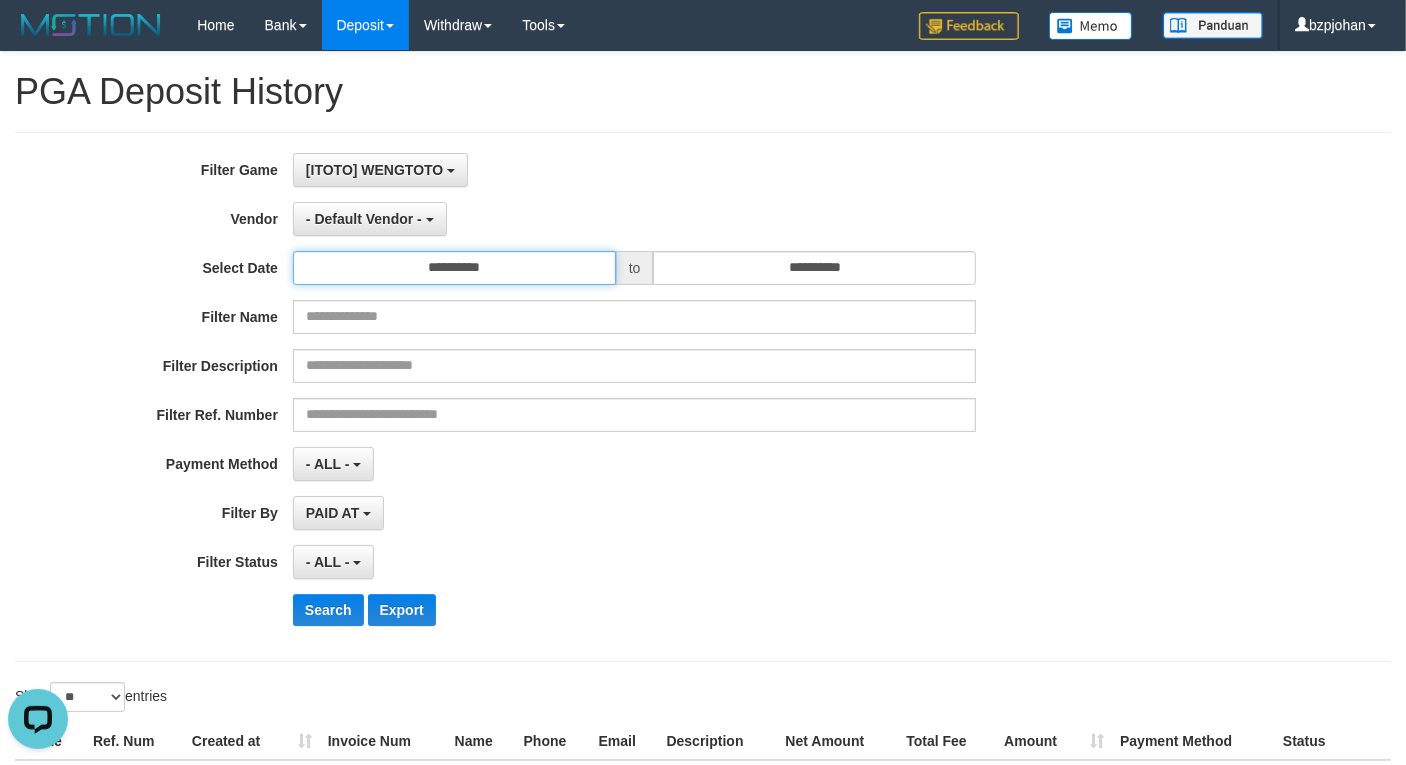 click on "**********" at bounding box center [454, 268] 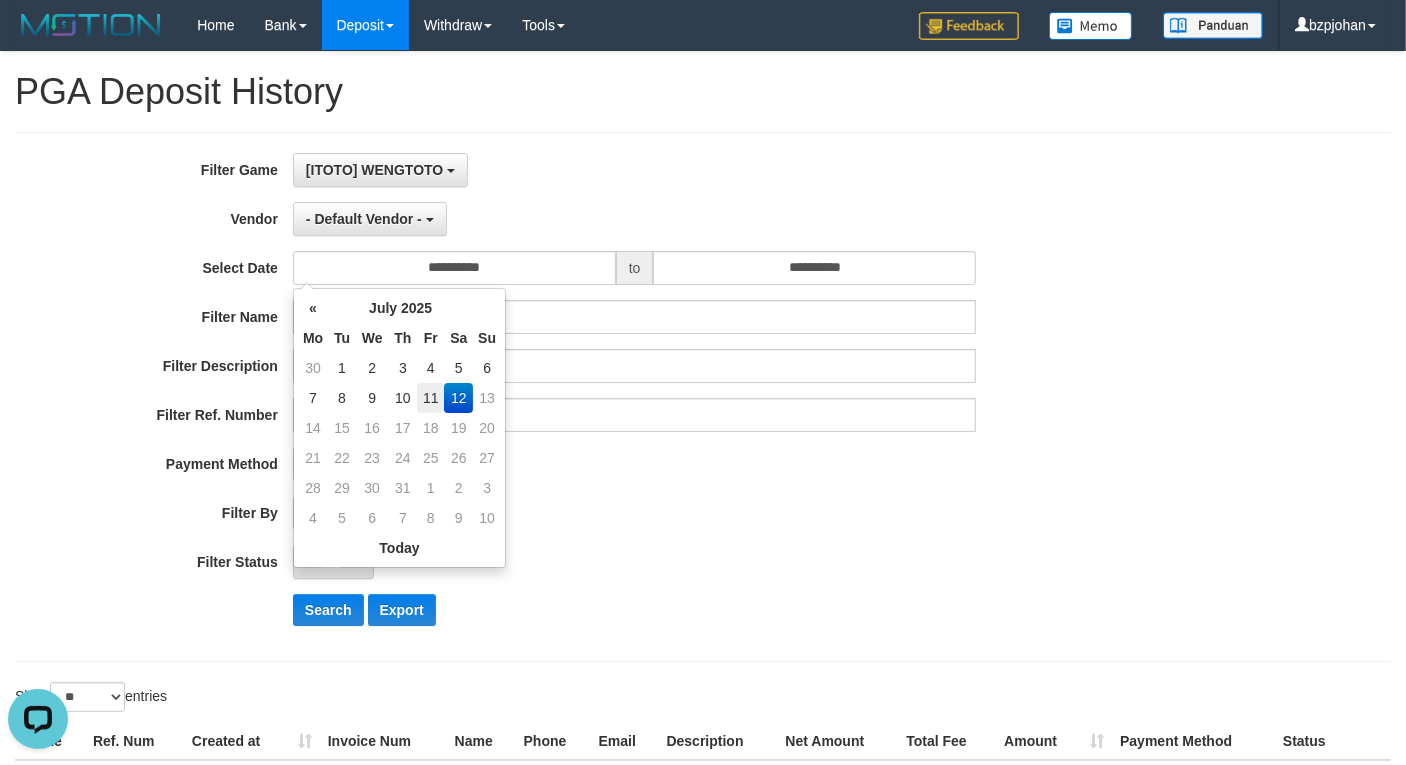 click on "11" at bounding box center (430, 398) 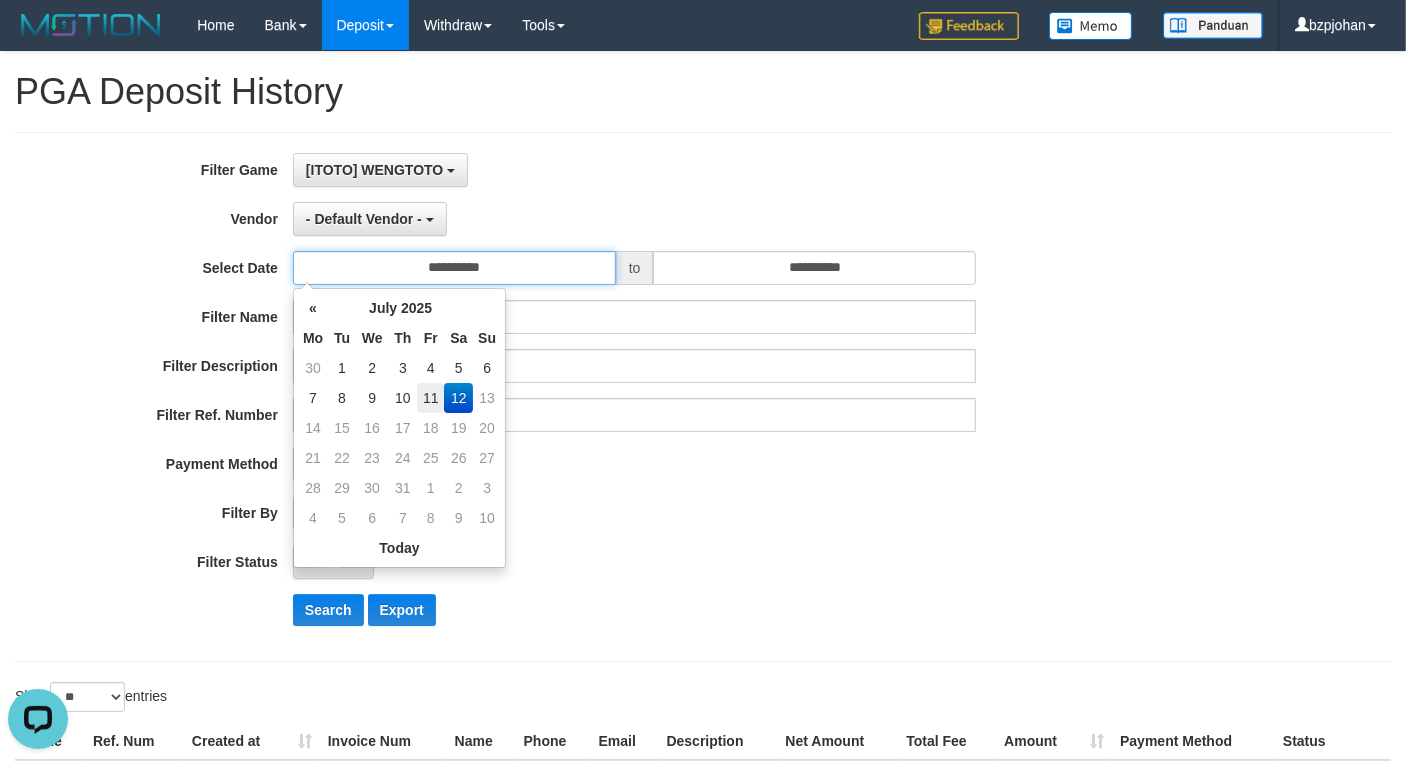 type on "**********" 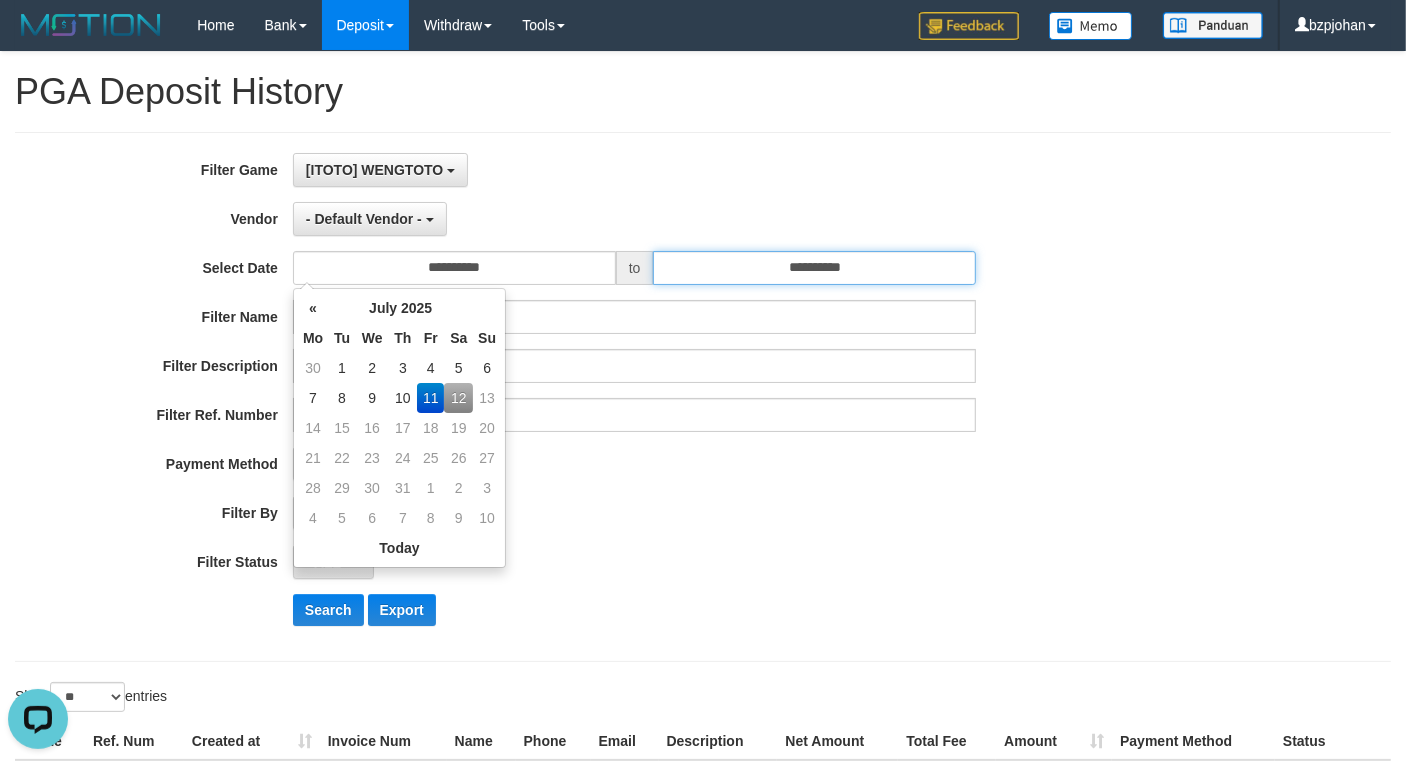 click on "**********" at bounding box center [814, 268] 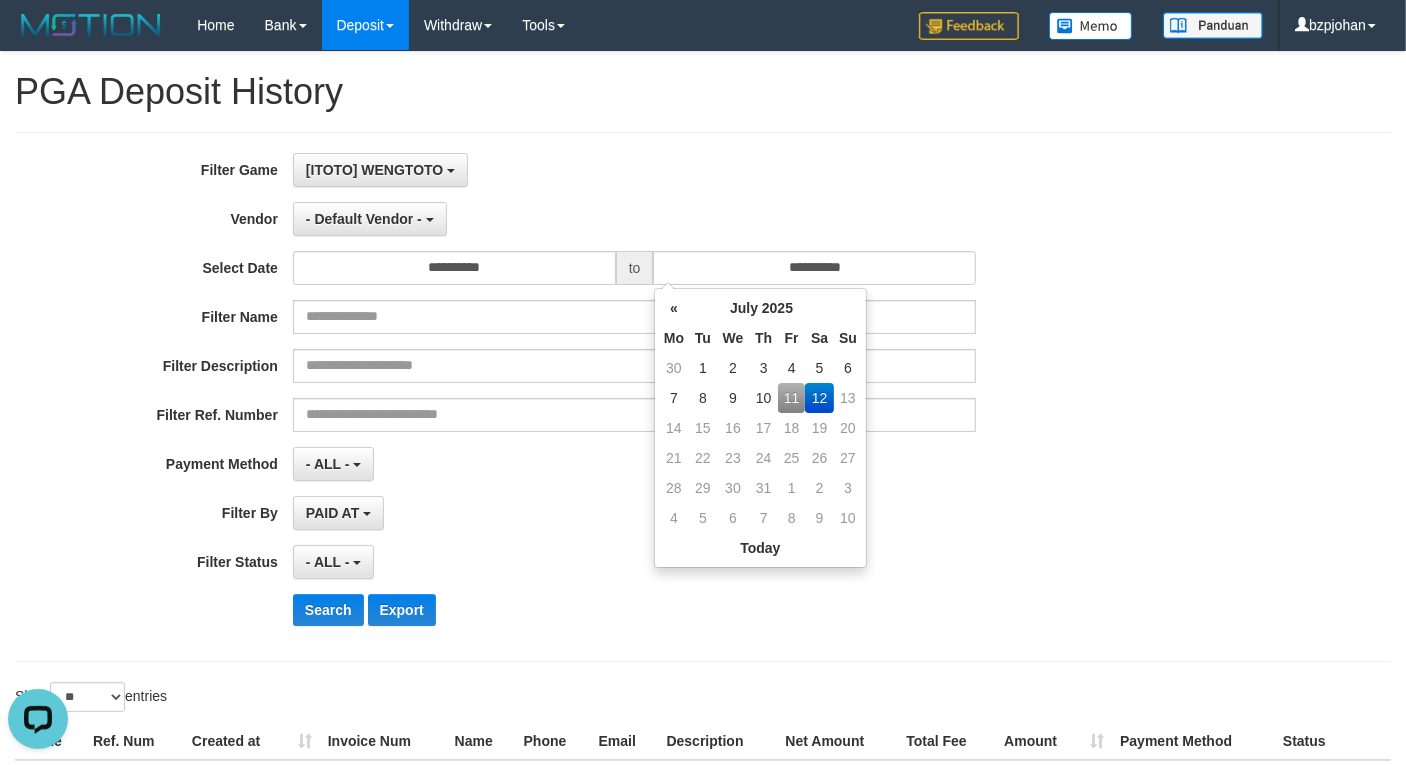 click on "11" at bounding box center (791, 398) 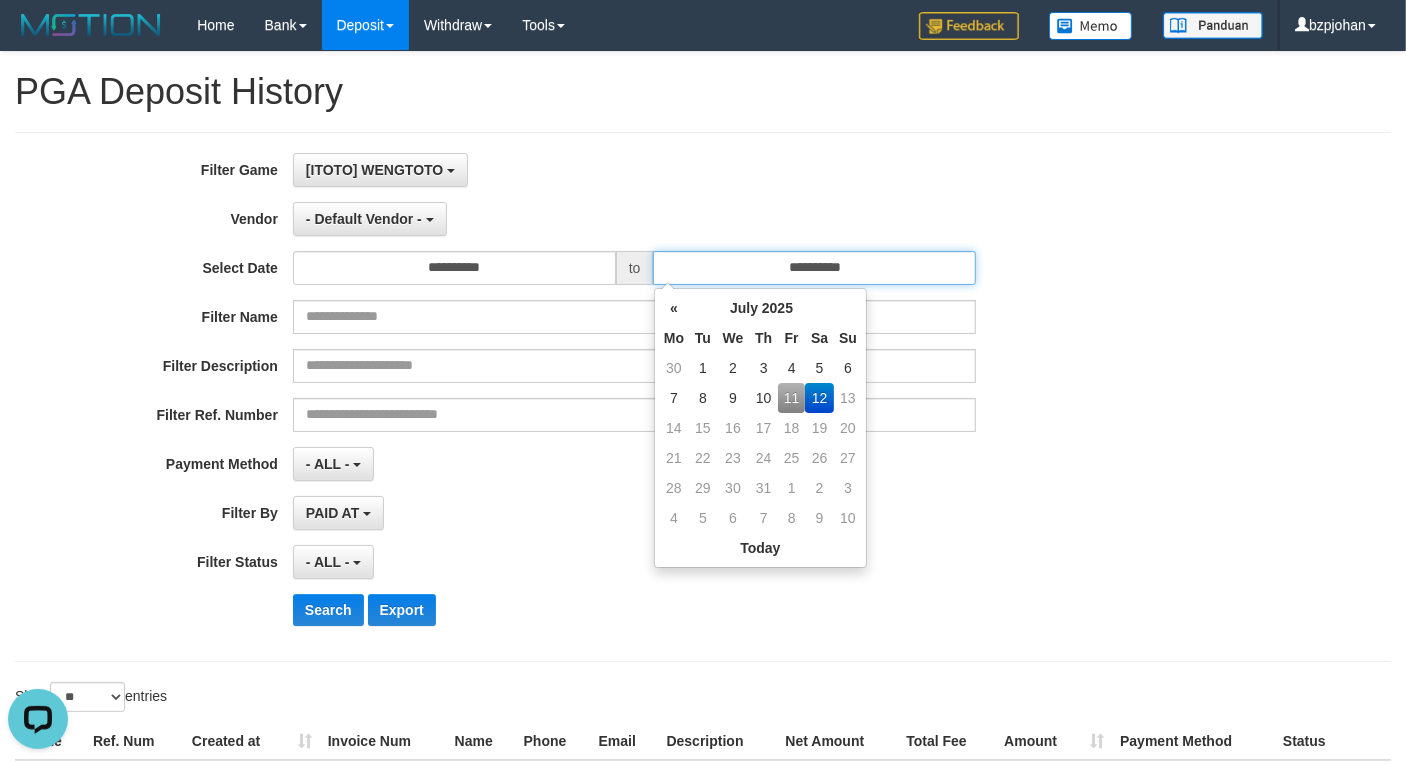 type on "**********" 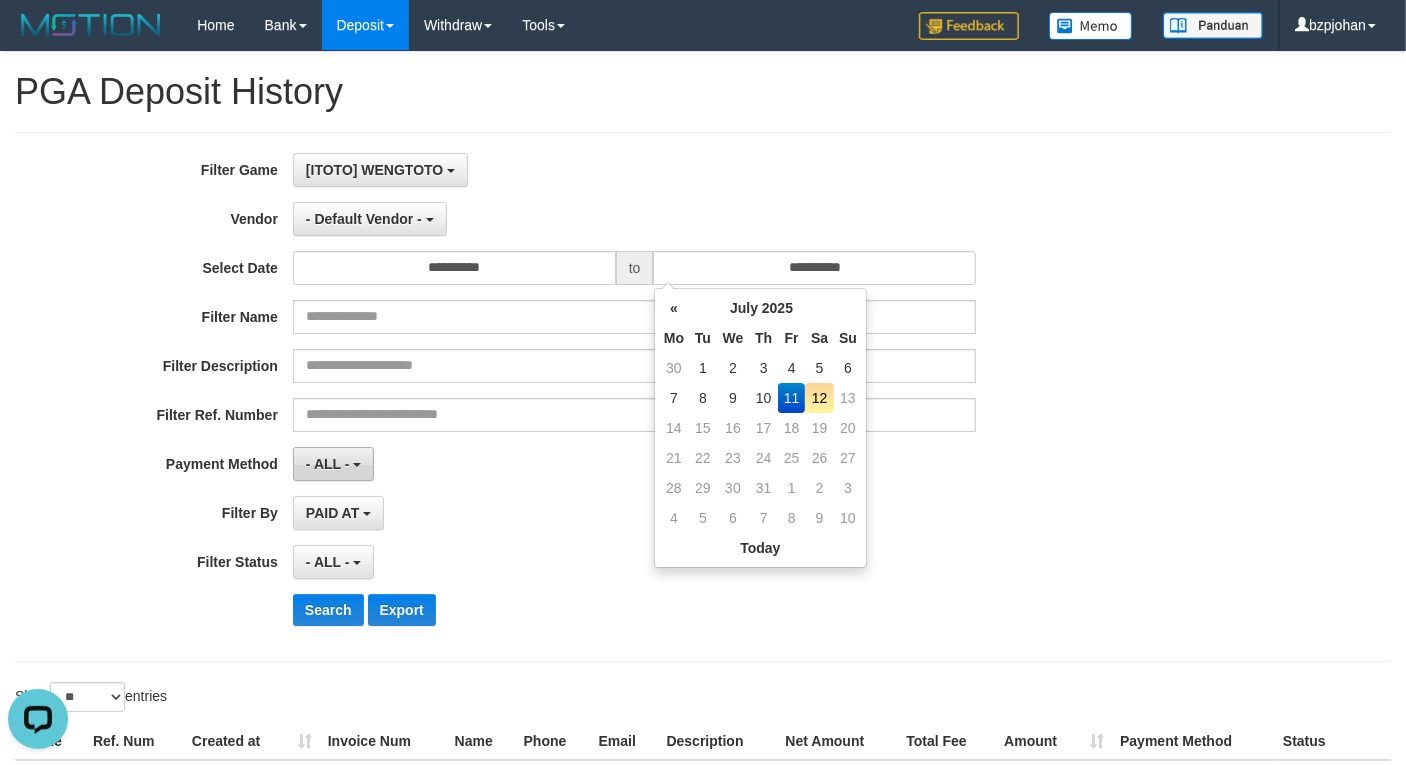 click on "- ALL -" at bounding box center (333, 464) 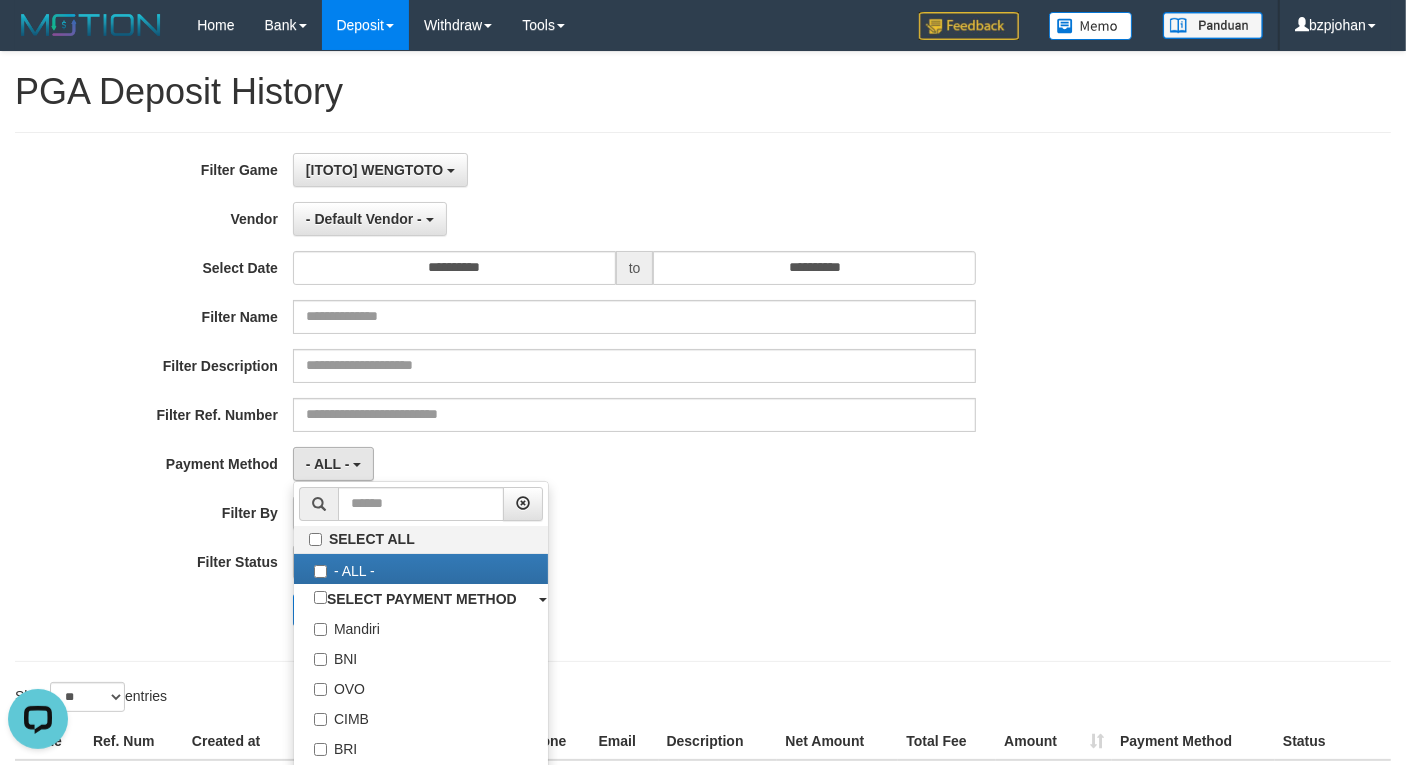 click on "**********" at bounding box center (586, 397) 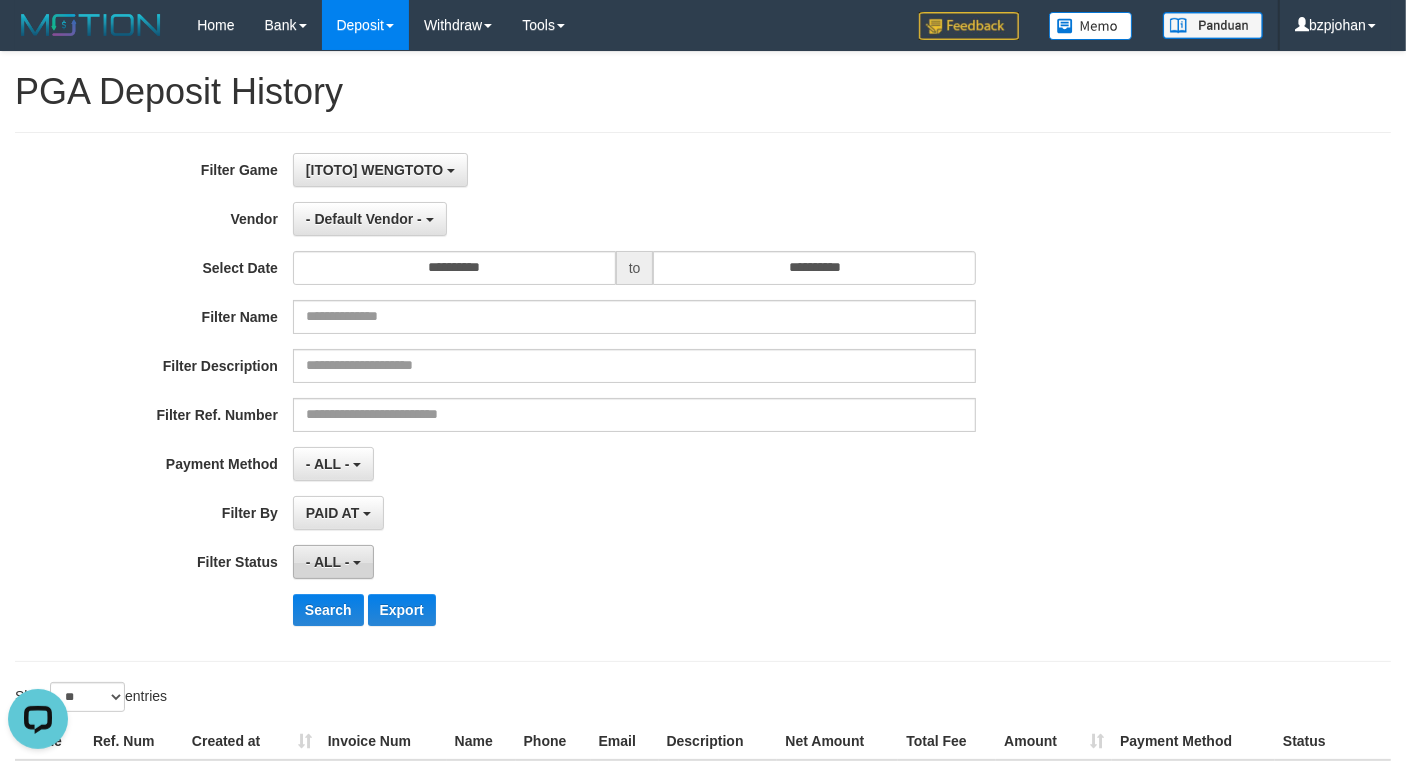 click on "- ALL -" at bounding box center (333, 562) 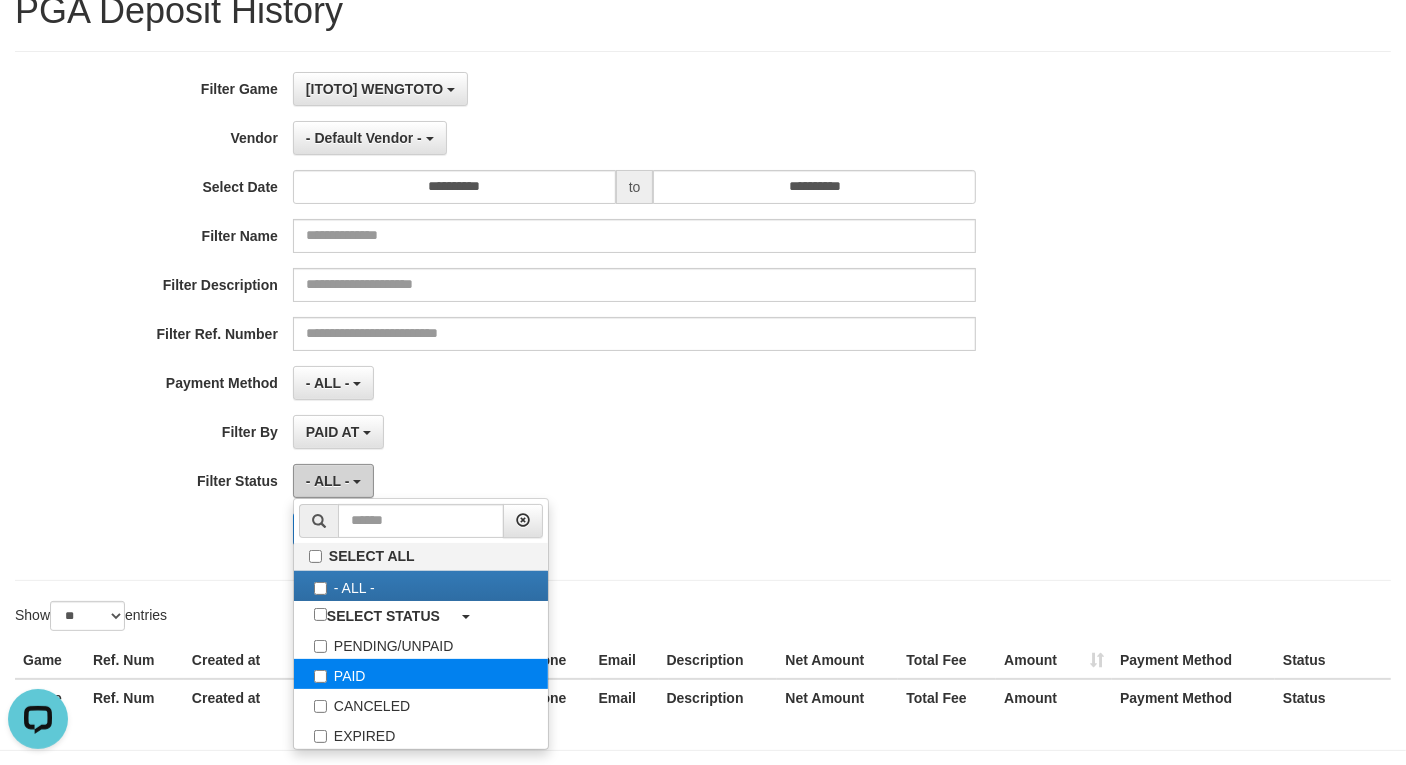 scroll, scrollTop: 125, scrollLeft: 0, axis: vertical 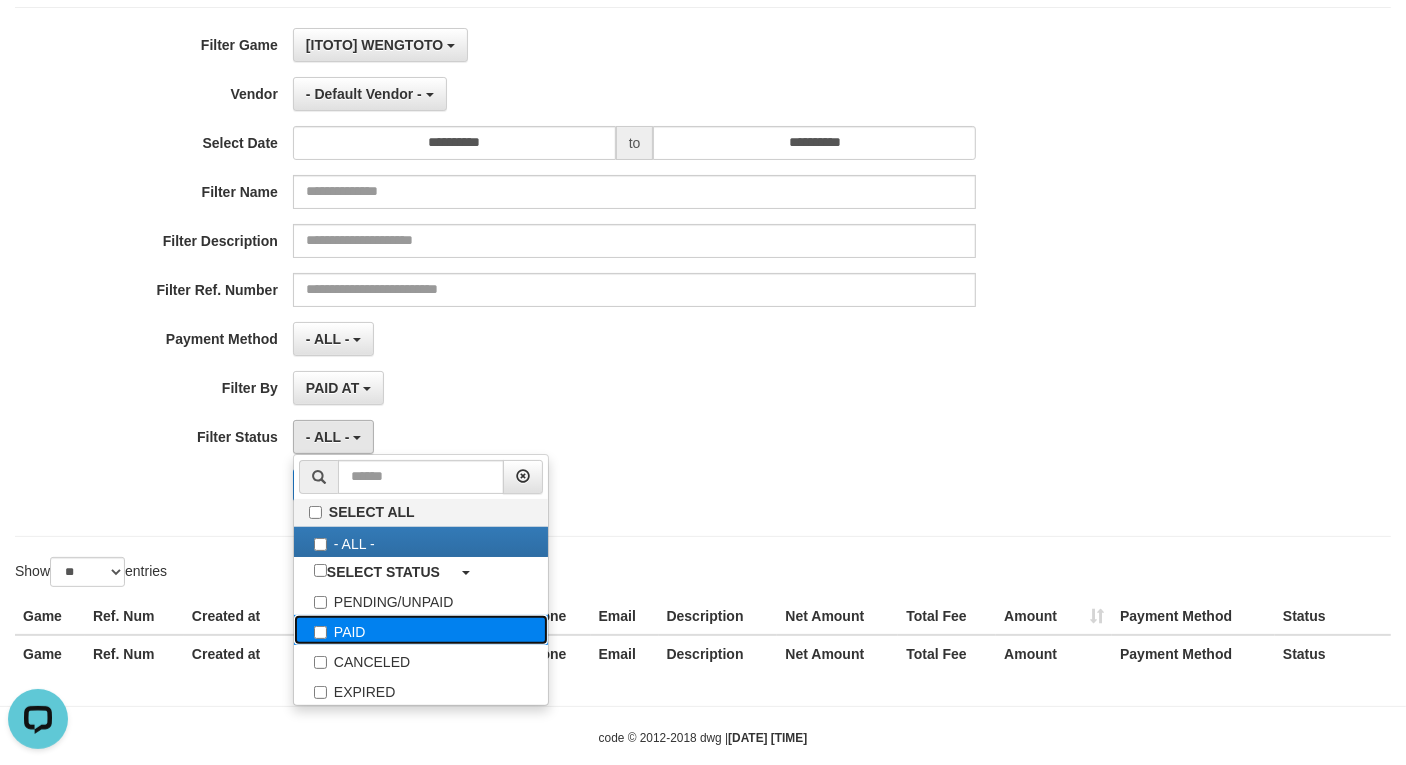 click on "PAID" at bounding box center (421, 630) 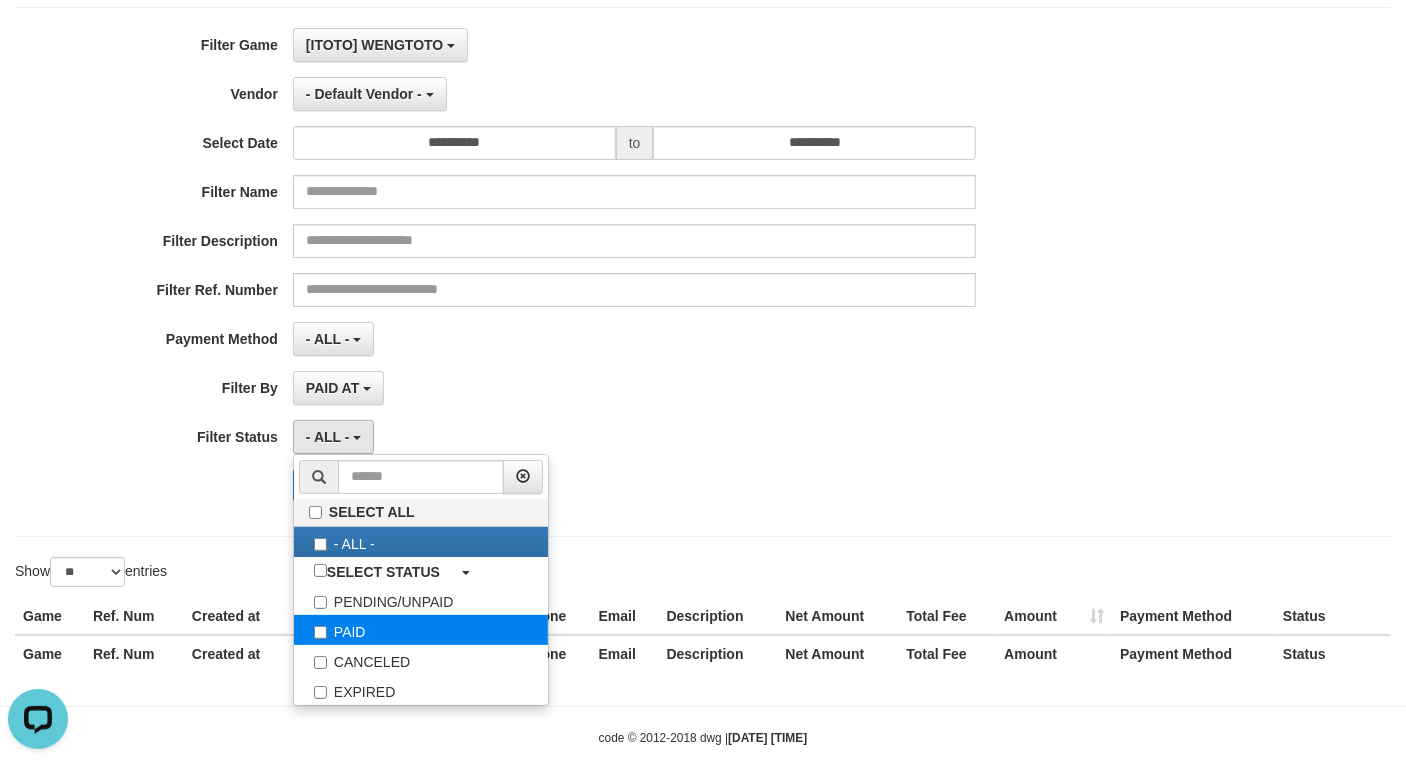 select on "*" 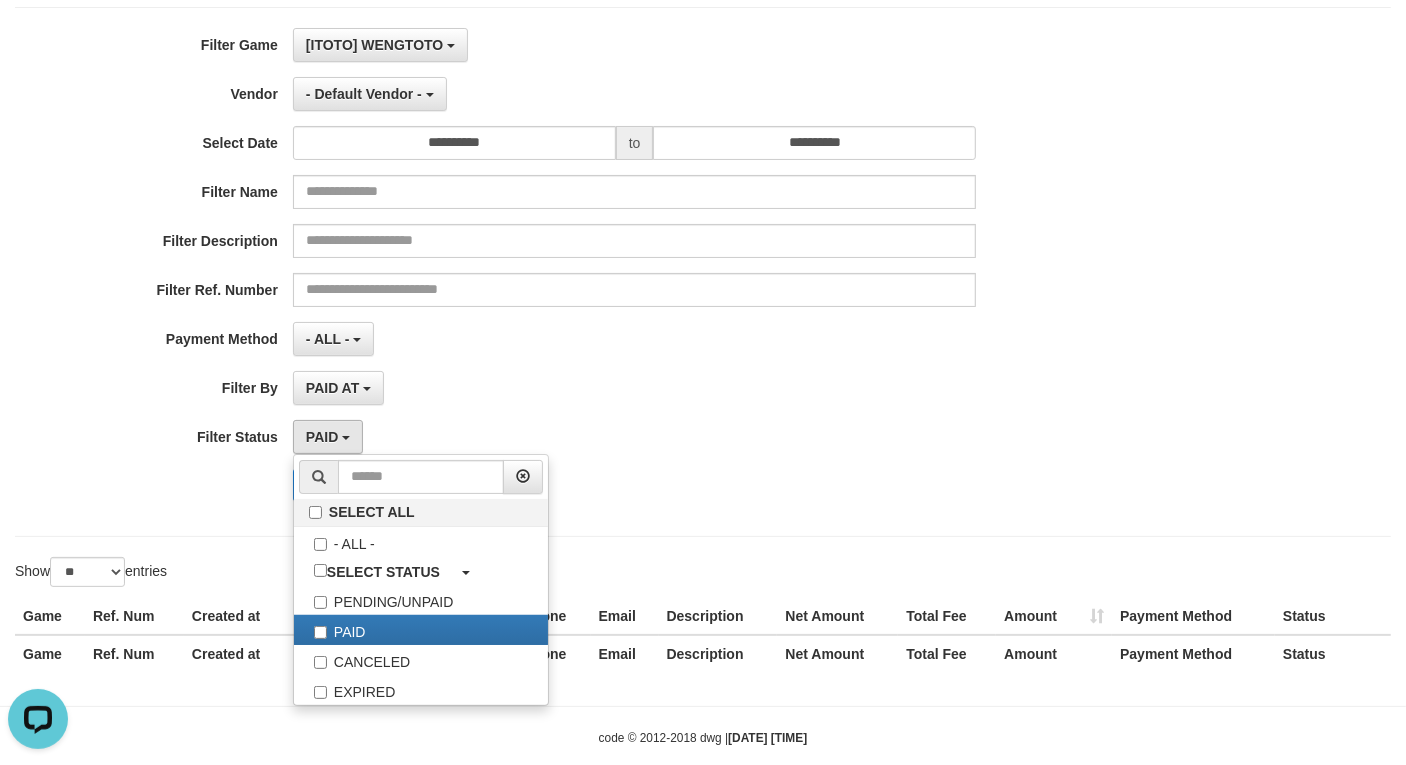 click on "- ALL -    SELECT ALL  - ALL -  SELECT PAYMENT METHOD
Mandiri
BNI
OVO
CIMB
BRI
MAYBANK
PERMATA
DANAMON
INDOMARET
ALFAMART
GOPAY
CC
BCA
QRIS
SINARMAS
LINKAJA
SHOPEEPAY
ATMBERSAMA
DANA
ARTHAGRAHA
SAMPOERNA
OCBCNISP" at bounding box center (634, 339) 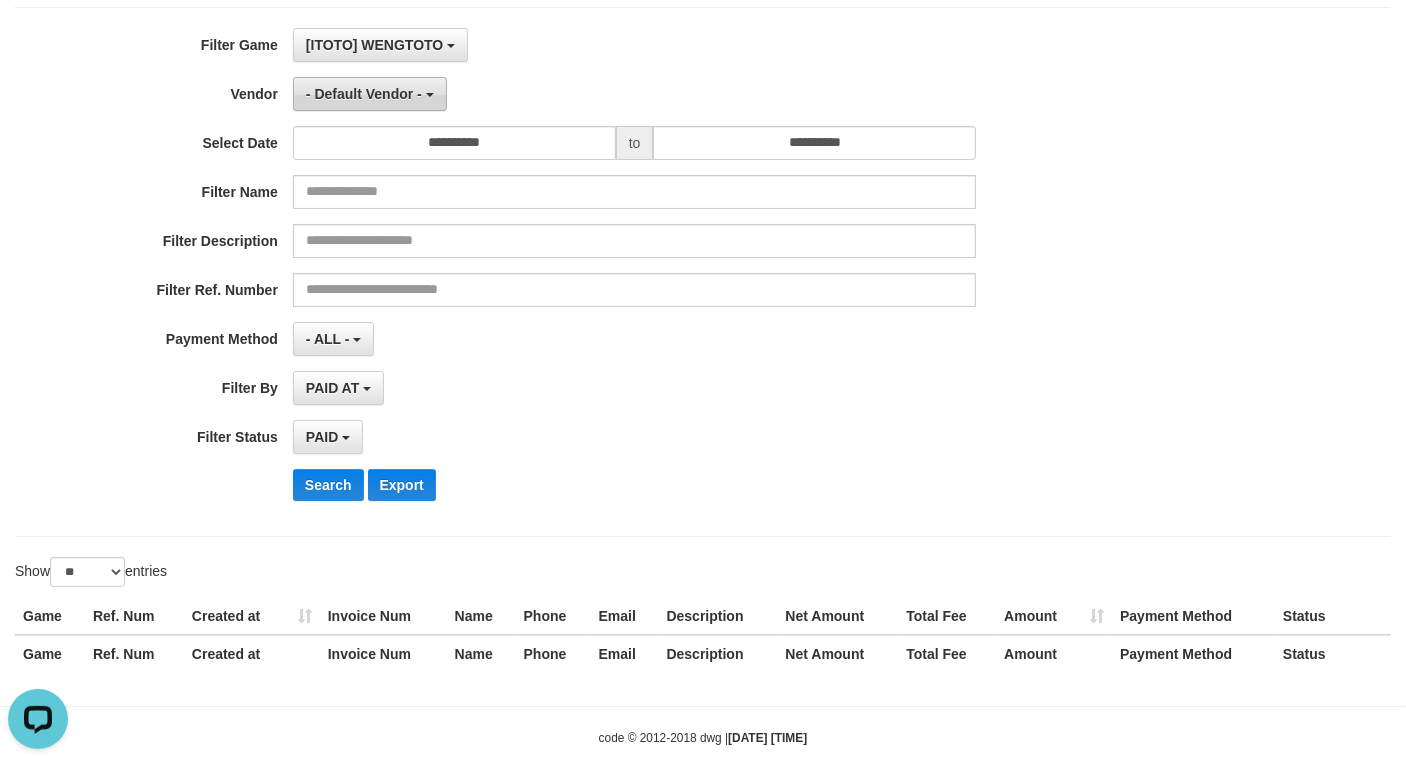 click on "- Default Vendor -" at bounding box center [370, 94] 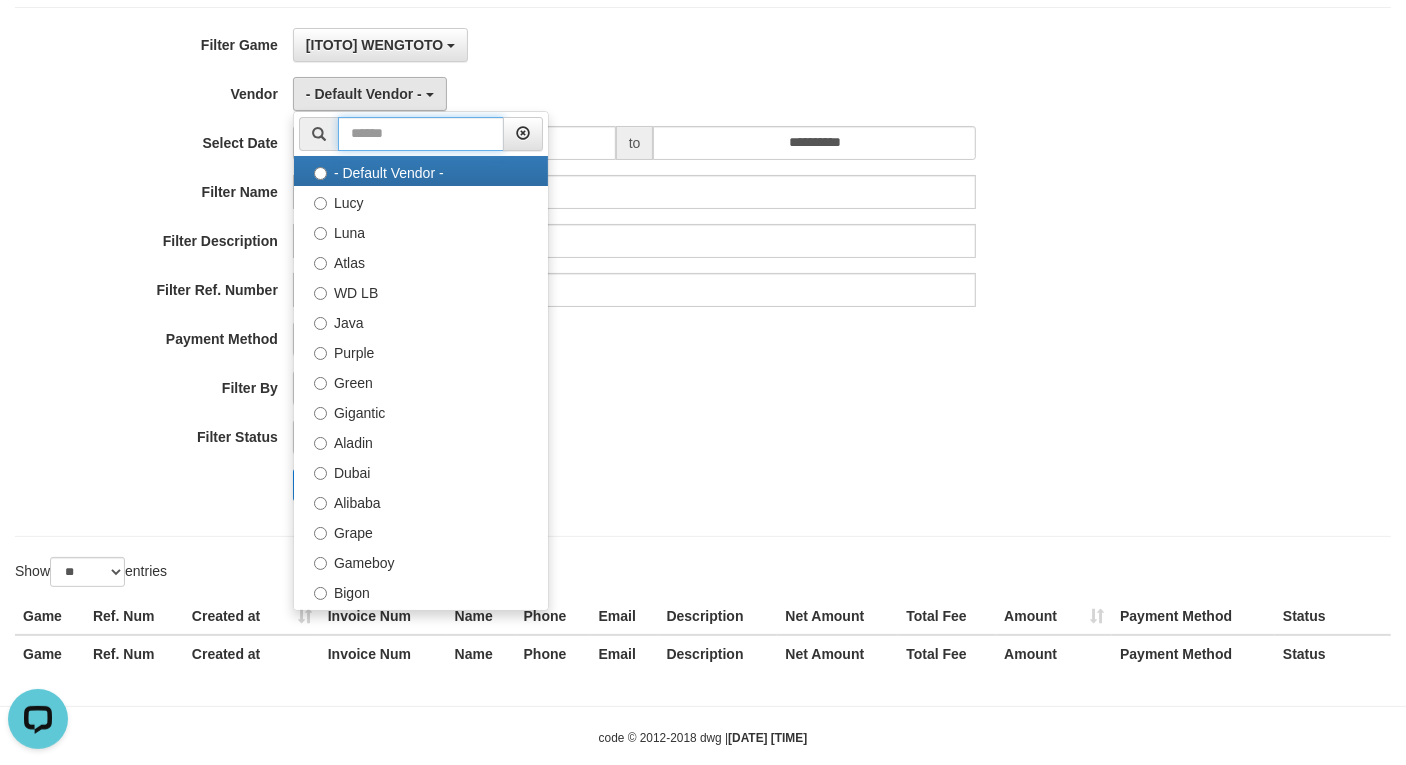 click at bounding box center [421, 134] 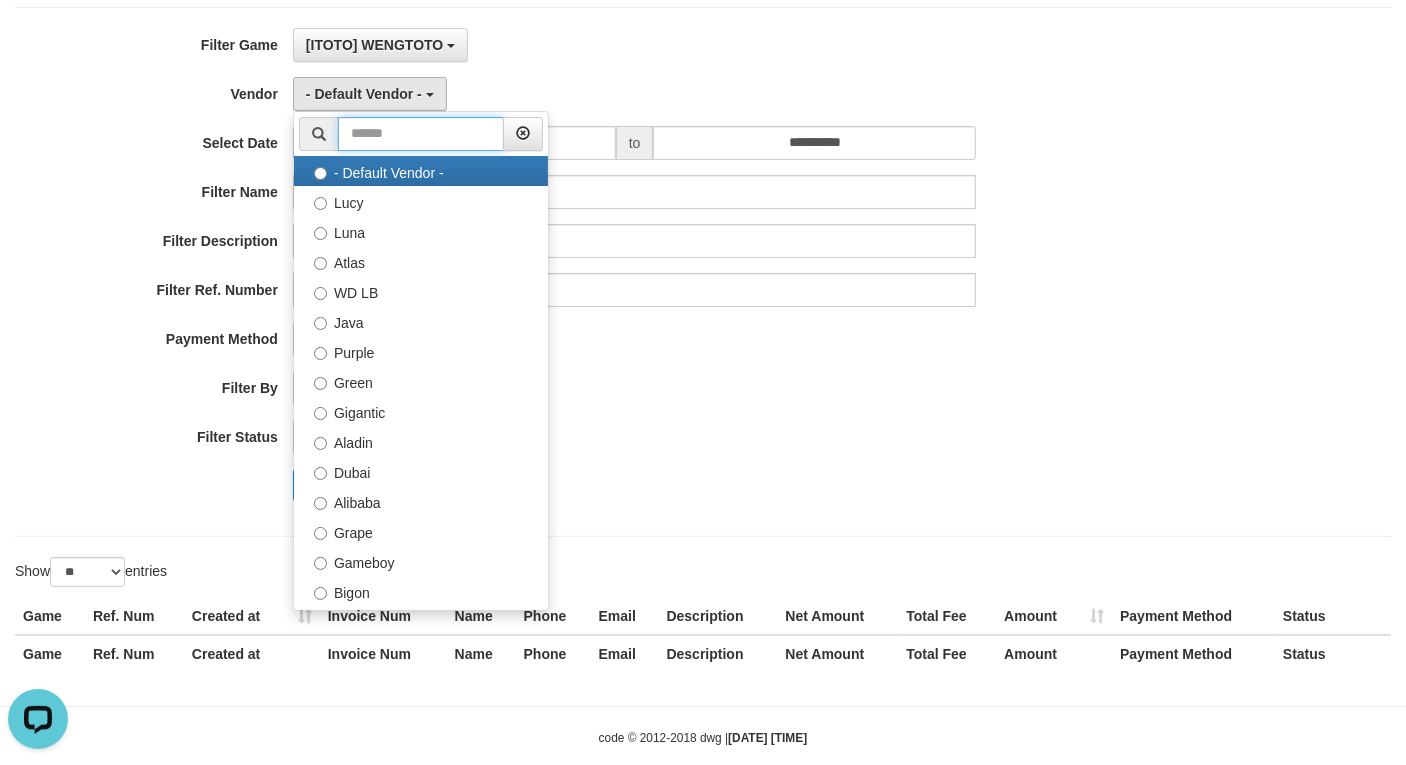 click at bounding box center (421, 134) 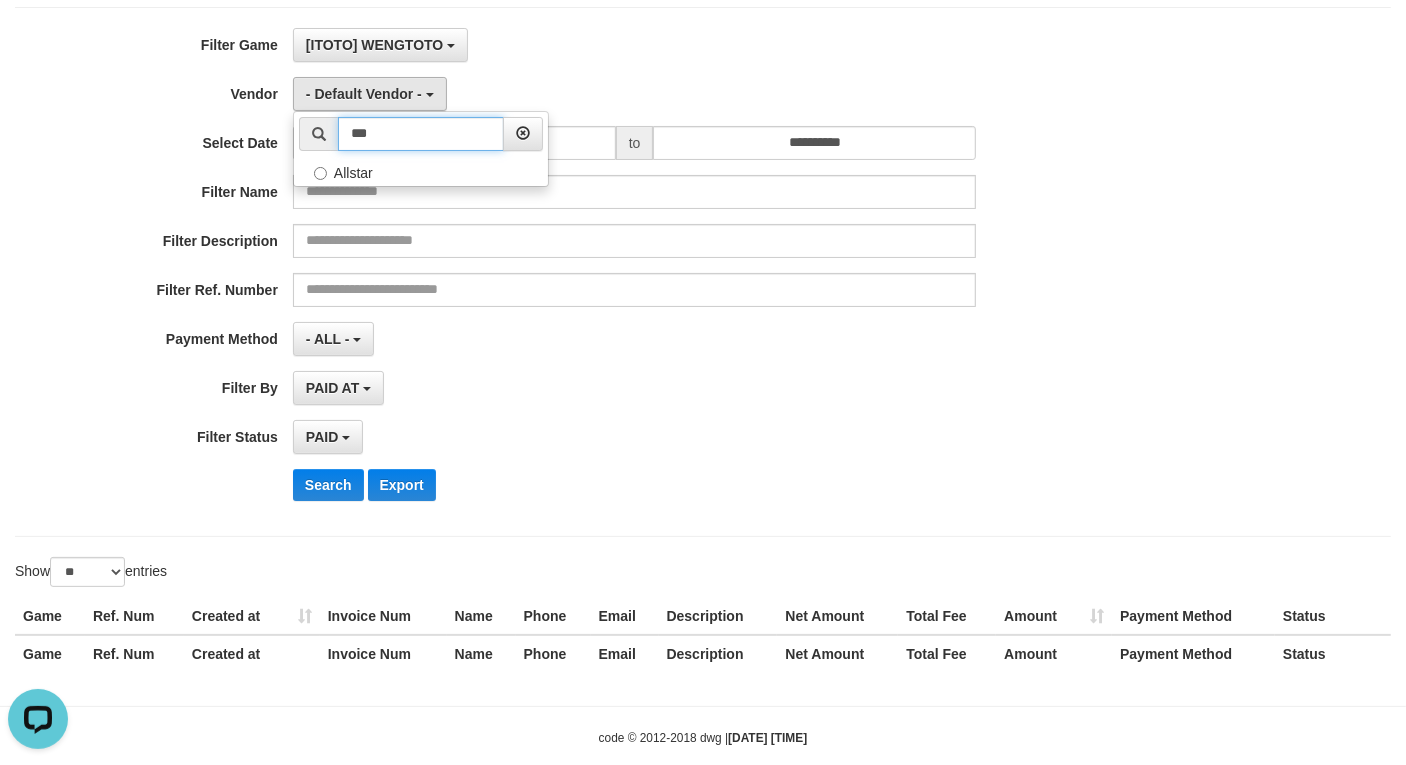 type on "***" 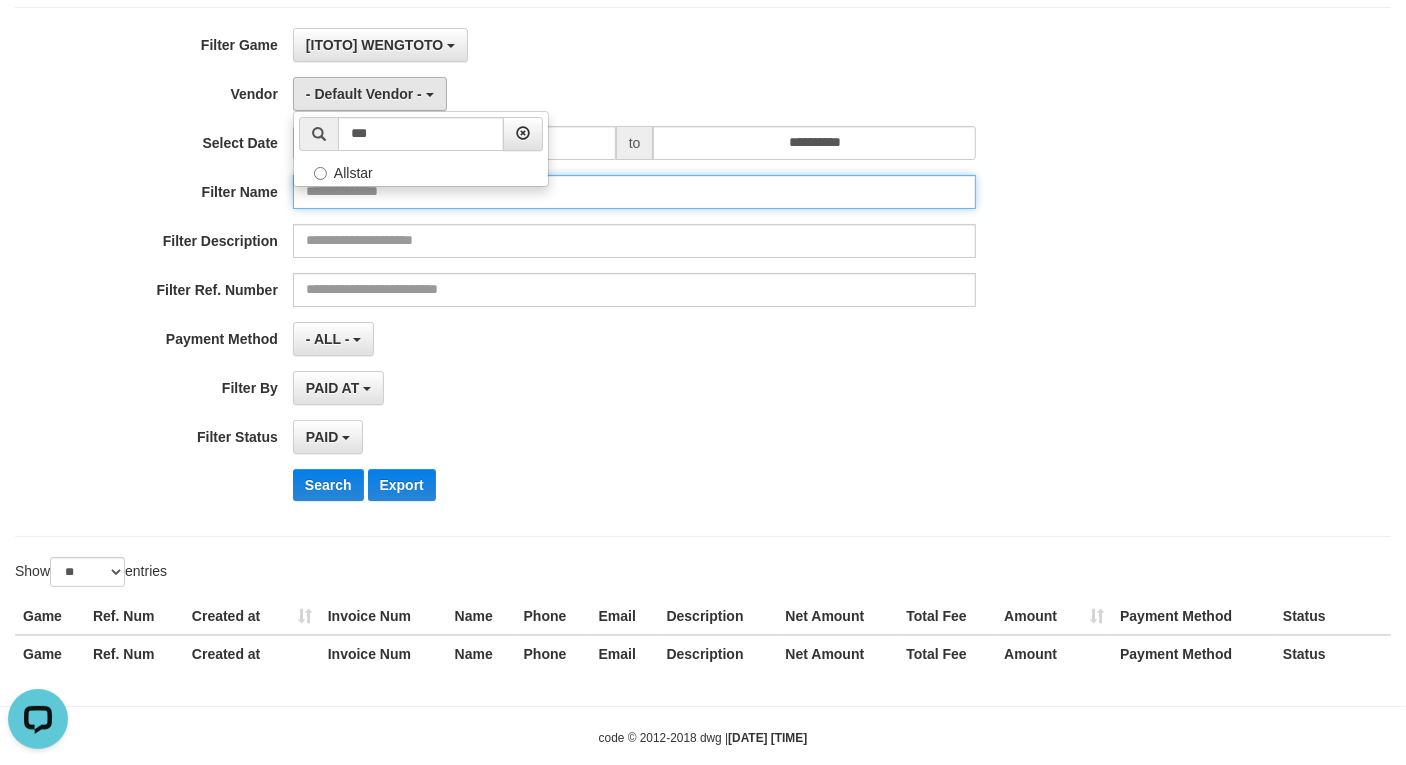 click at bounding box center [634, 192] 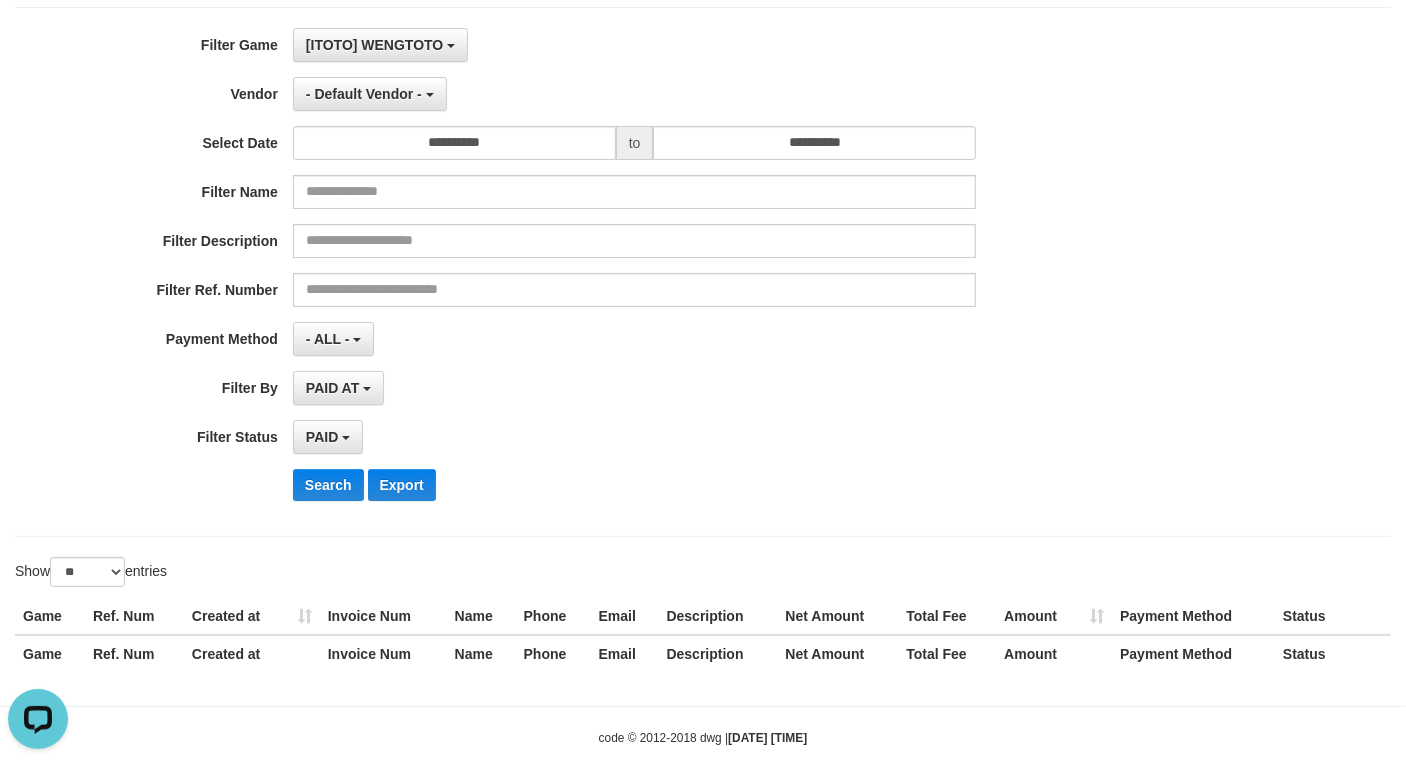 click on "**********" at bounding box center (586, 272) 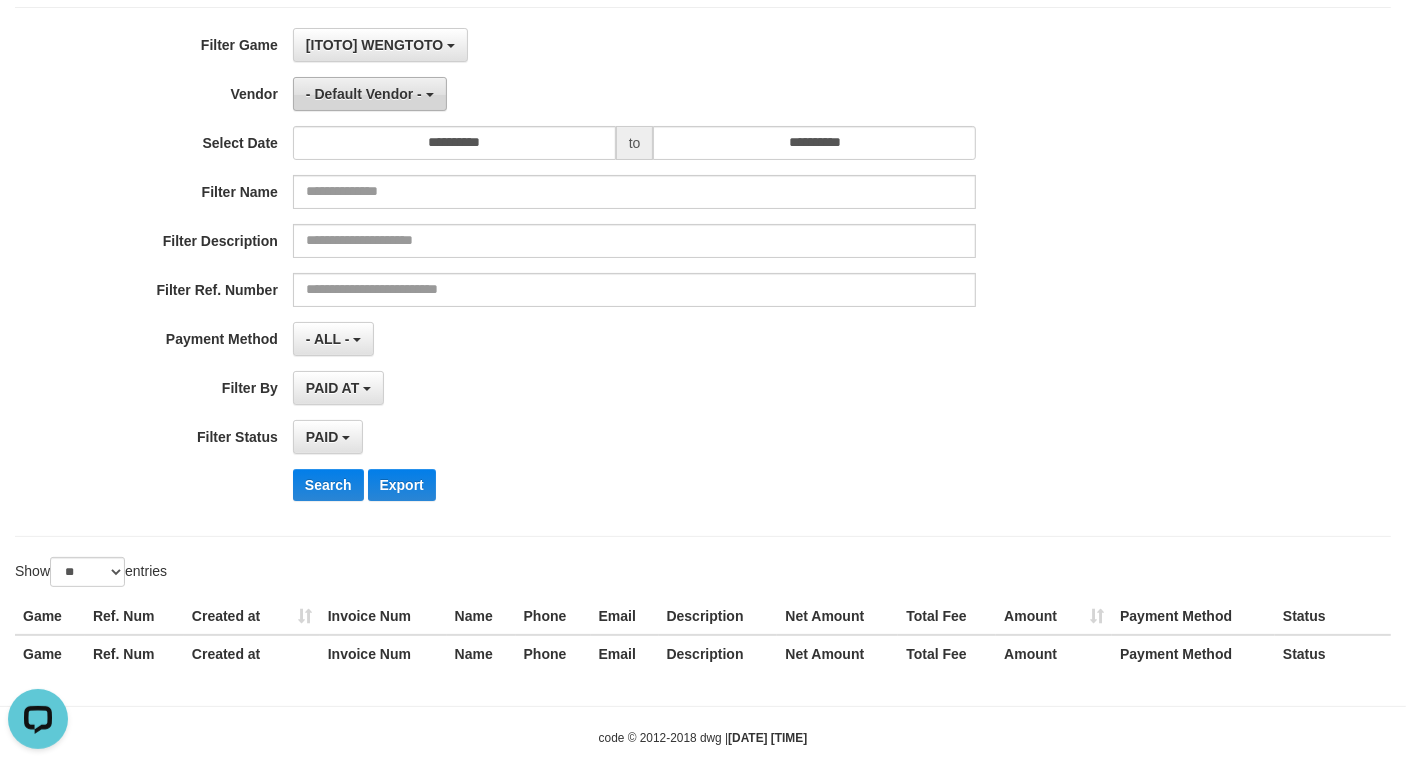click on "- Default Vendor -" at bounding box center (370, 94) 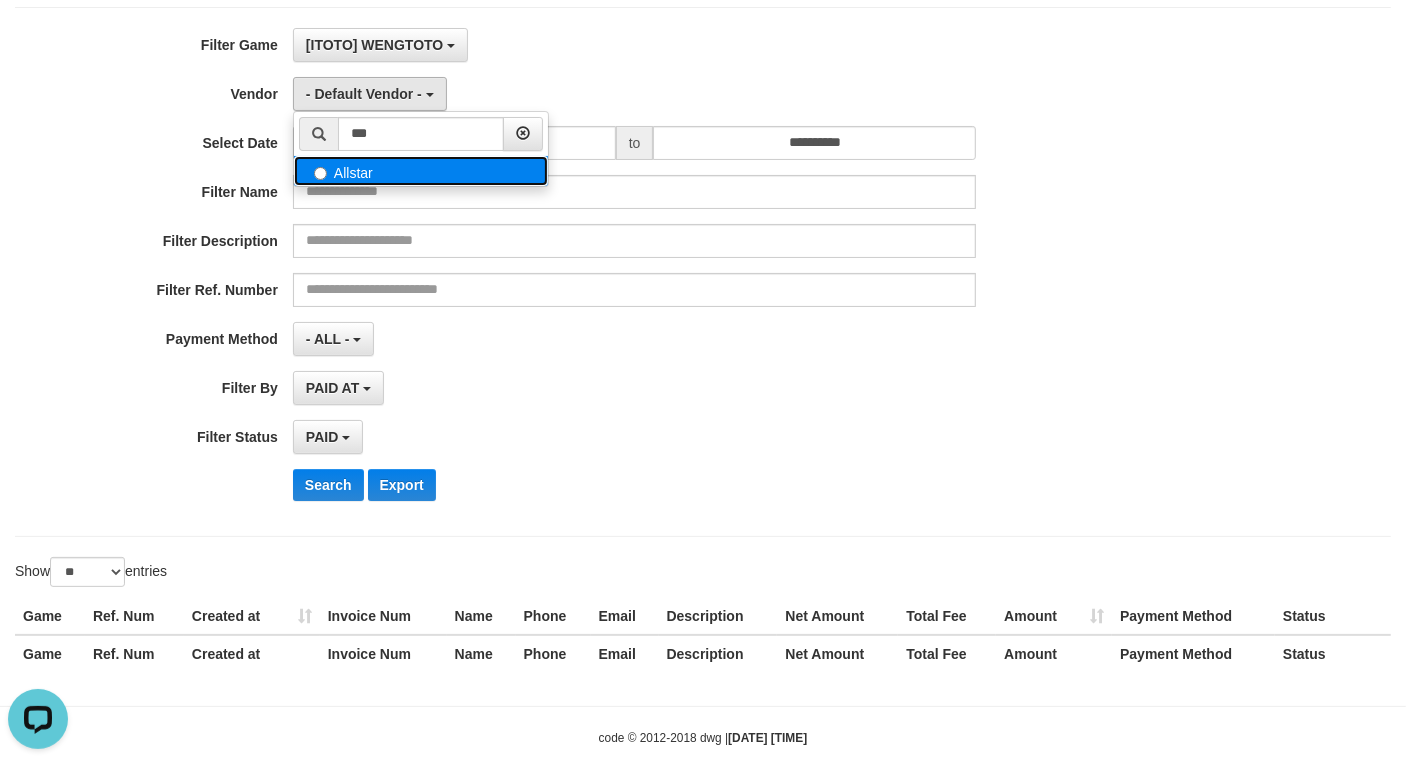 click on "Allstar" at bounding box center [421, 171] 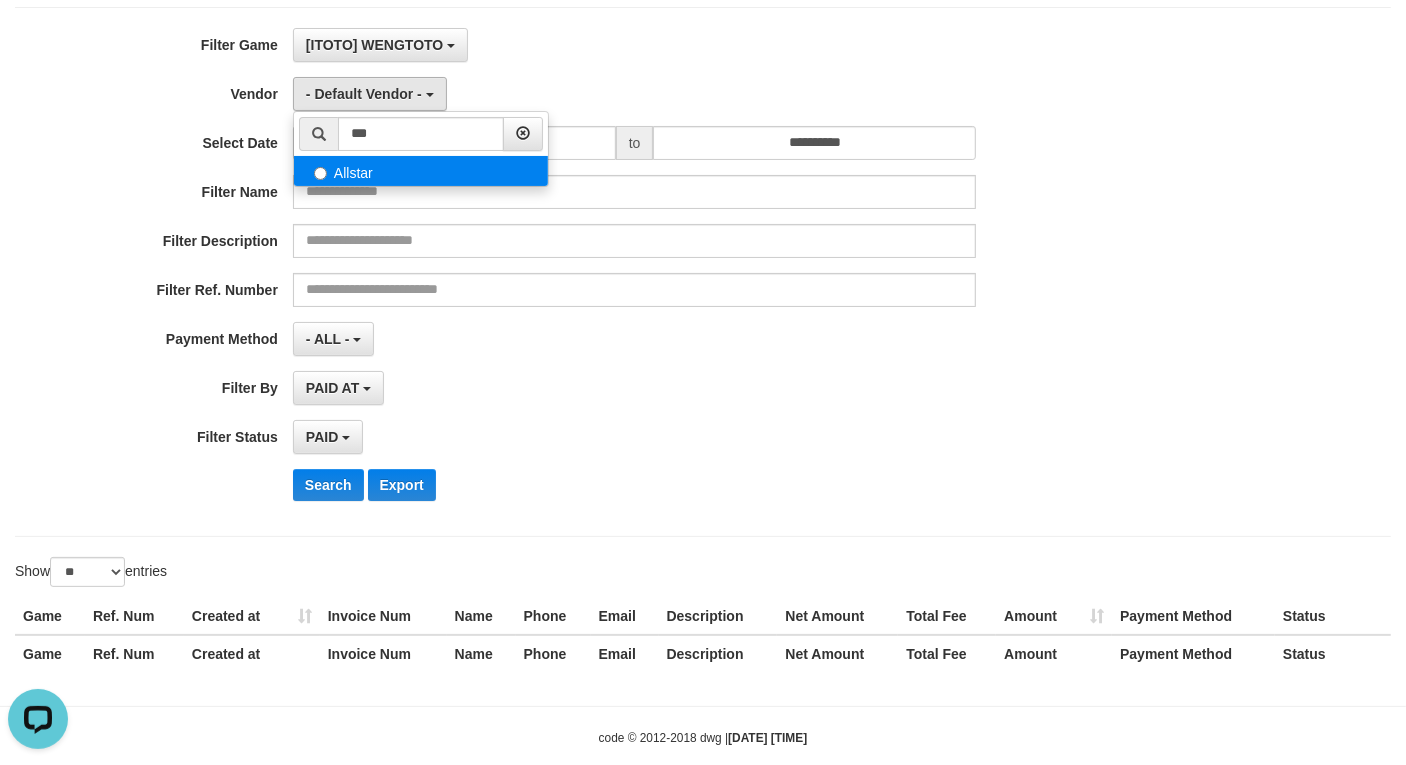 select on "**********" 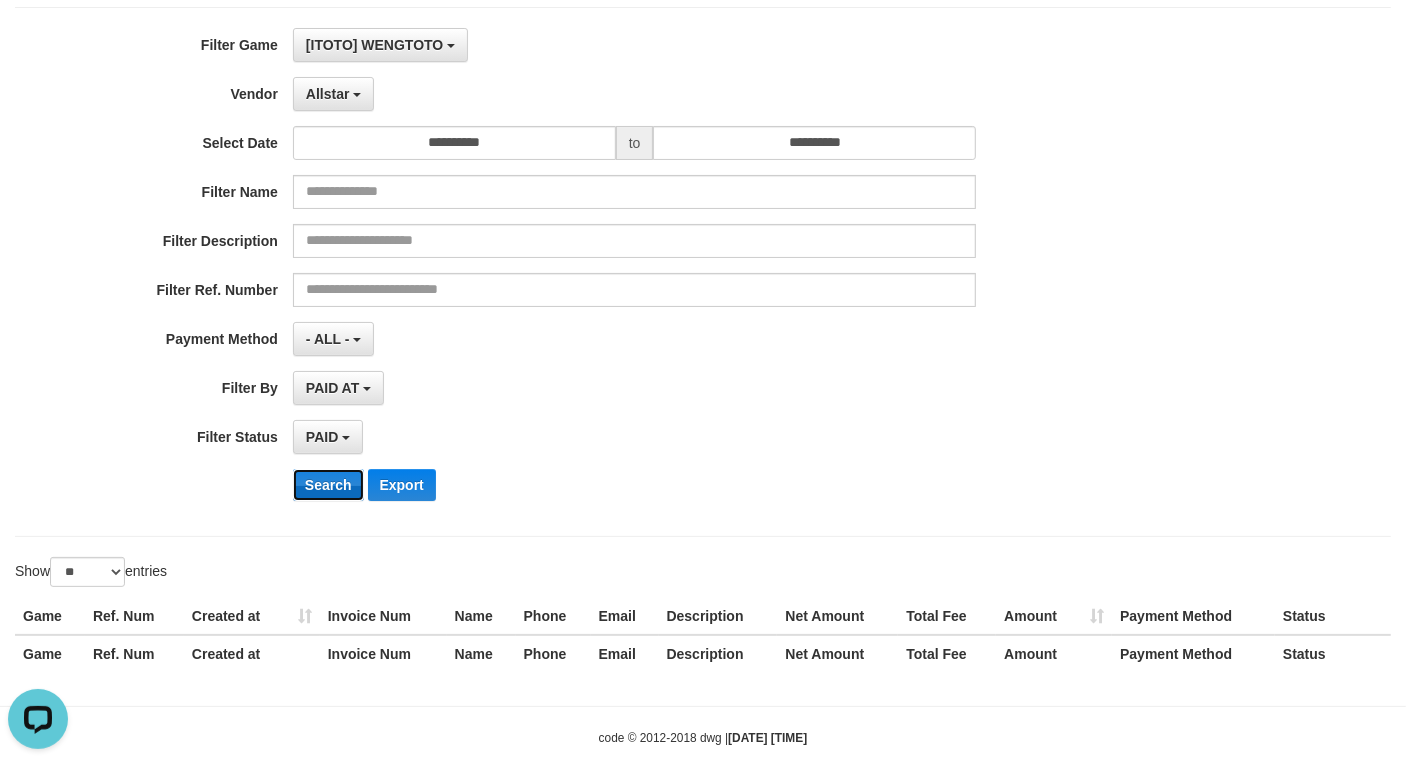 click on "Search" at bounding box center (328, 485) 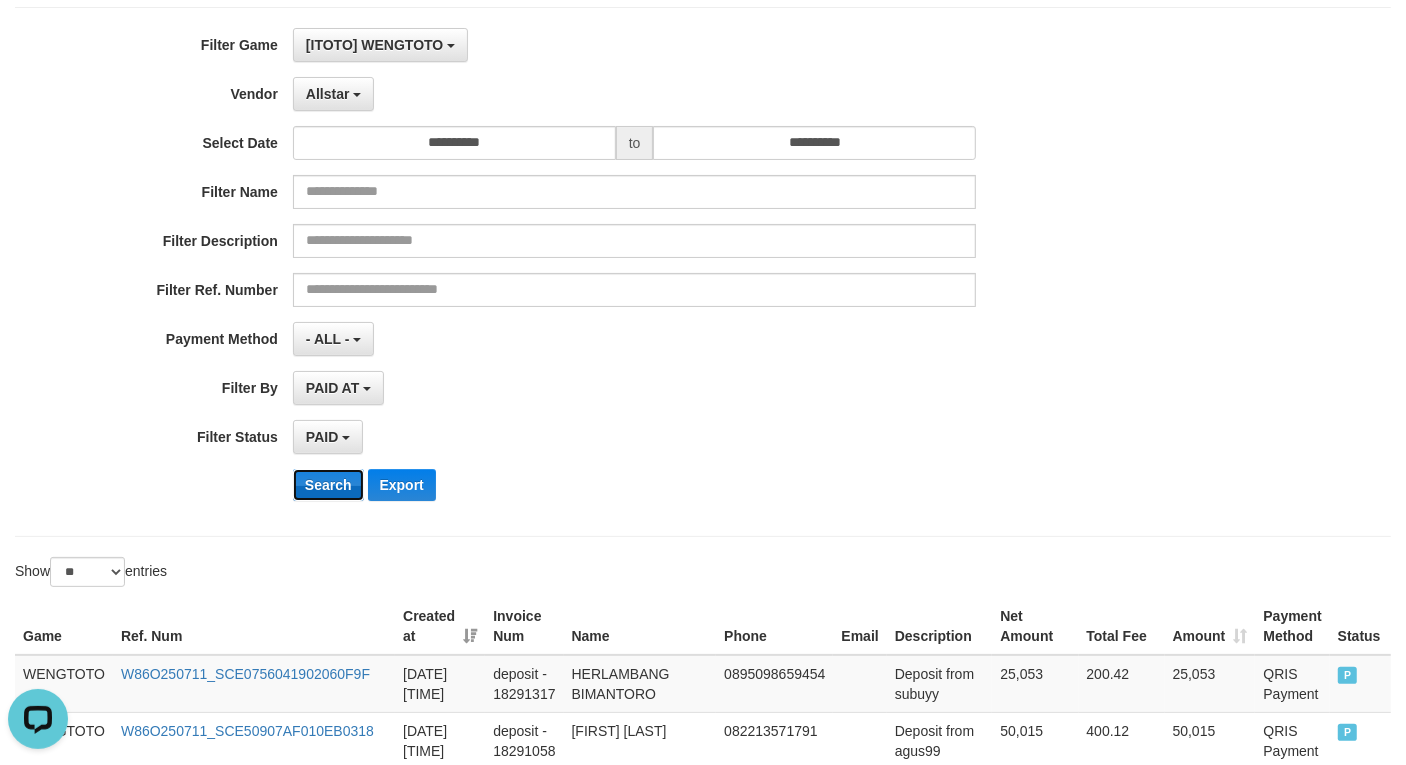 type 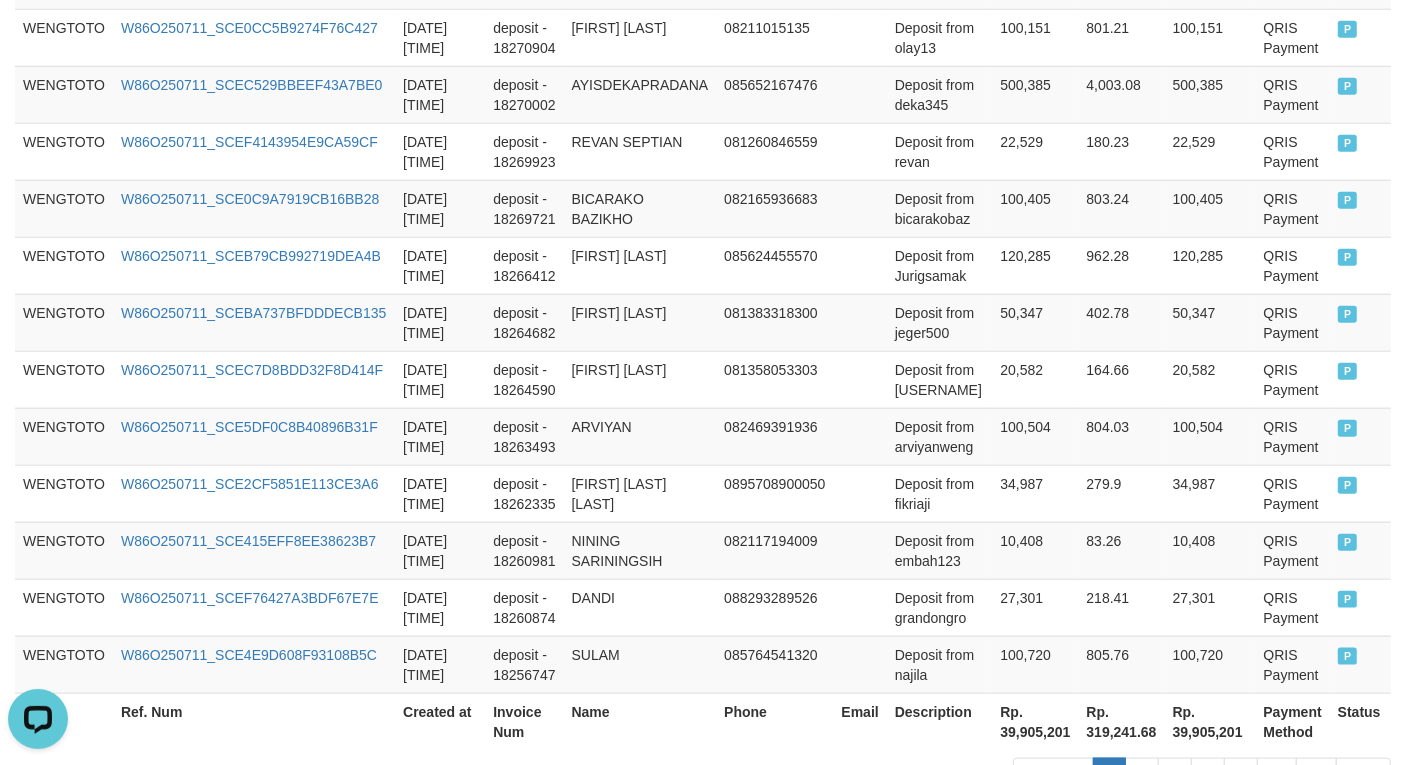 scroll, scrollTop: 1666, scrollLeft: 0, axis: vertical 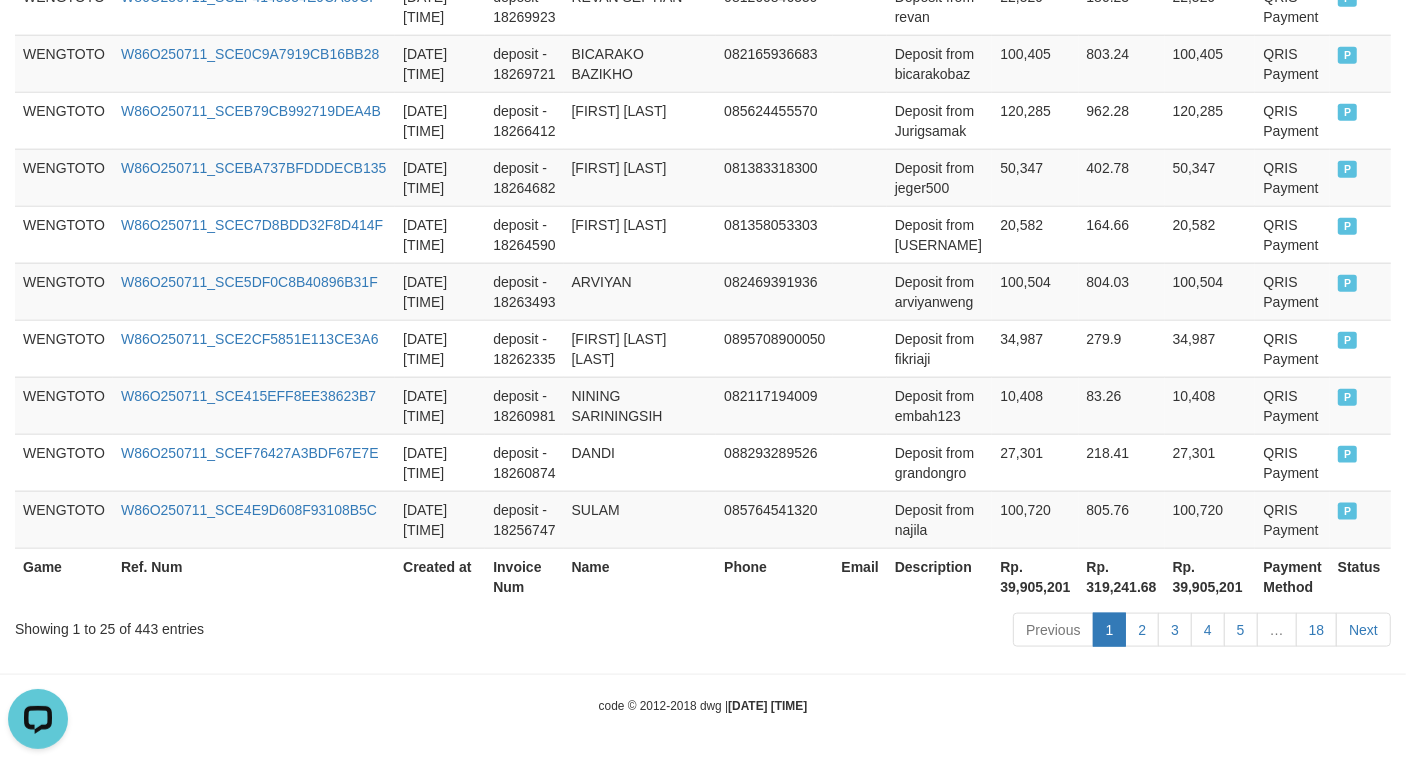 click on "Rp. 39,905,201" at bounding box center (1035, 576) 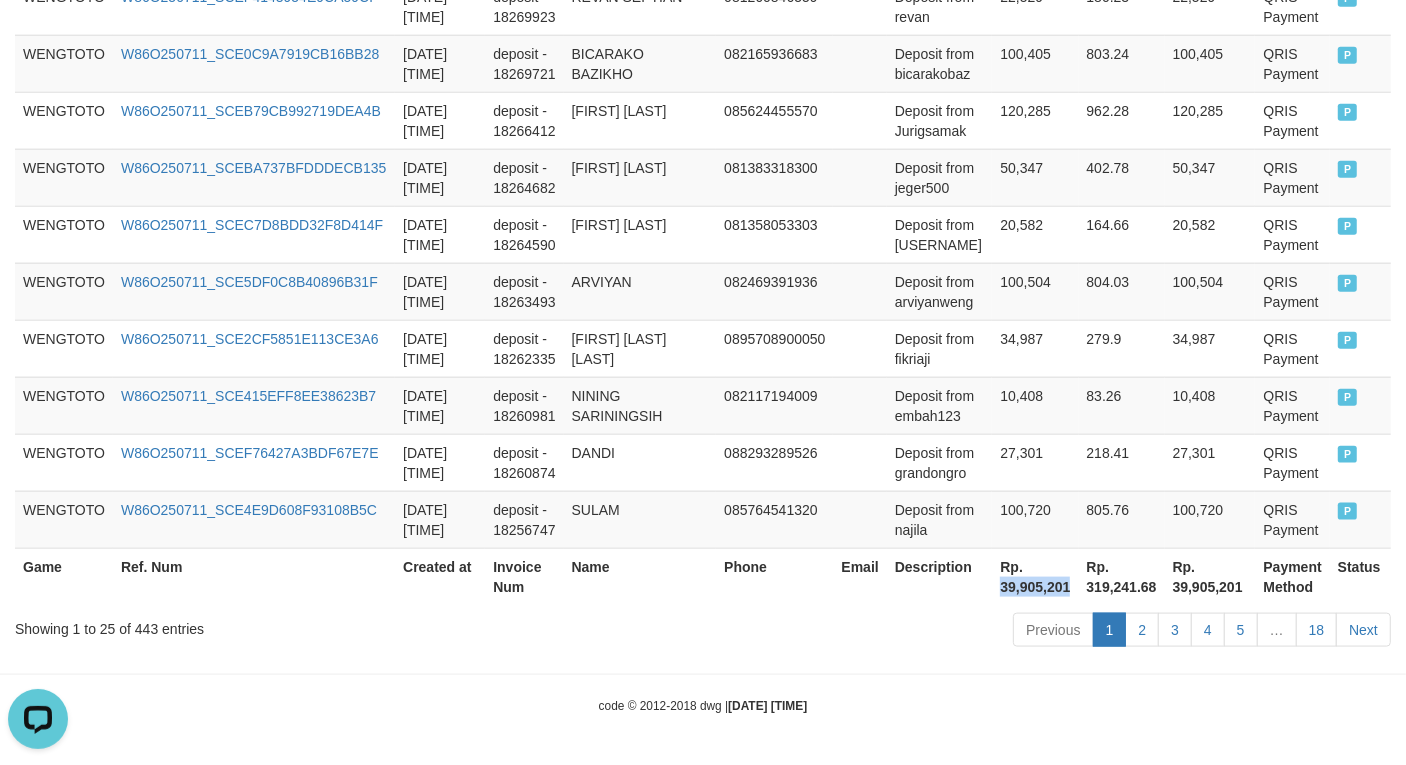 click on "Rp. 39,905,201" at bounding box center [1035, 576] 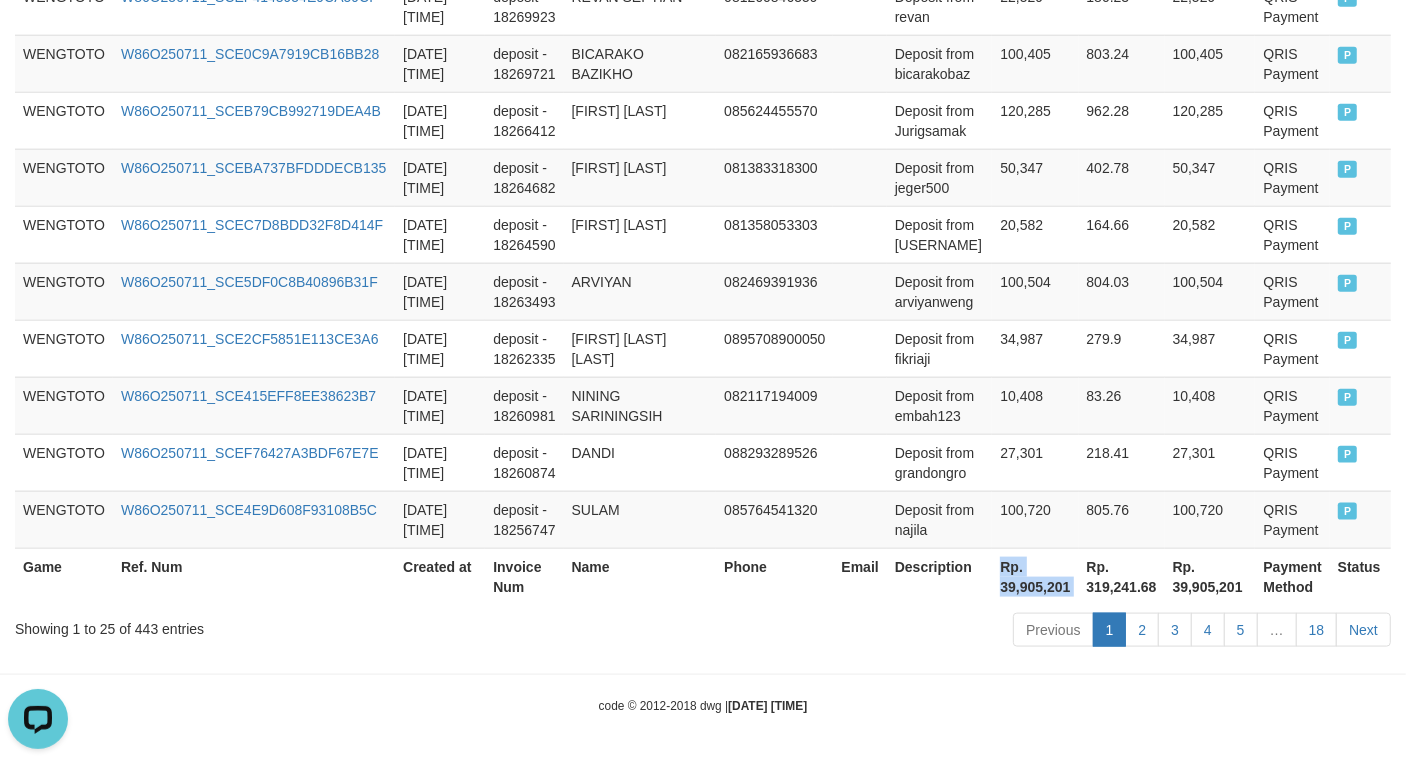 click on "Rp. 39,905,201" at bounding box center (1035, 576) 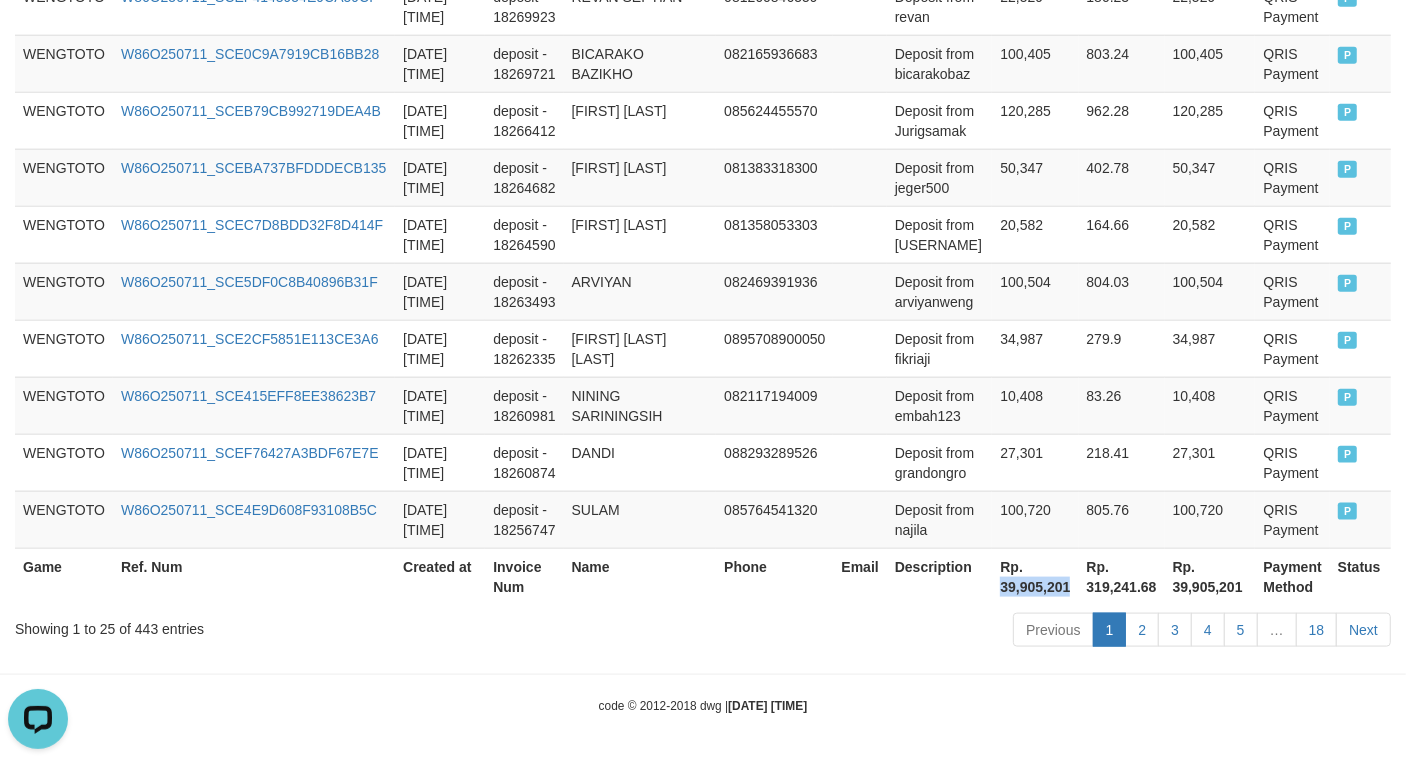 click on "Rp. 39,905,201" at bounding box center (1035, 576) 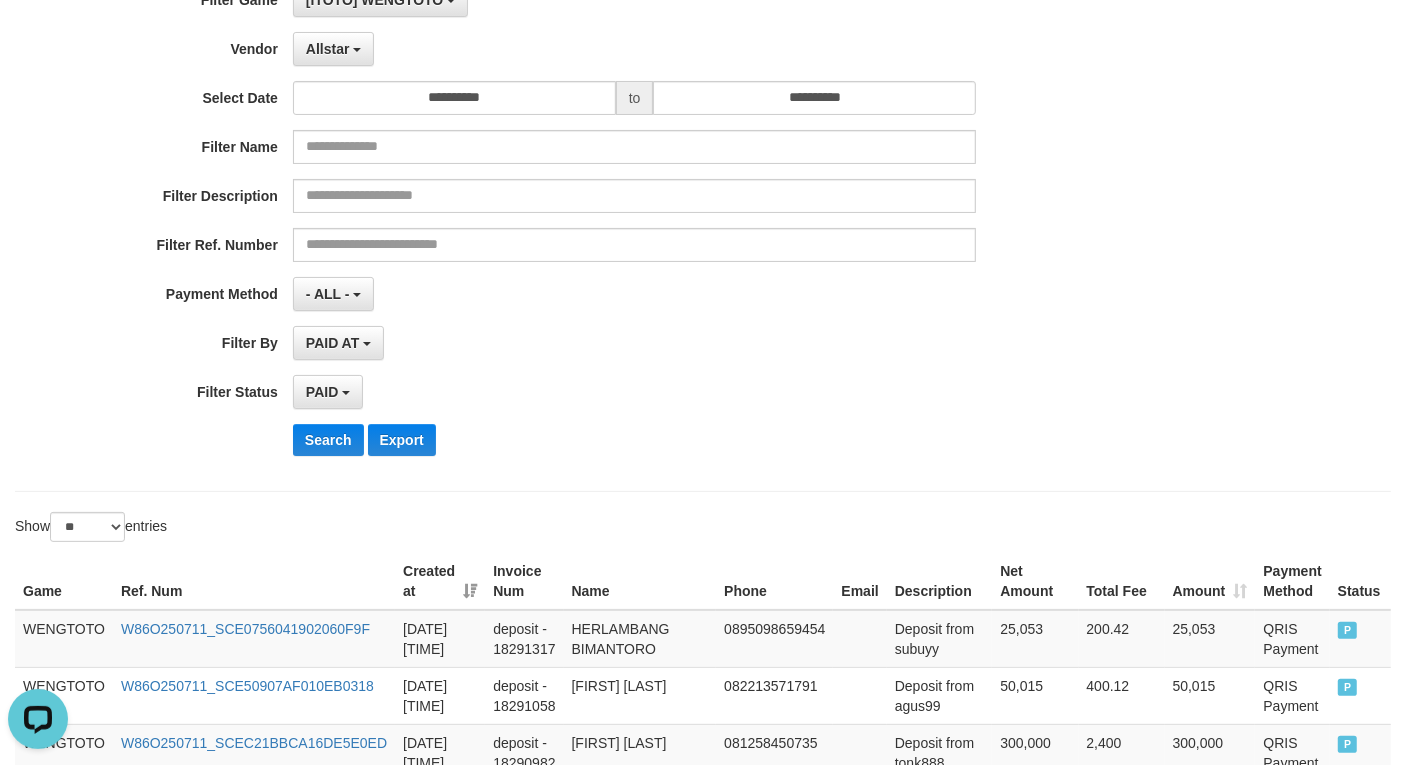 scroll, scrollTop: 0, scrollLeft: 0, axis: both 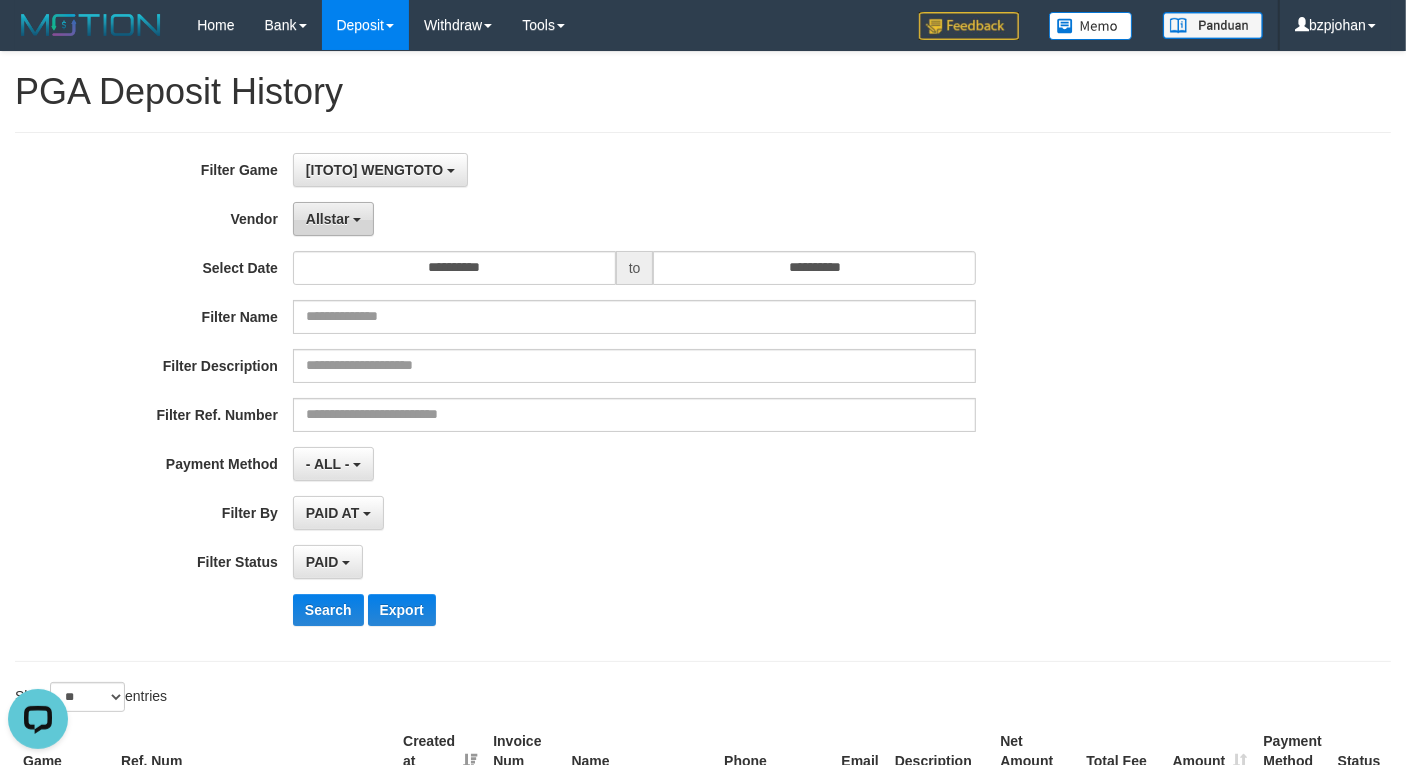 click on "Allstar" at bounding box center (333, 219) 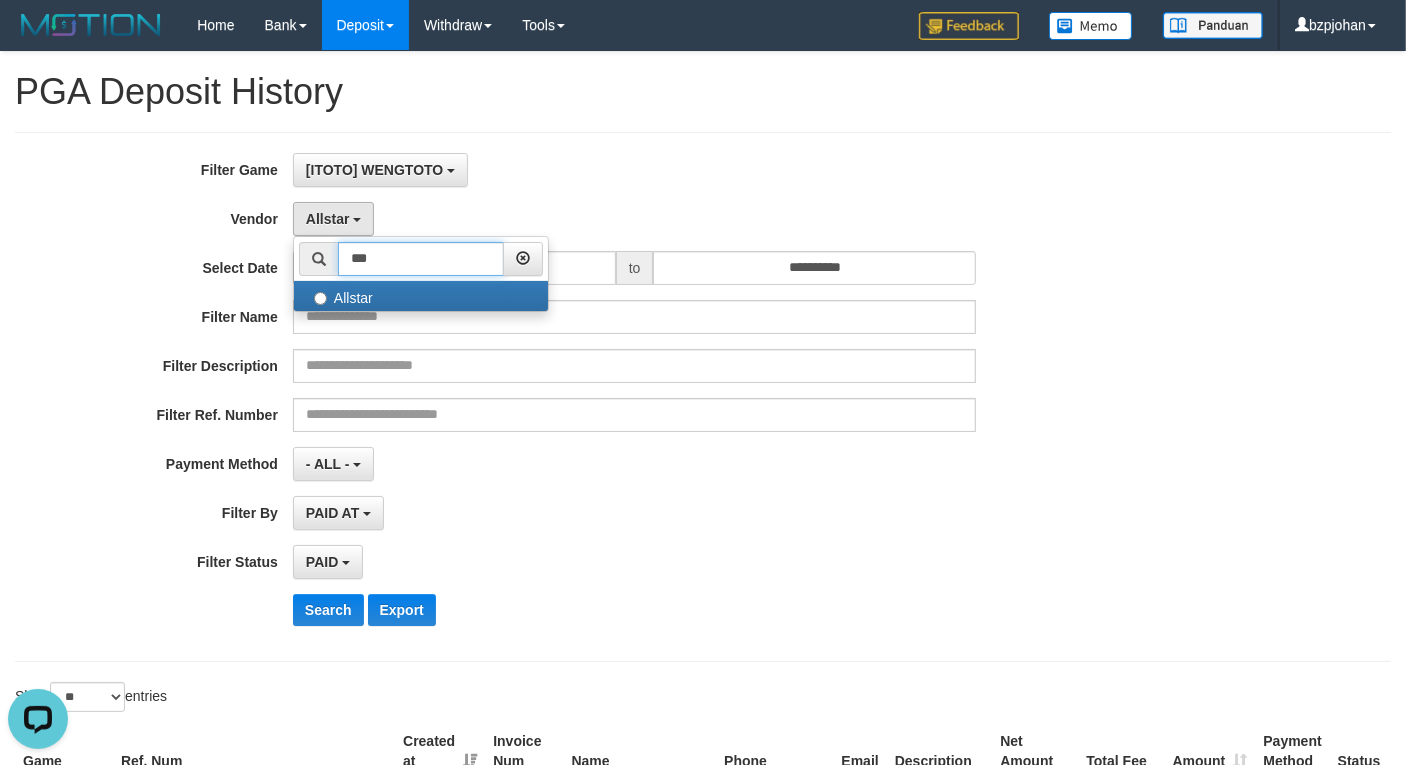 click on "***" at bounding box center [421, 259] 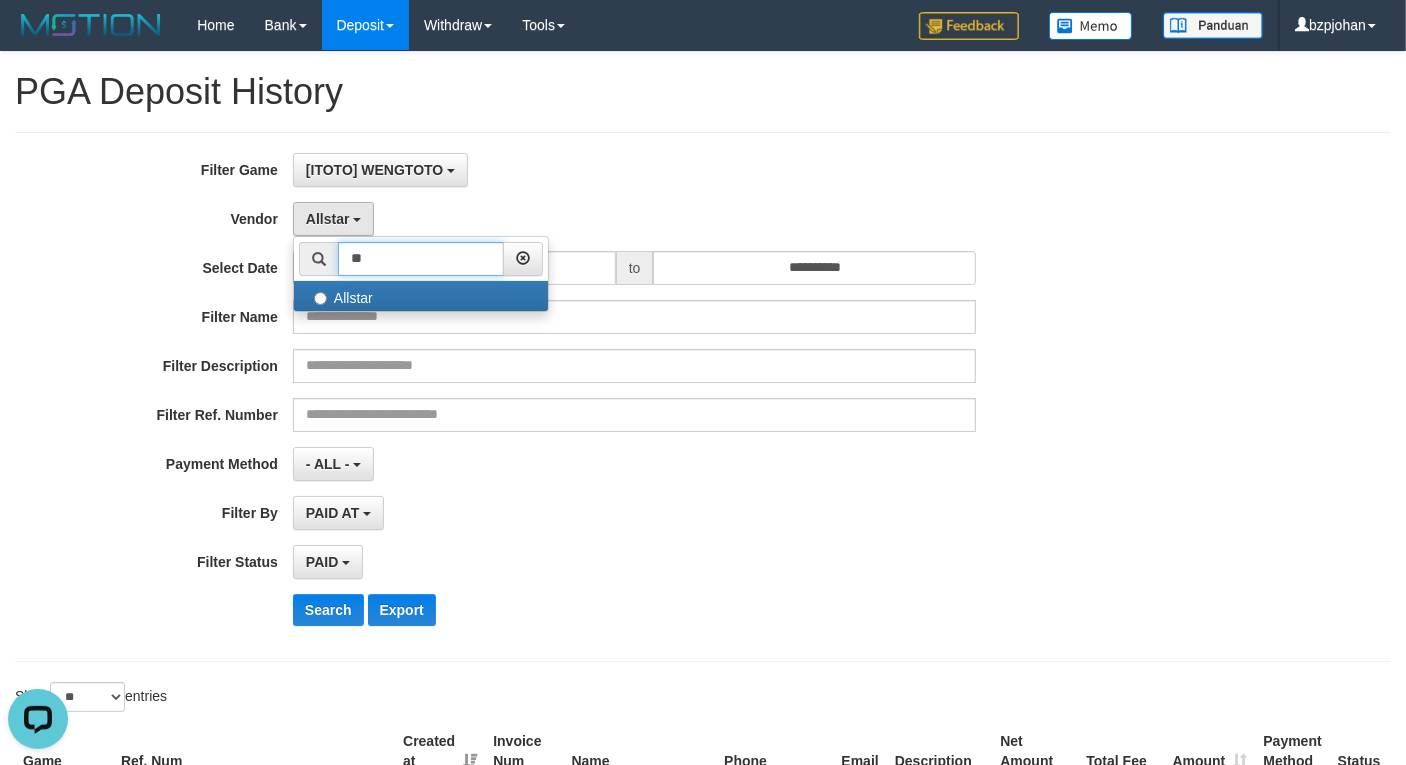 type on "*" 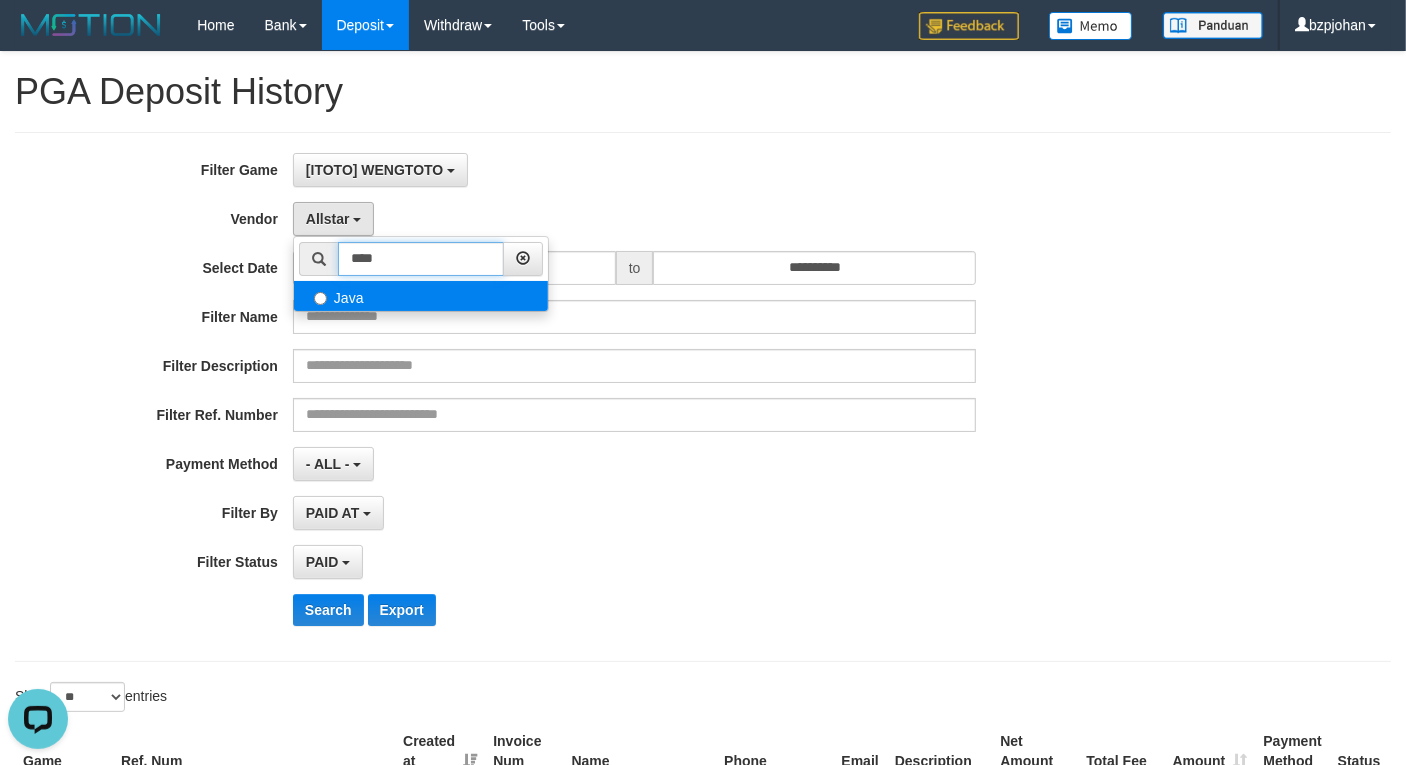 type on "****" 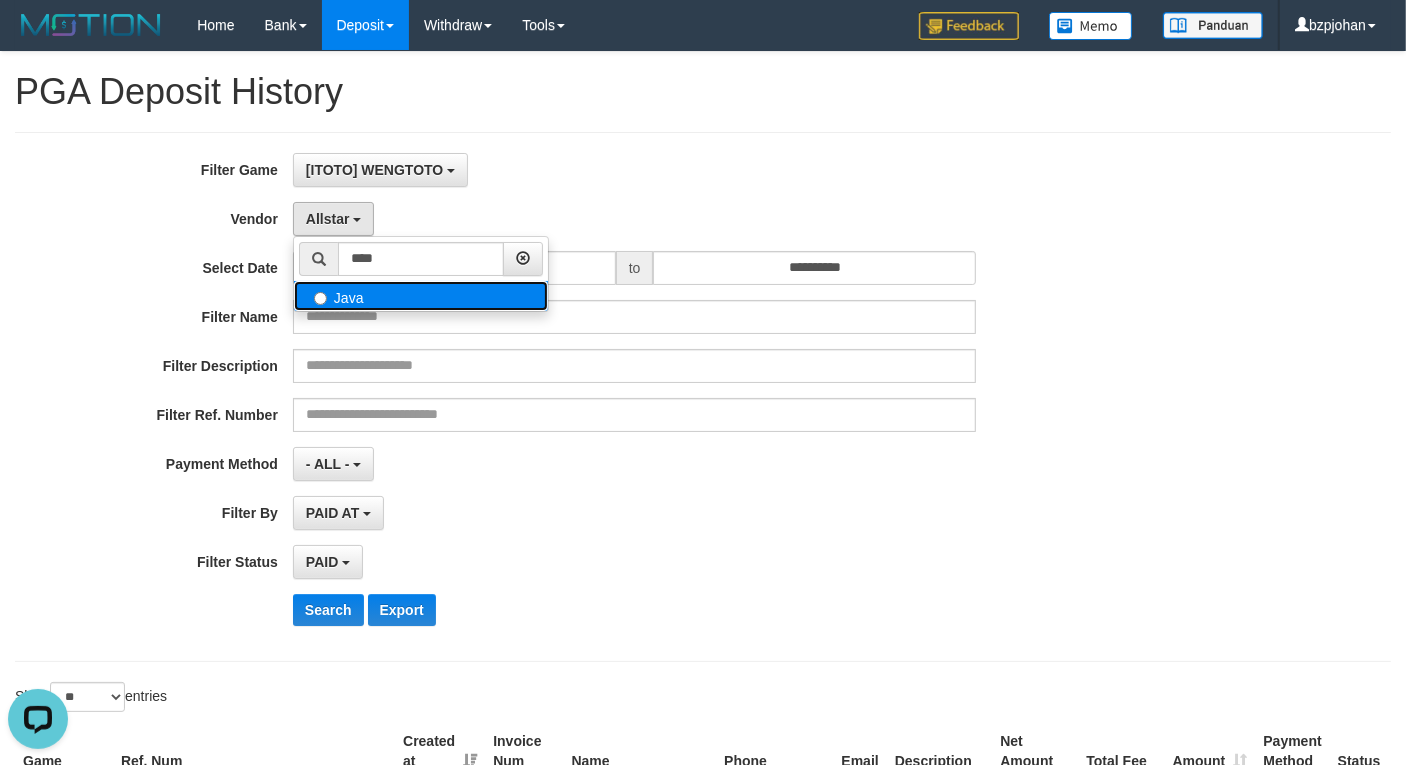 click on "Java" at bounding box center [421, 296] 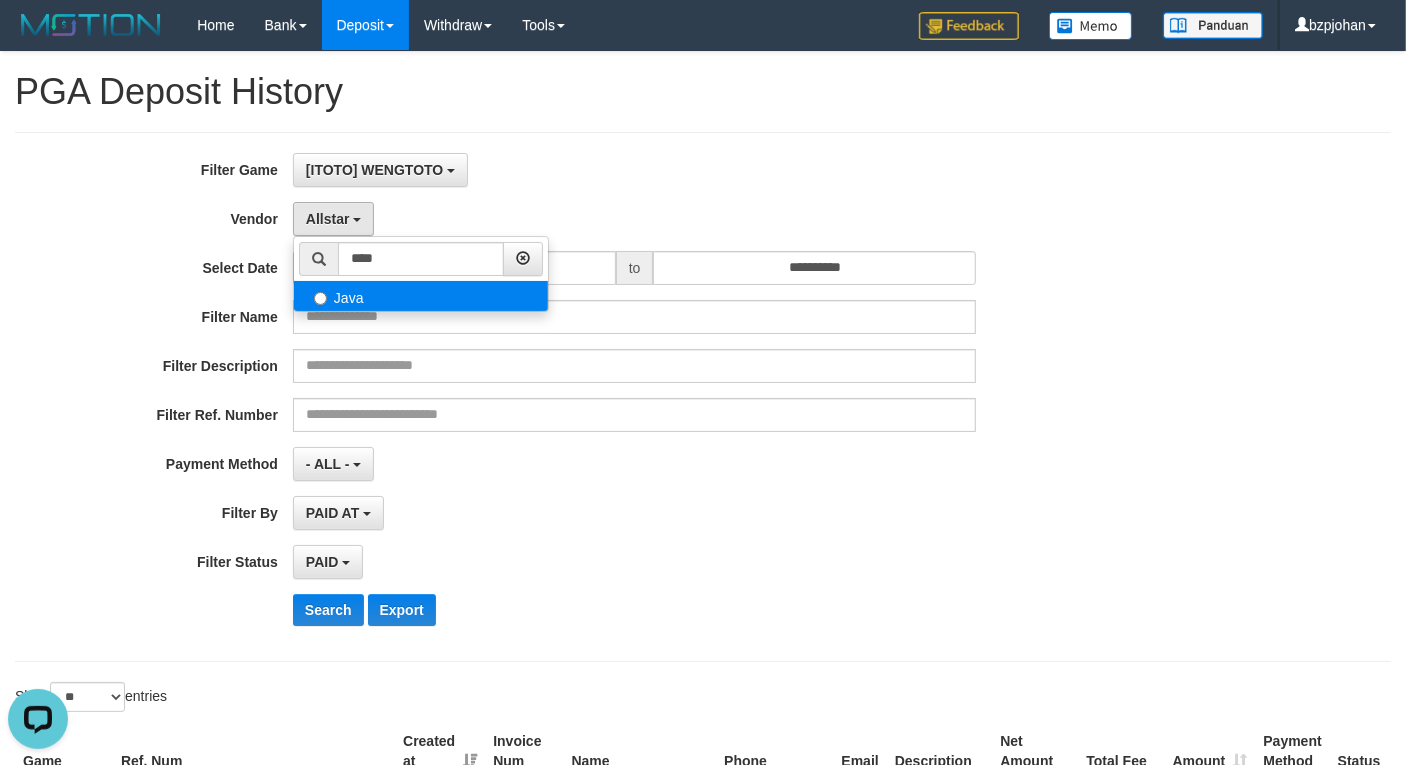 select on "**********" 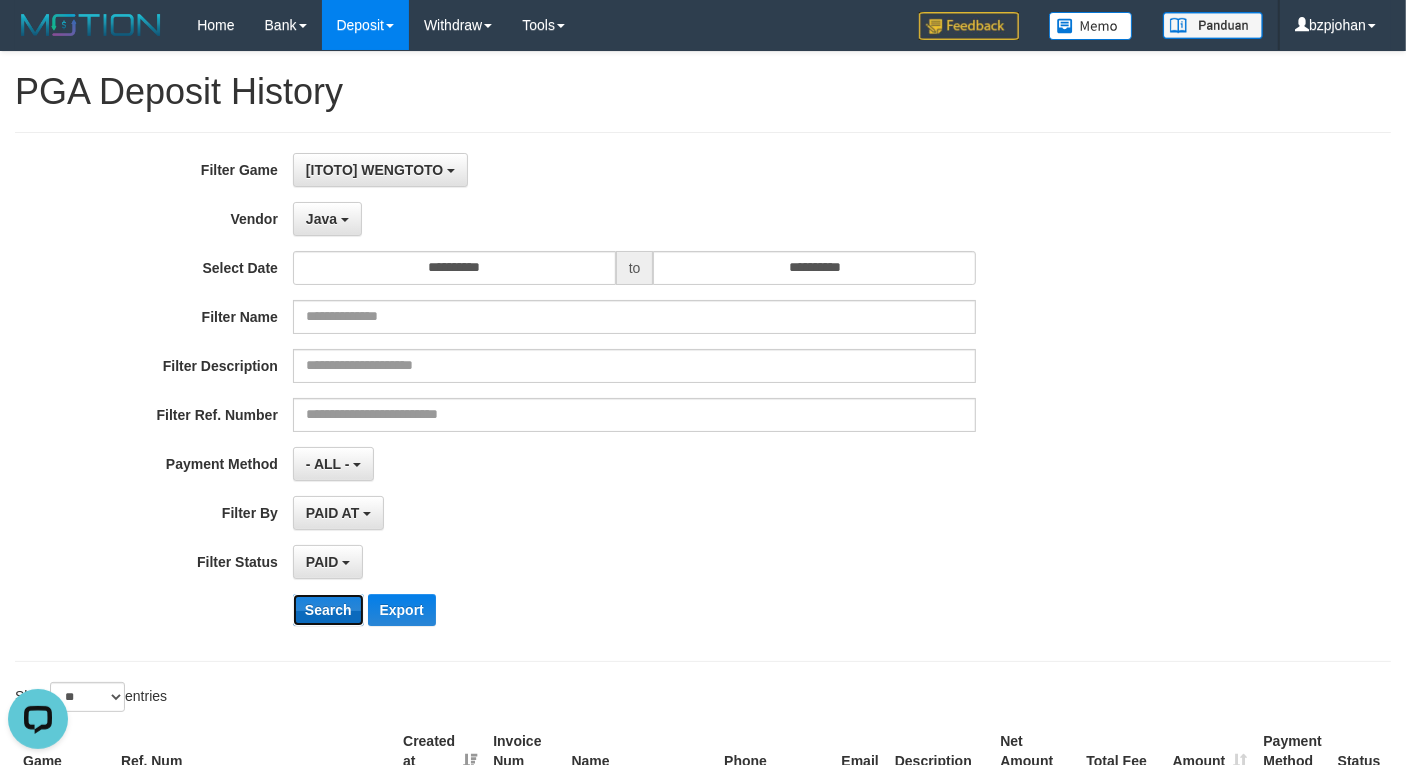 click on "Search" at bounding box center [328, 610] 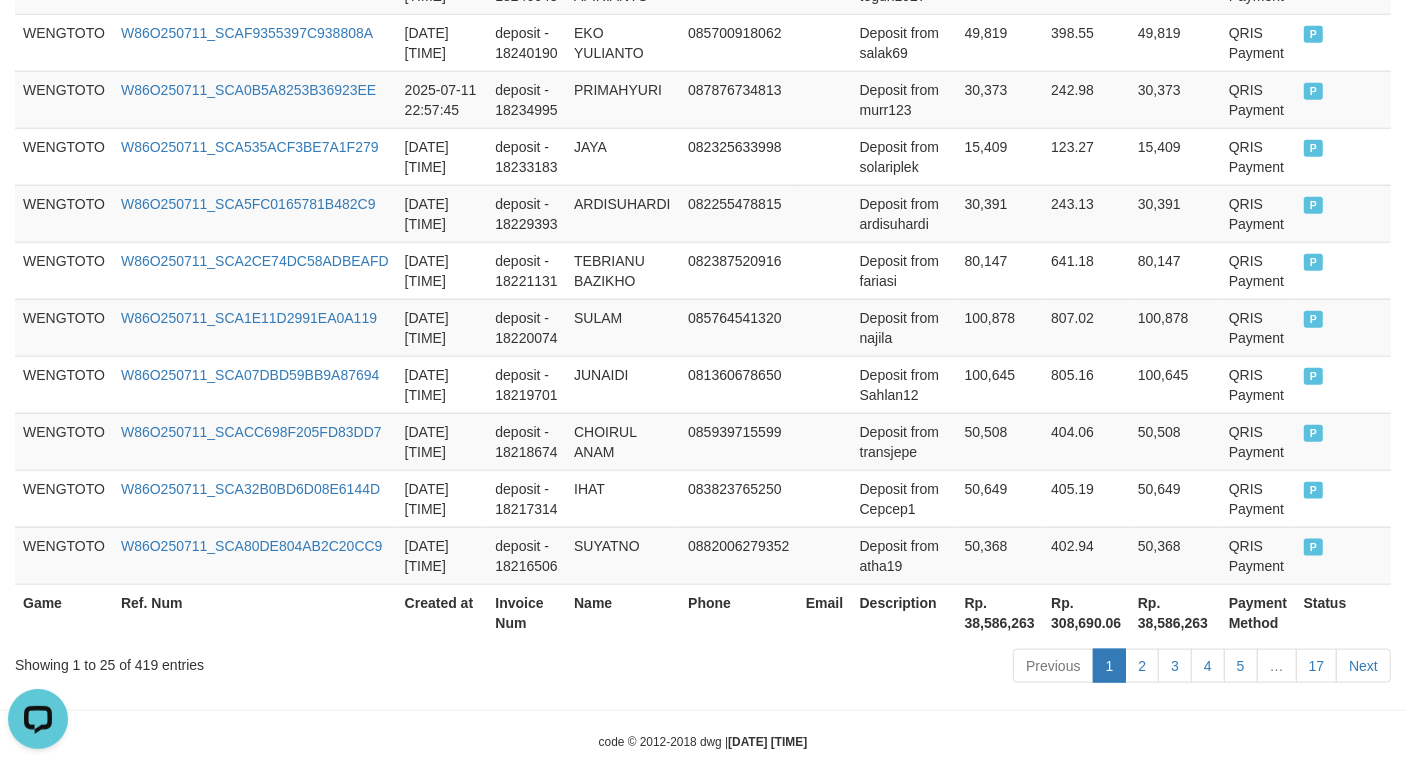 scroll, scrollTop: 1686, scrollLeft: 0, axis: vertical 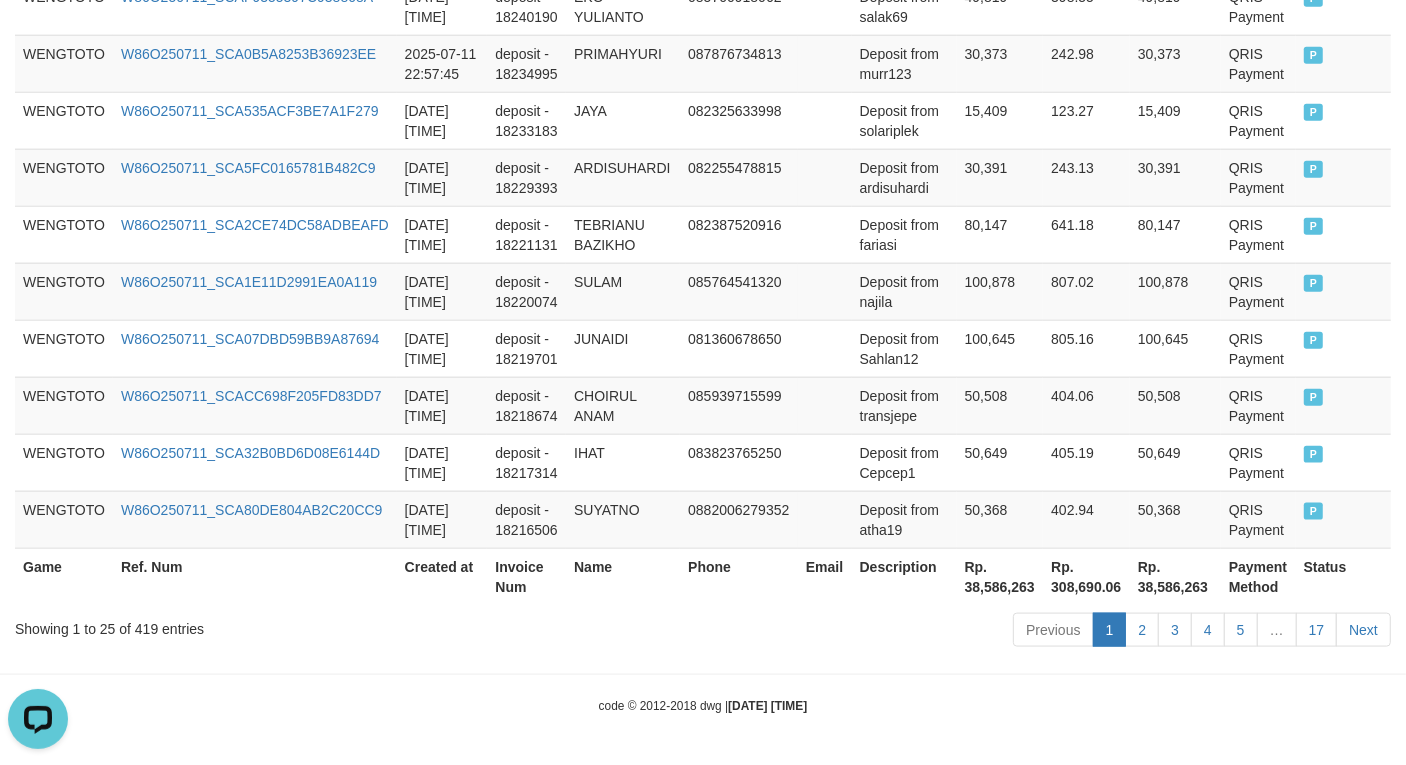 click on "Rp. 38,586,263" at bounding box center [1000, 576] 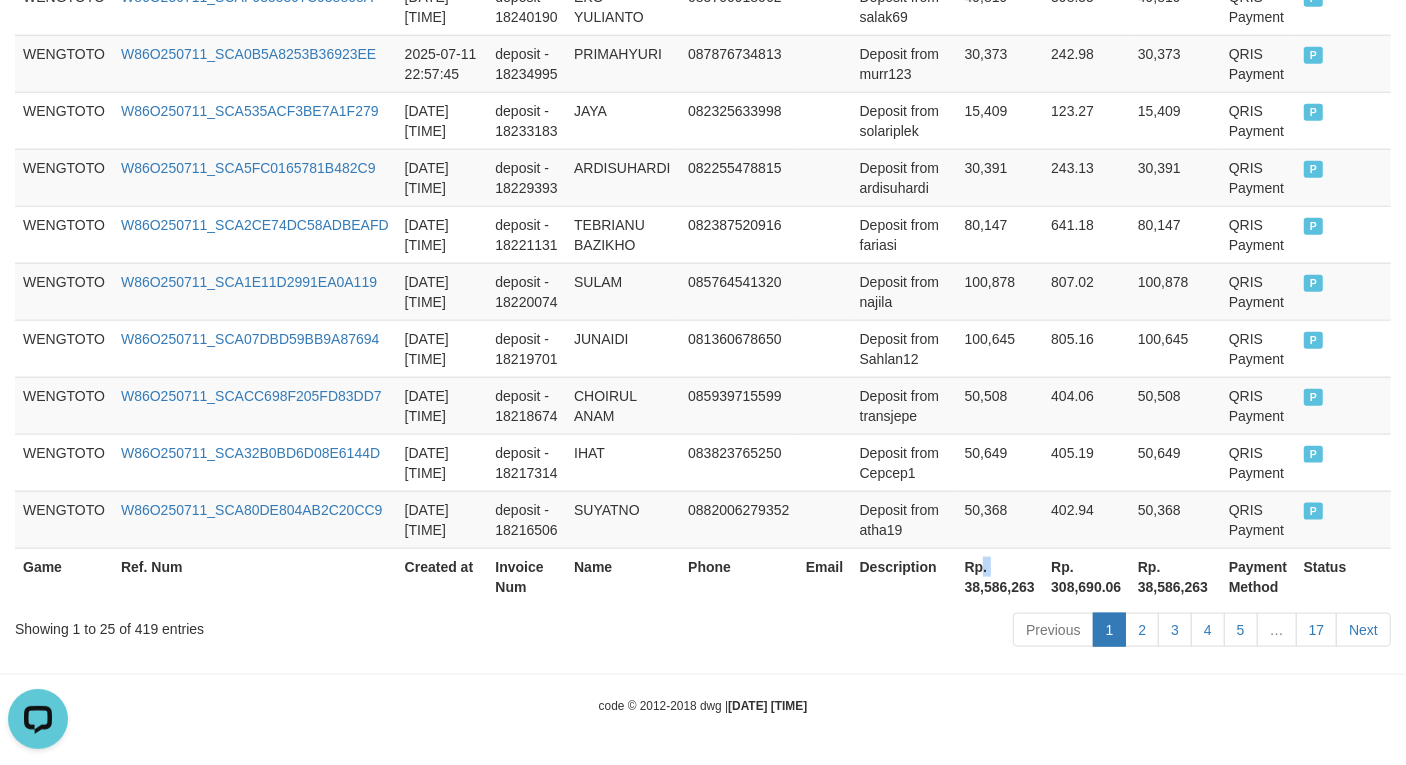 click on "Rp. 38,586,263" at bounding box center [1000, 576] 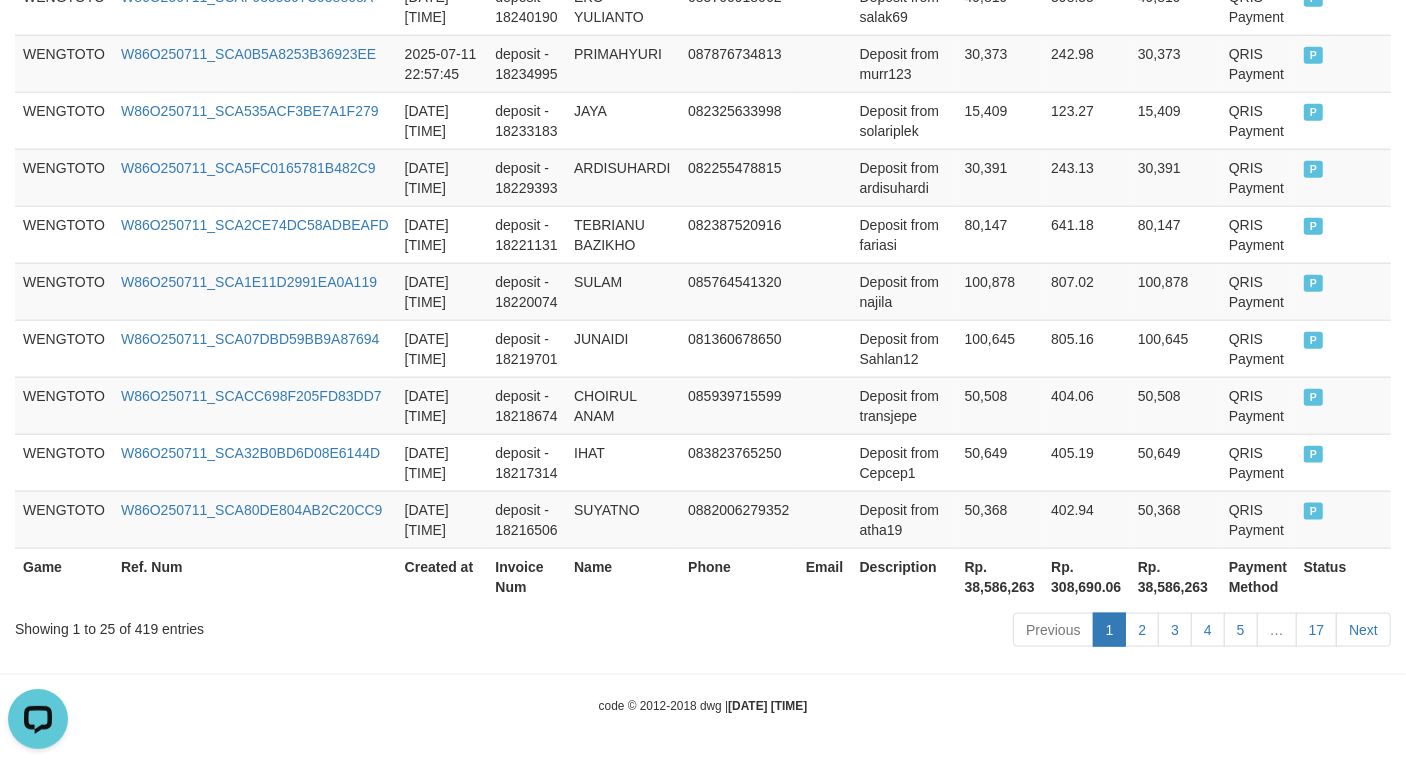 click on "Rp. 38,586,263" at bounding box center [1000, 576] 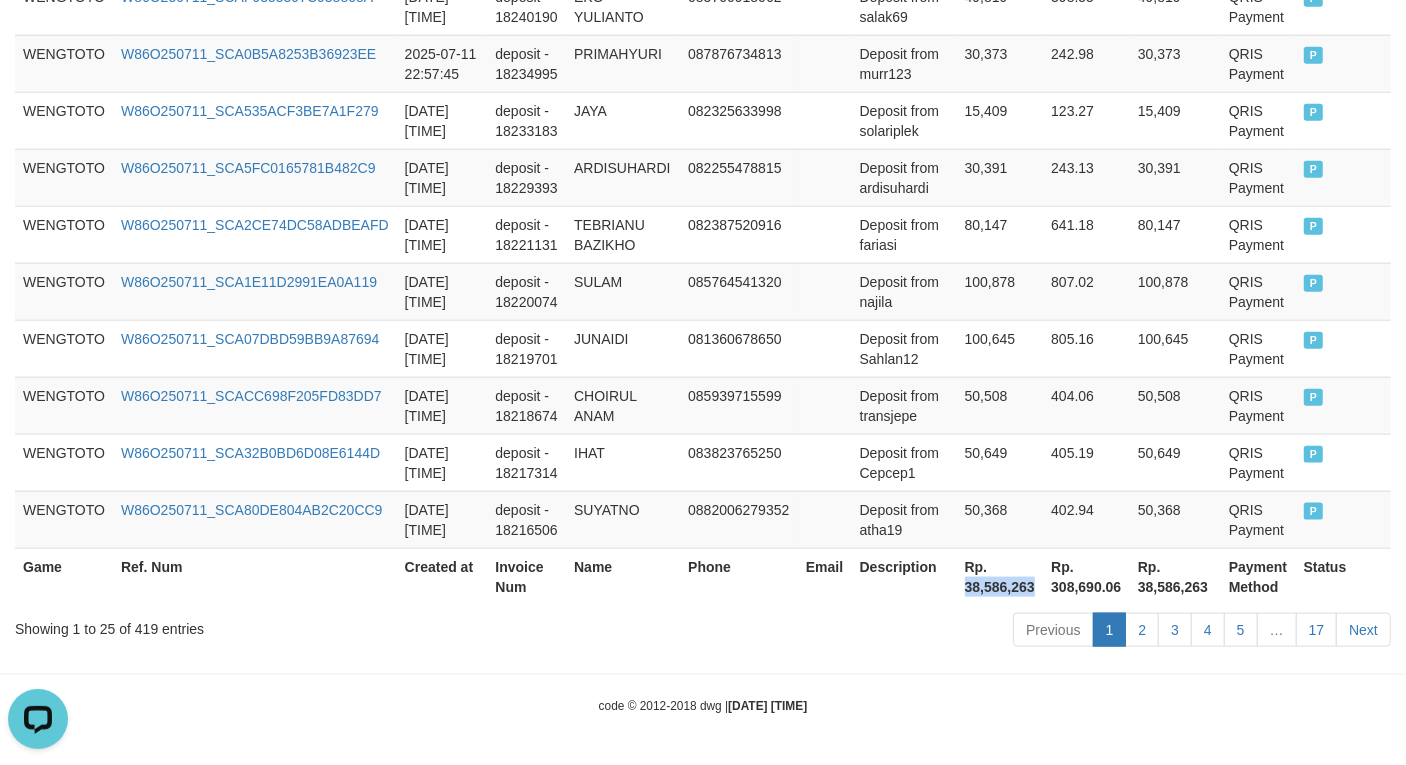 click on "Rp. 38,586,263" at bounding box center [1000, 576] 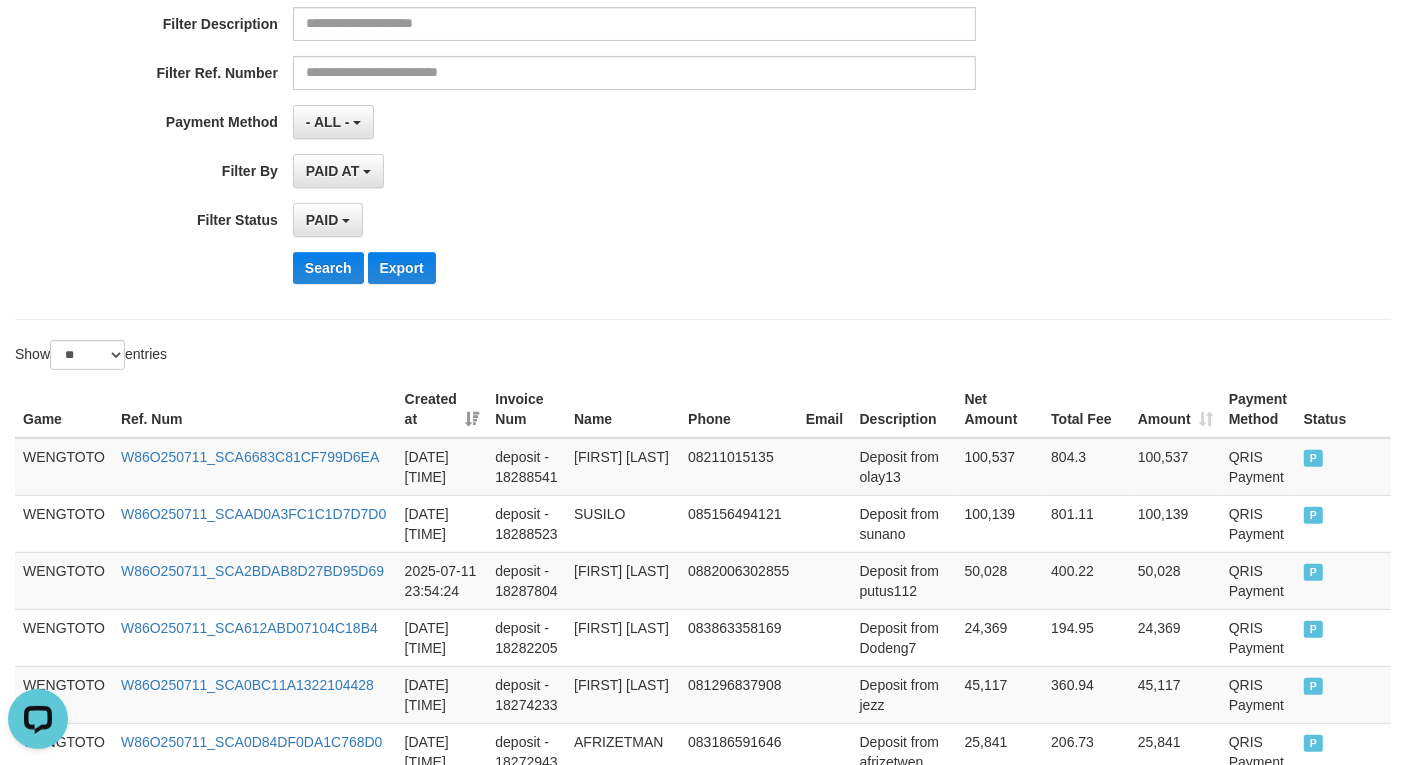 scroll, scrollTop: 0, scrollLeft: 0, axis: both 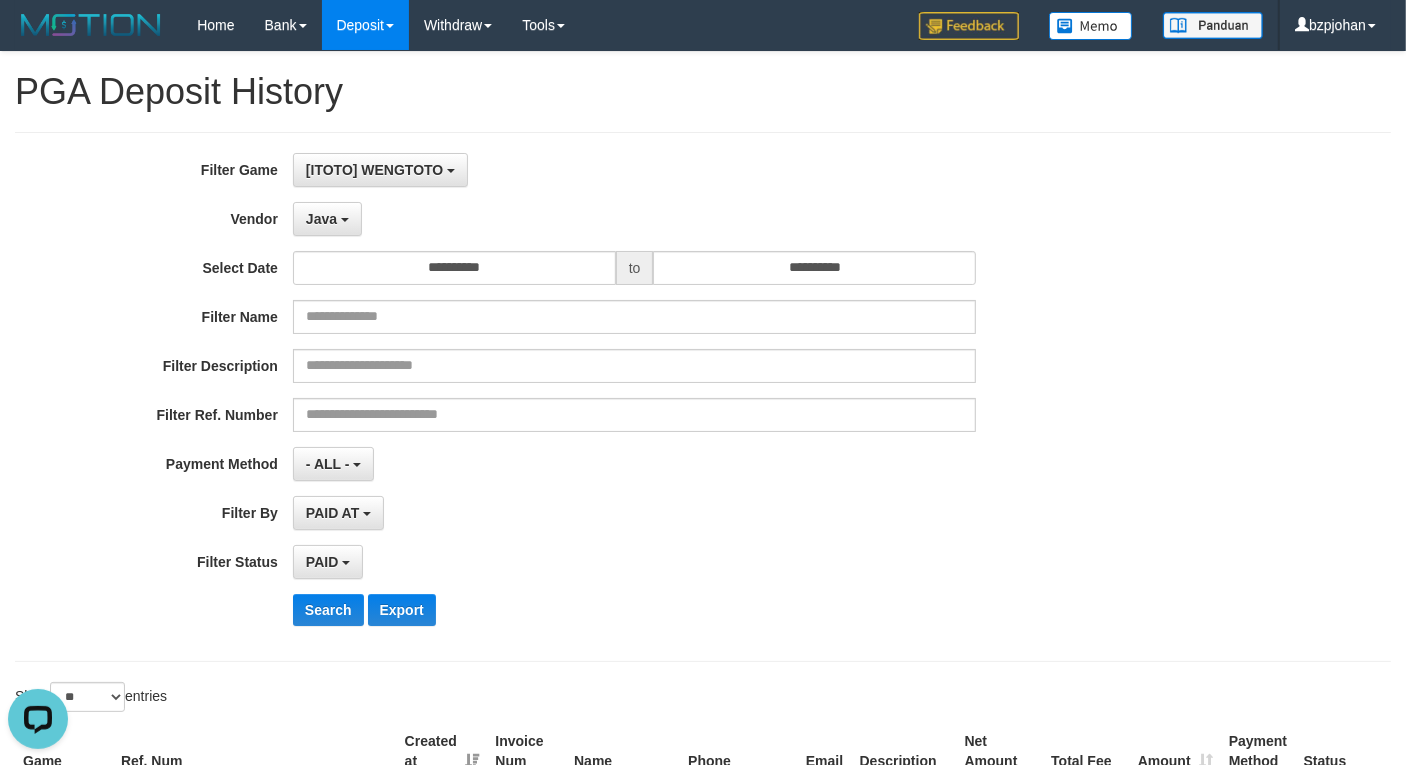 click on "**********" at bounding box center (586, 397) 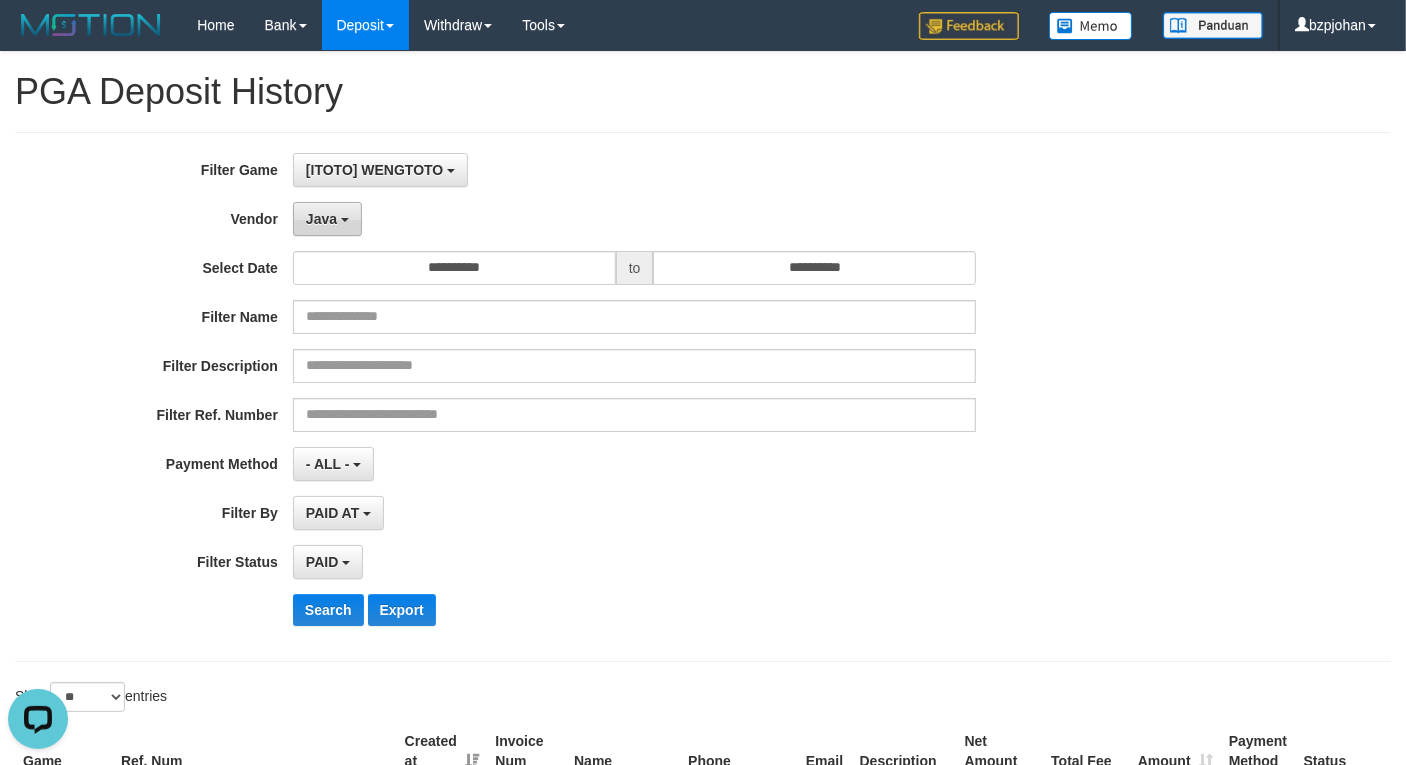 click on "Java" at bounding box center (327, 219) 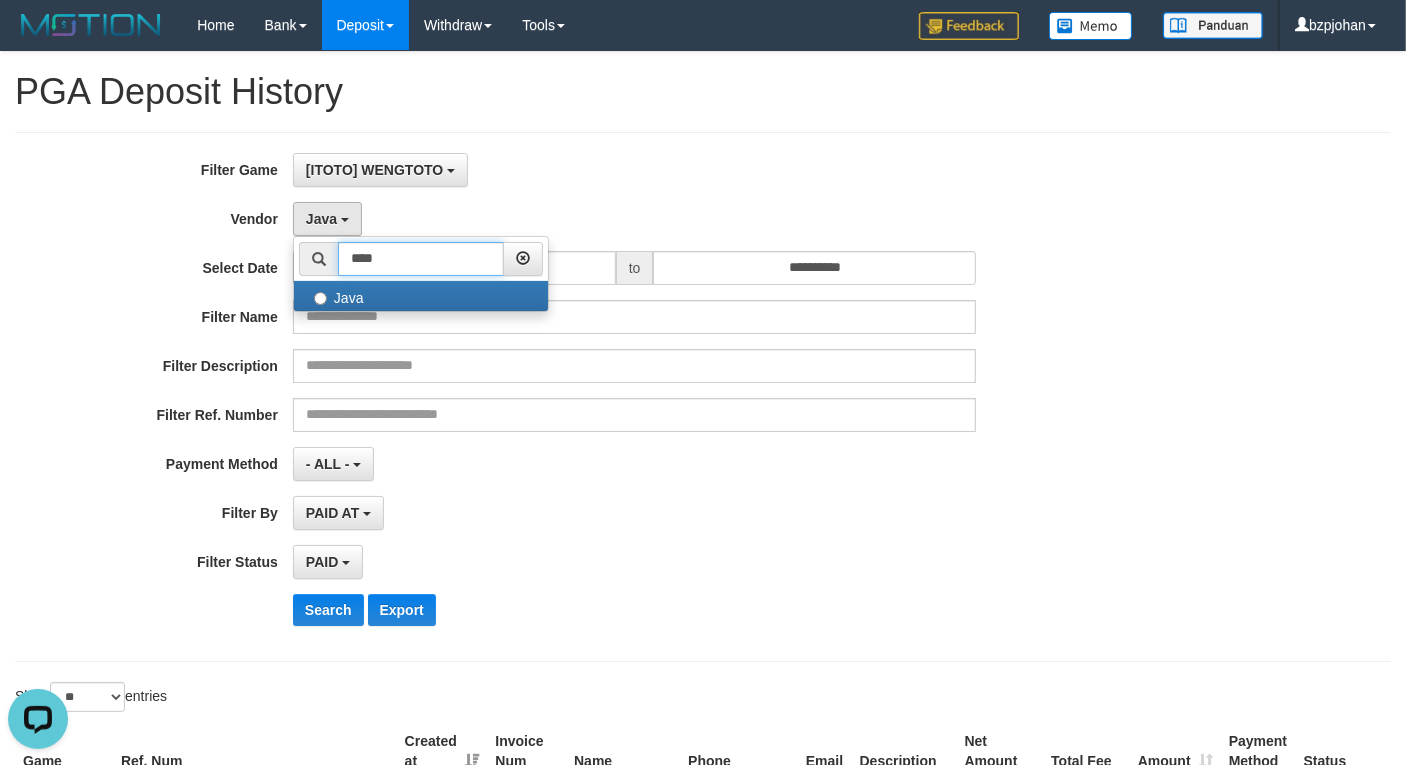 click on "****" at bounding box center (421, 259) 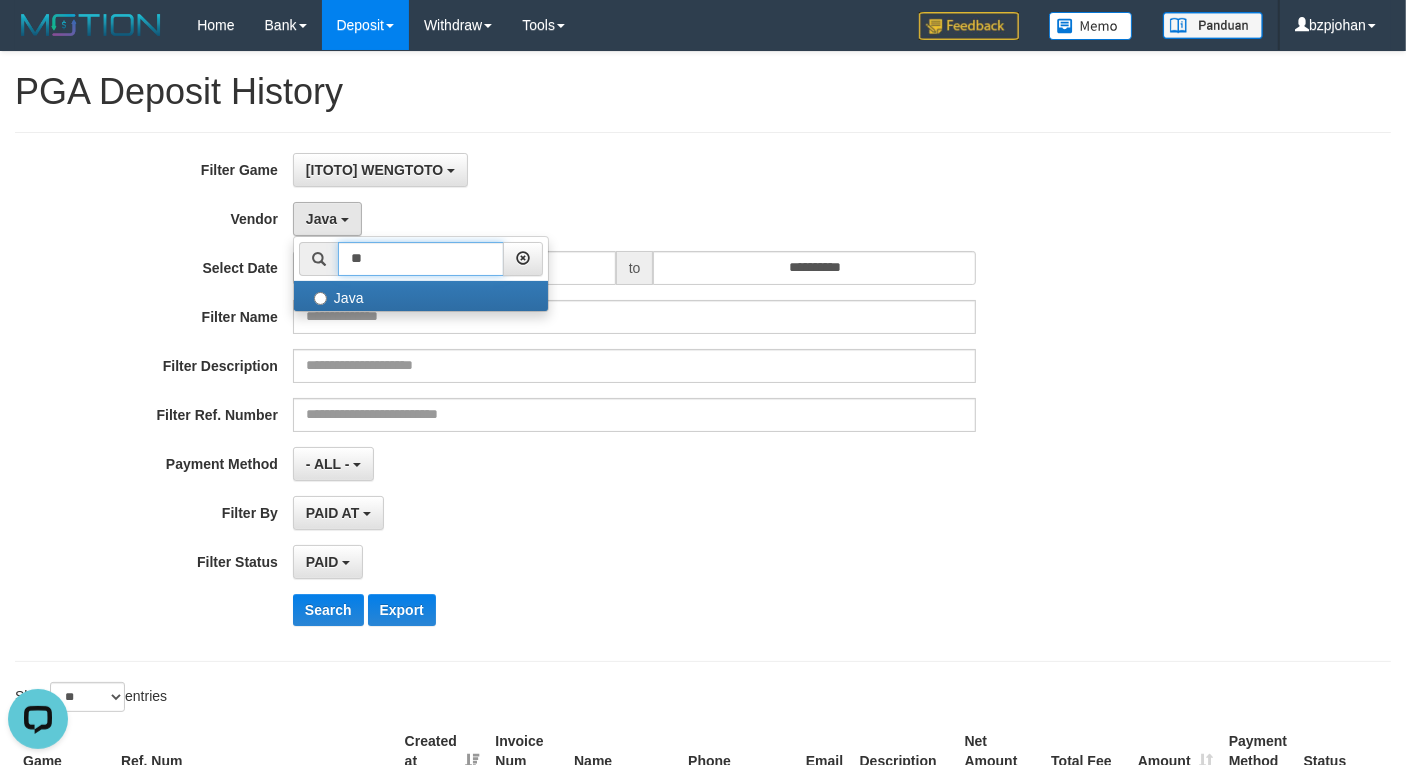 type on "*" 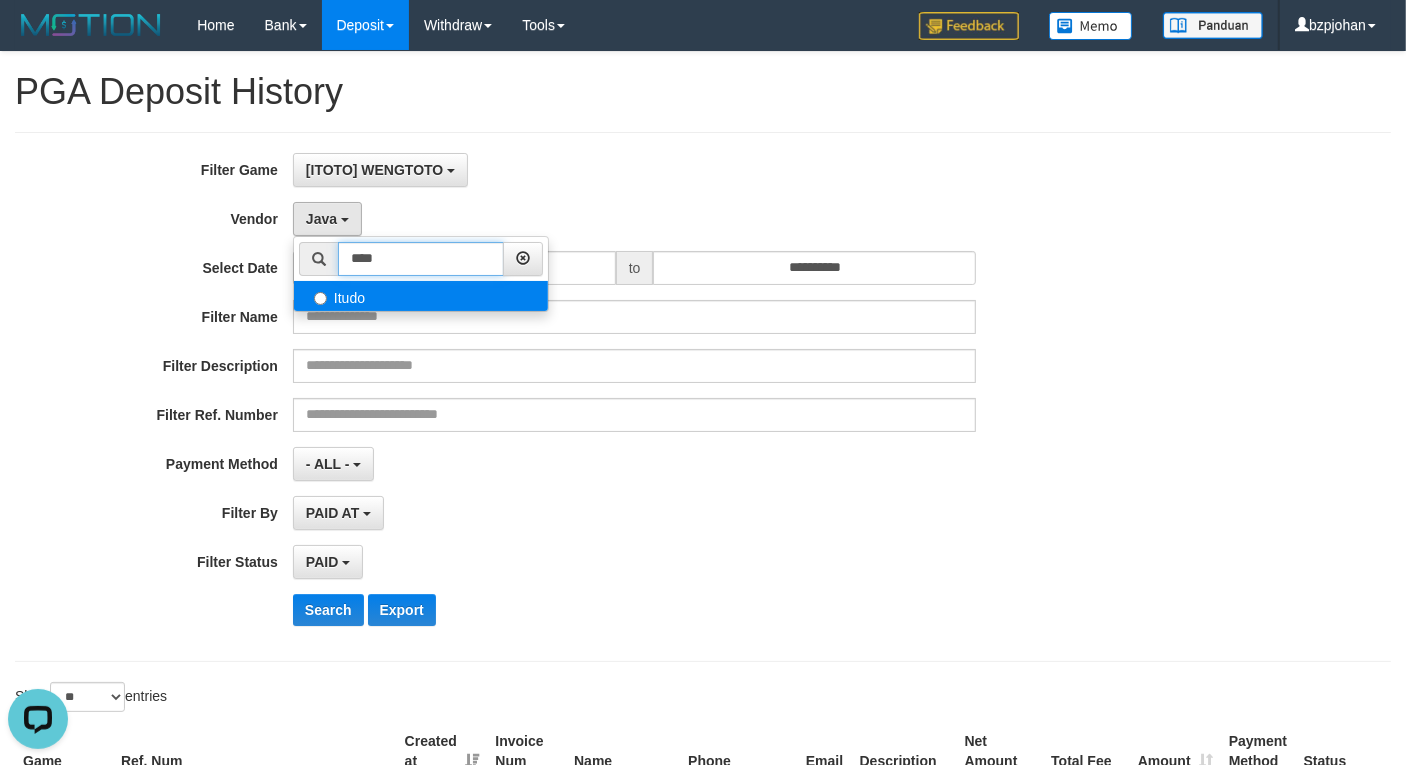 type on "****" 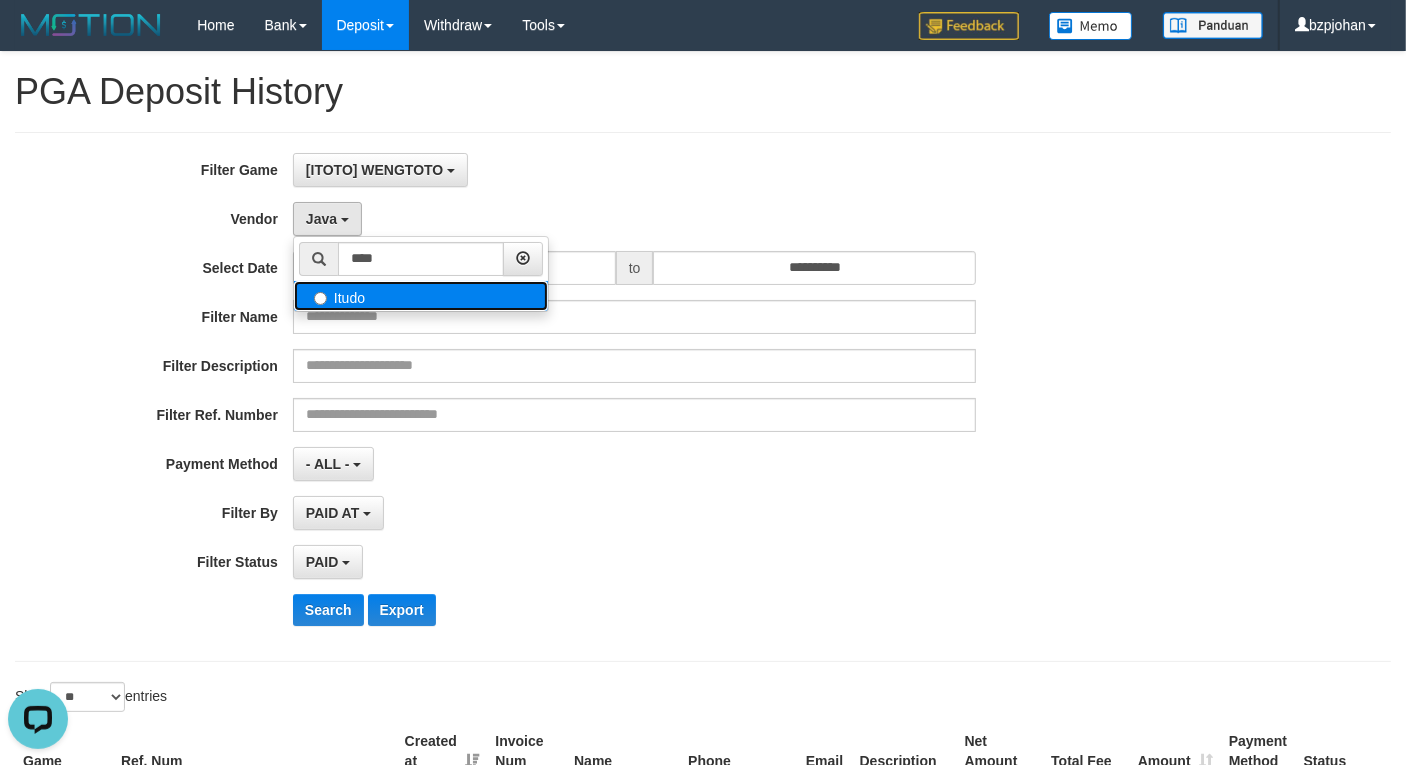 click on "Itudo" at bounding box center (421, 296) 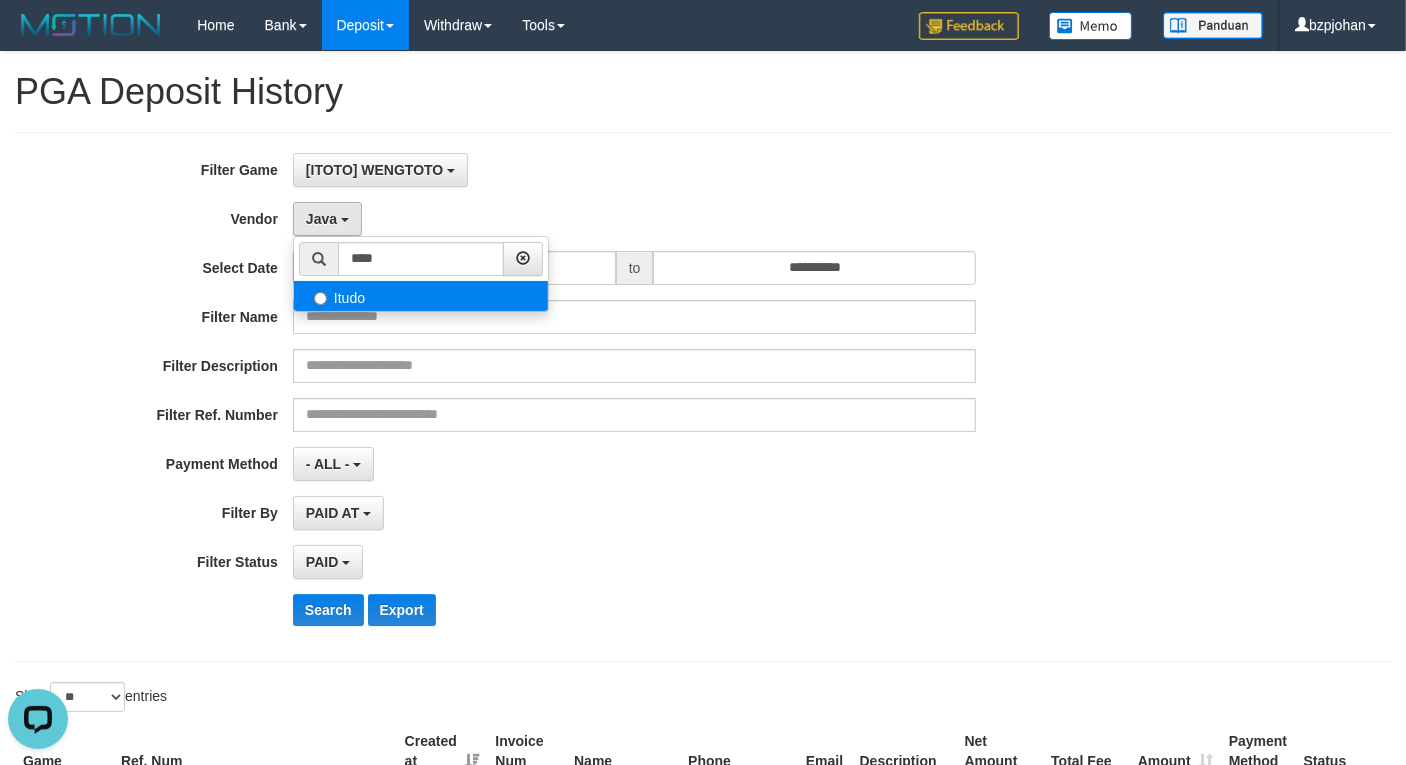 select on "**********" 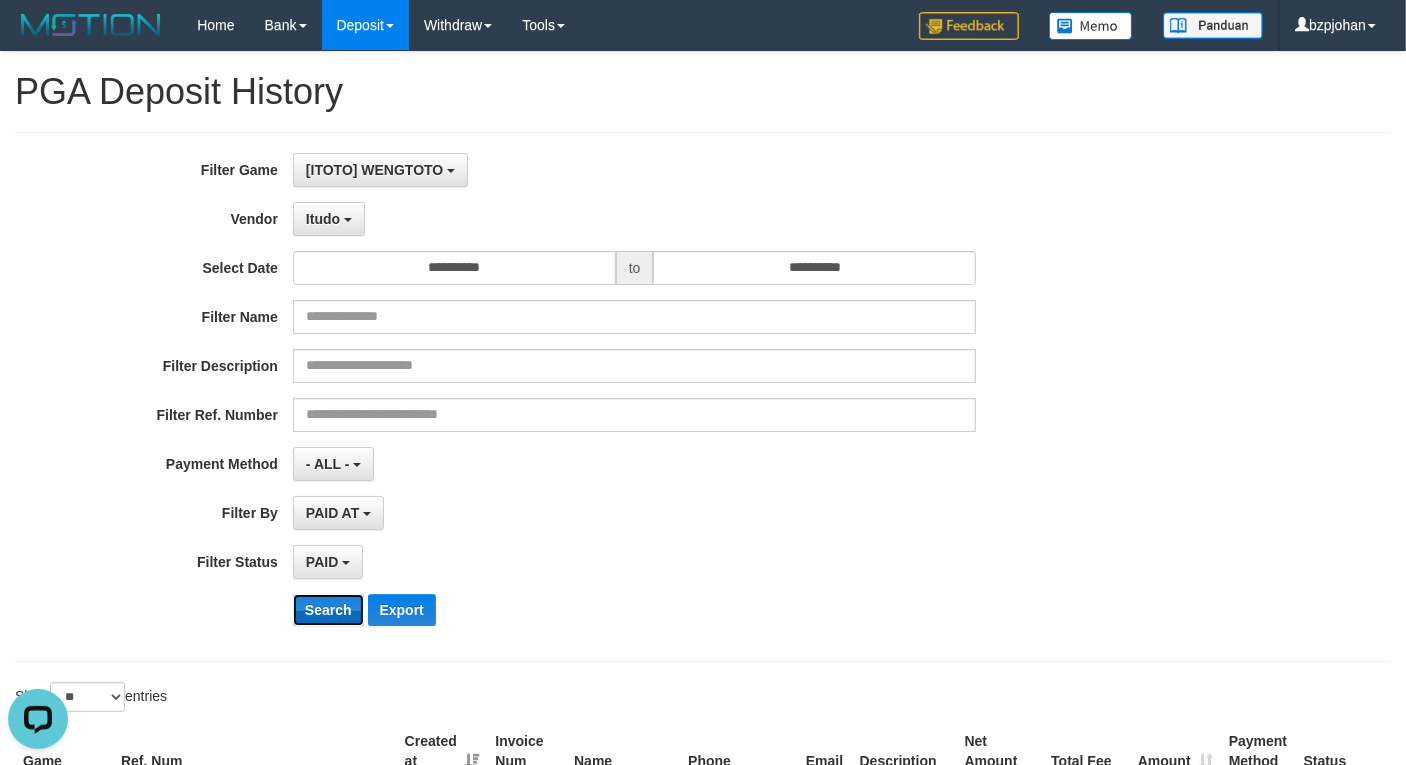 click on "Search" at bounding box center [328, 610] 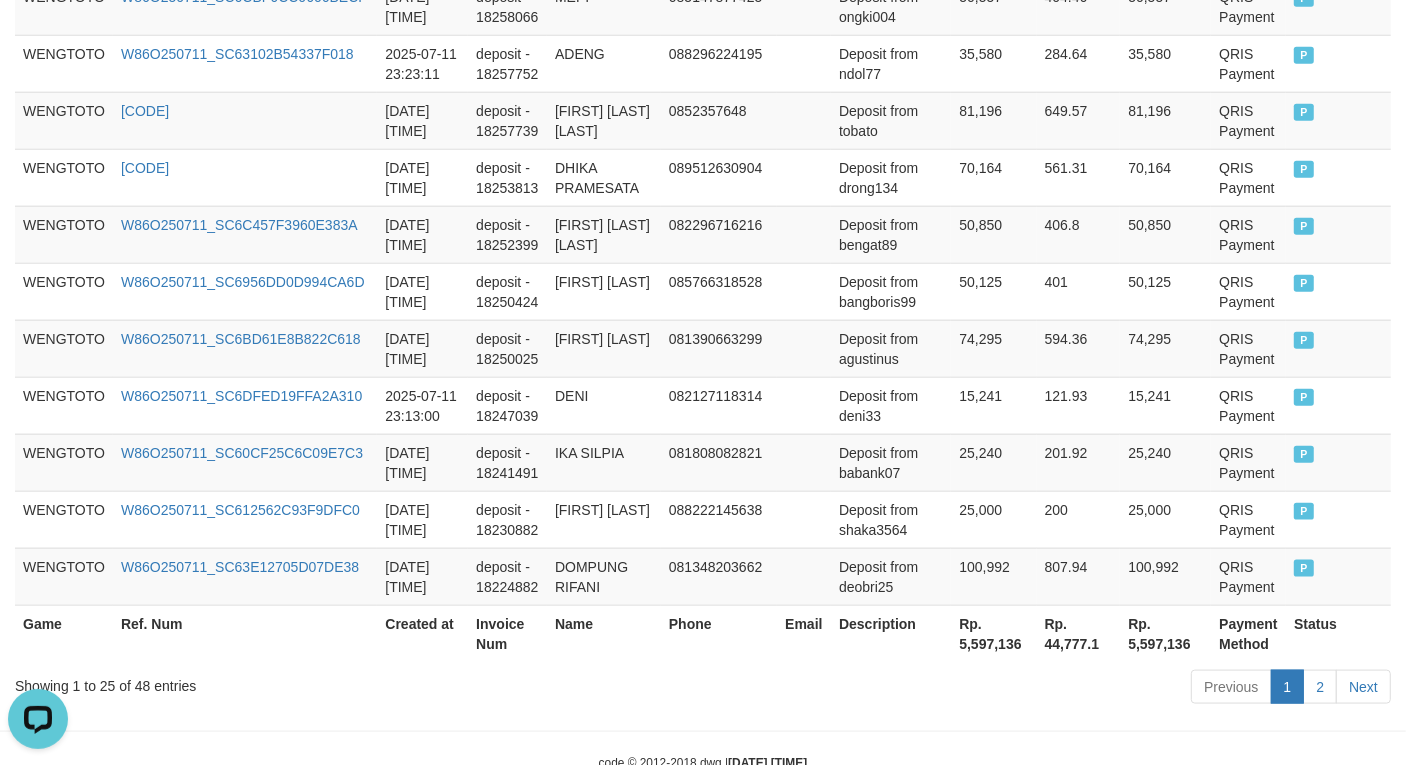 scroll, scrollTop: 1686, scrollLeft: 0, axis: vertical 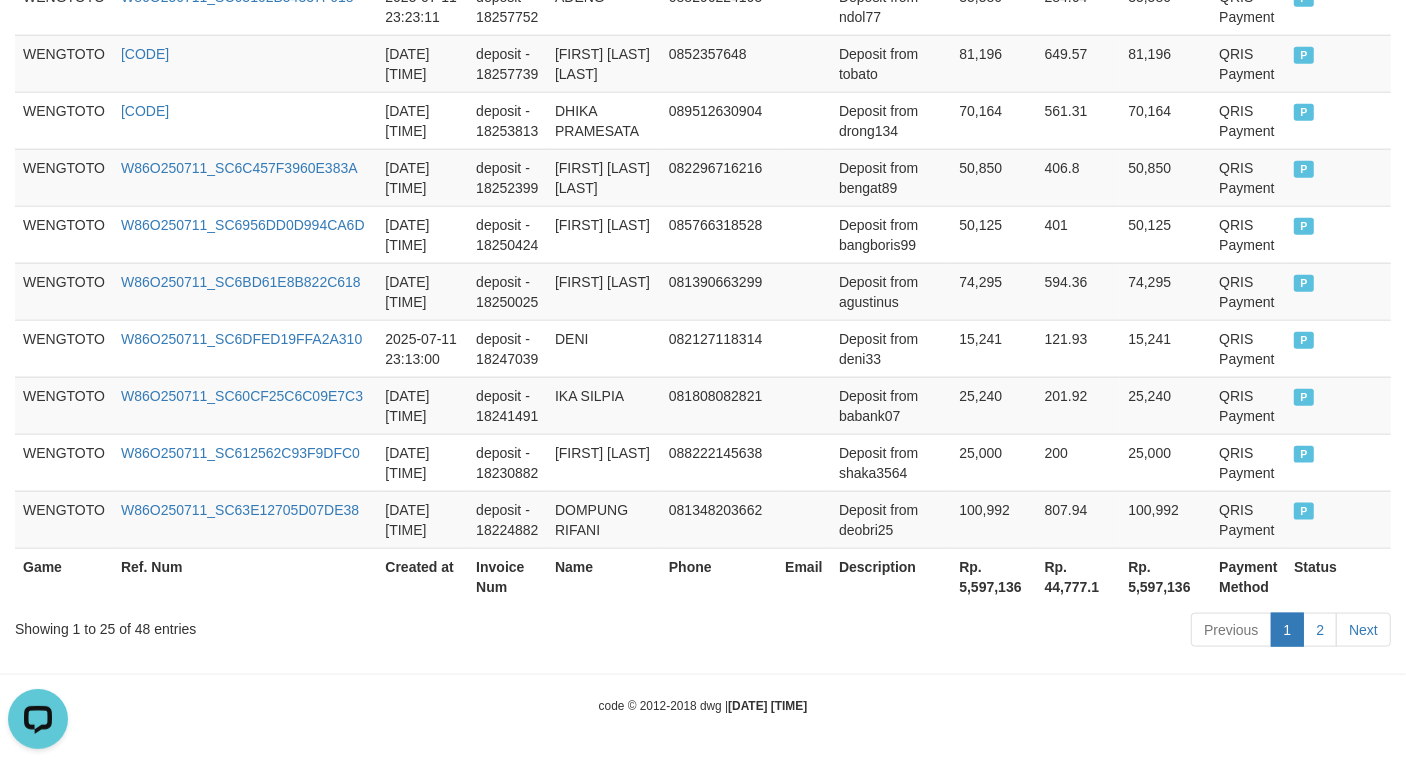 click on "Rp. 5,597,136" at bounding box center [993, 576] 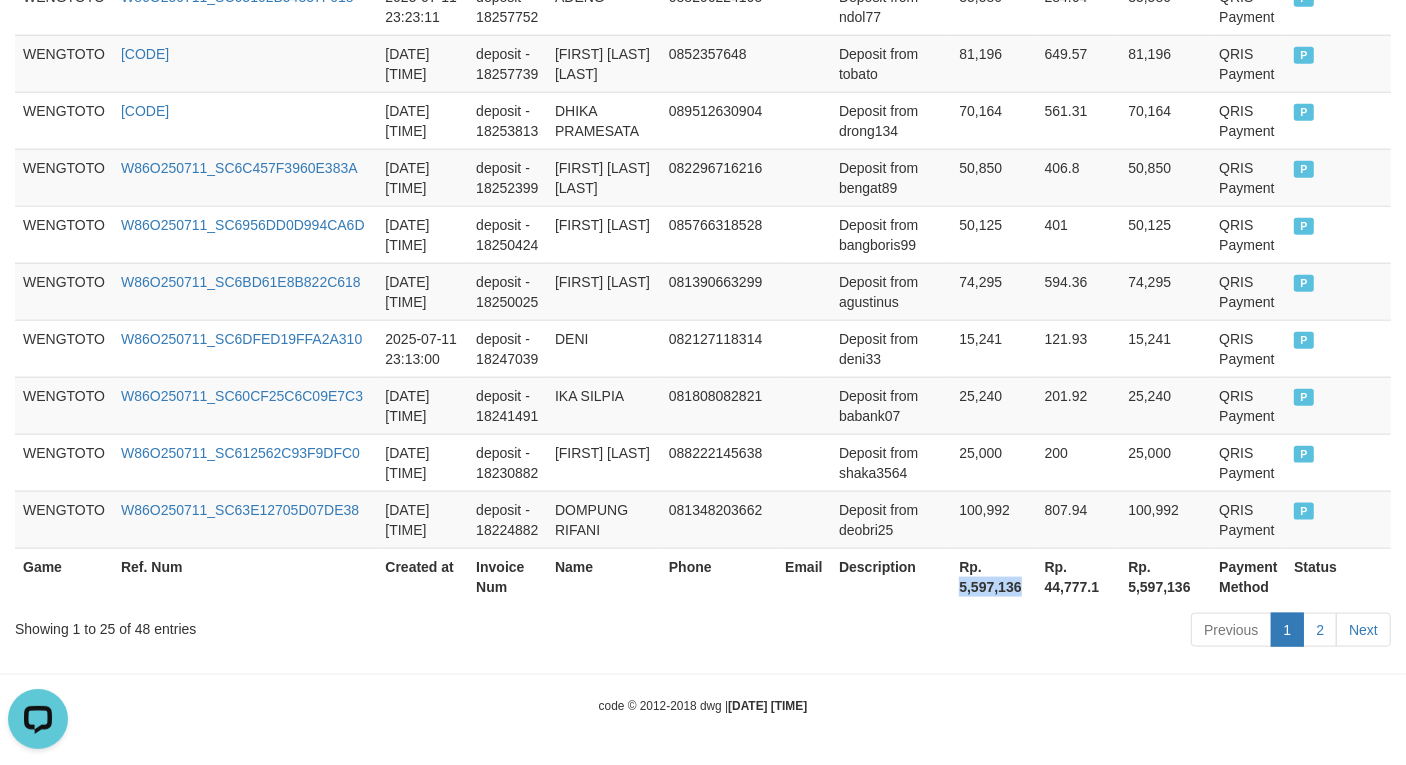 click on "Rp. 5,597,136" at bounding box center [993, 576] 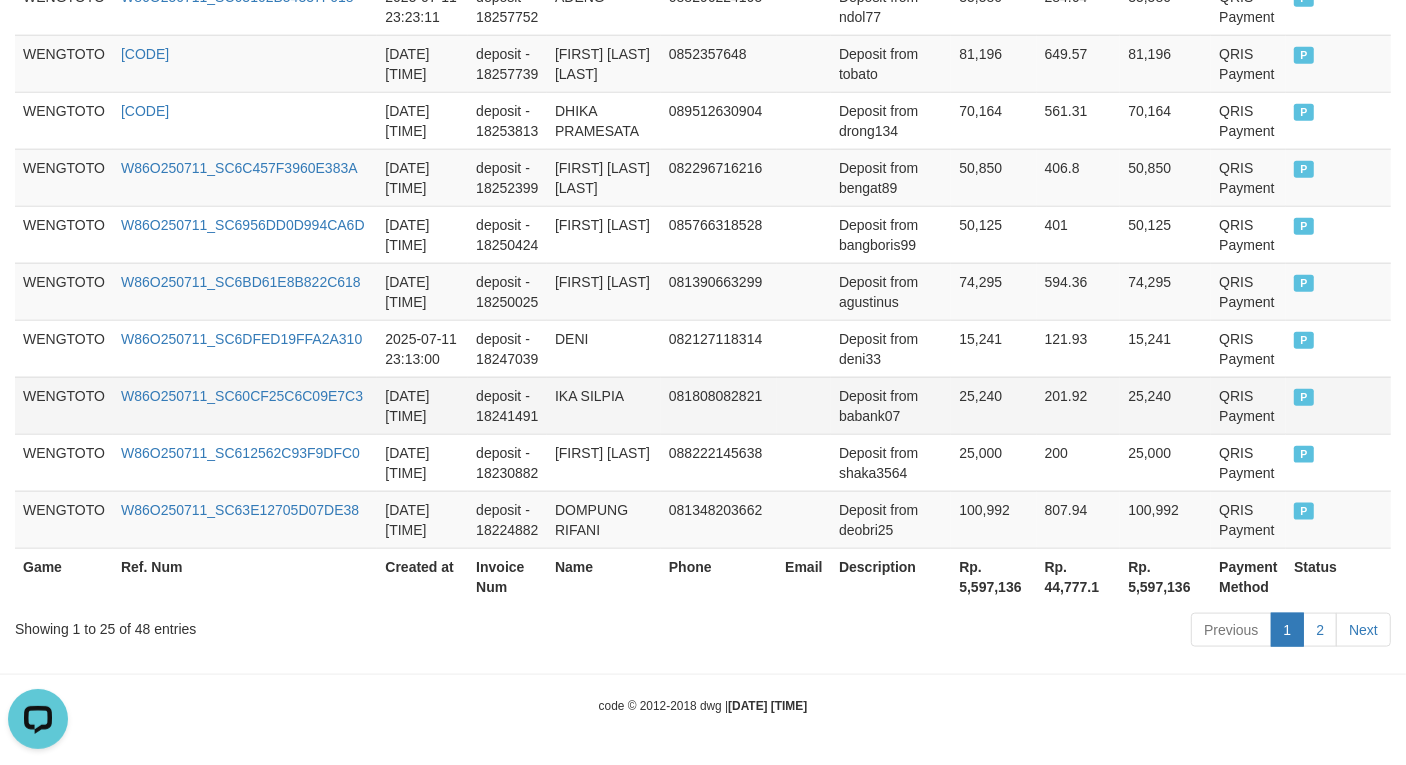 click on "[USERNAME] [CODE] [DATE] [TIME] deposit - [NUMBER] [FIRST] [LAST] [PHONE] Deposit from [USERNAME] [PRICE] [PRICE] [PRICE] QRIS Payment P" at bounding box center (703, 405) 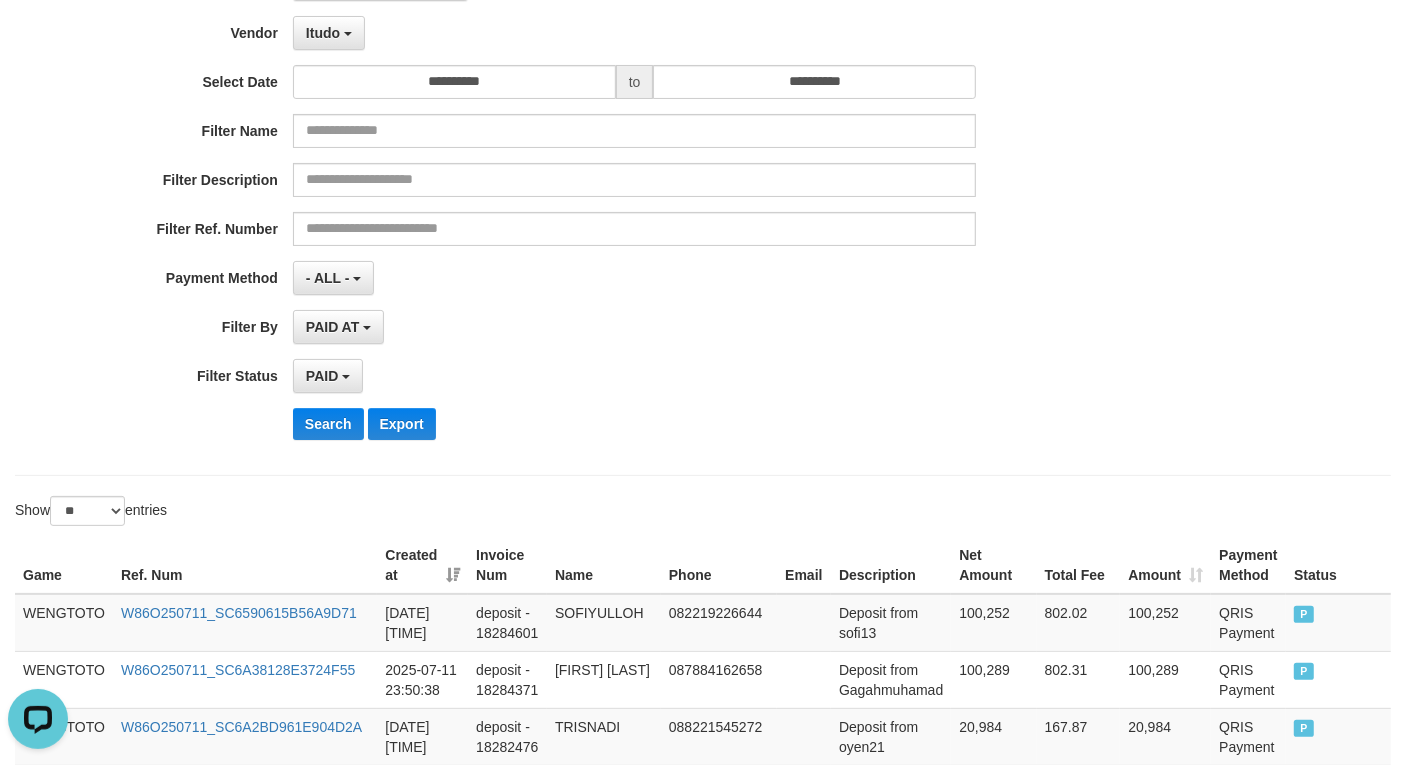 scroll, scrollTop: 0, scrollLeft: 0, axis: both 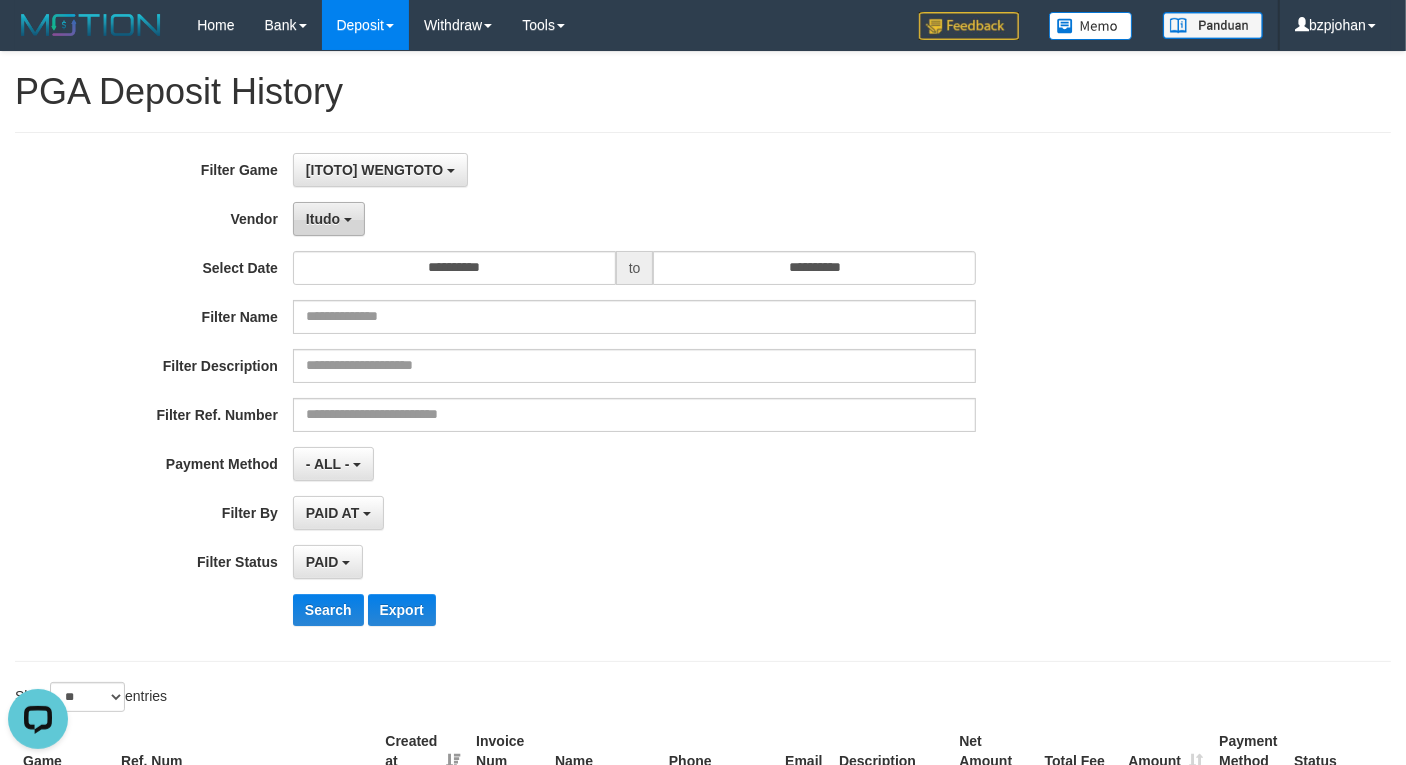 click on "Itudo" at bounding box center (323, 219) 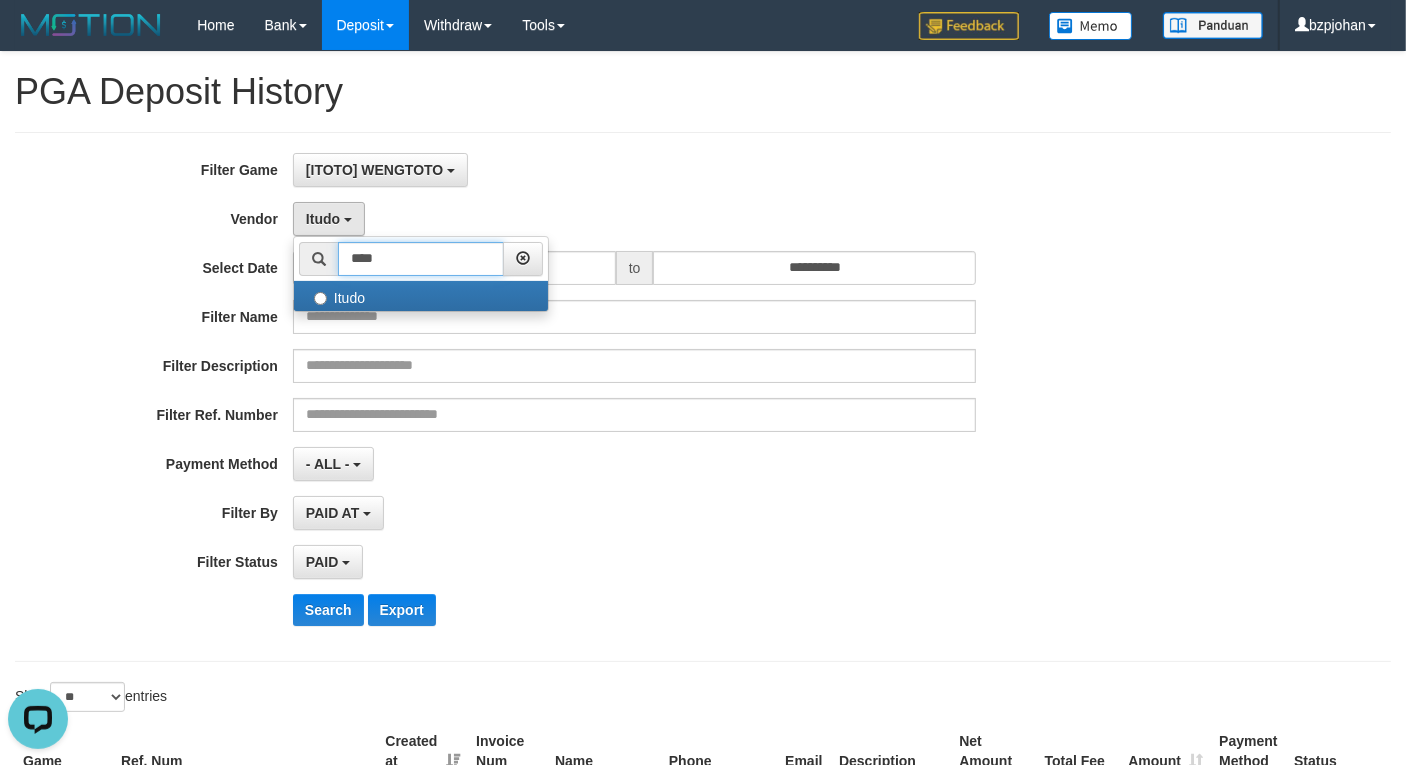 click on "****" at bounding box center [421, 259] 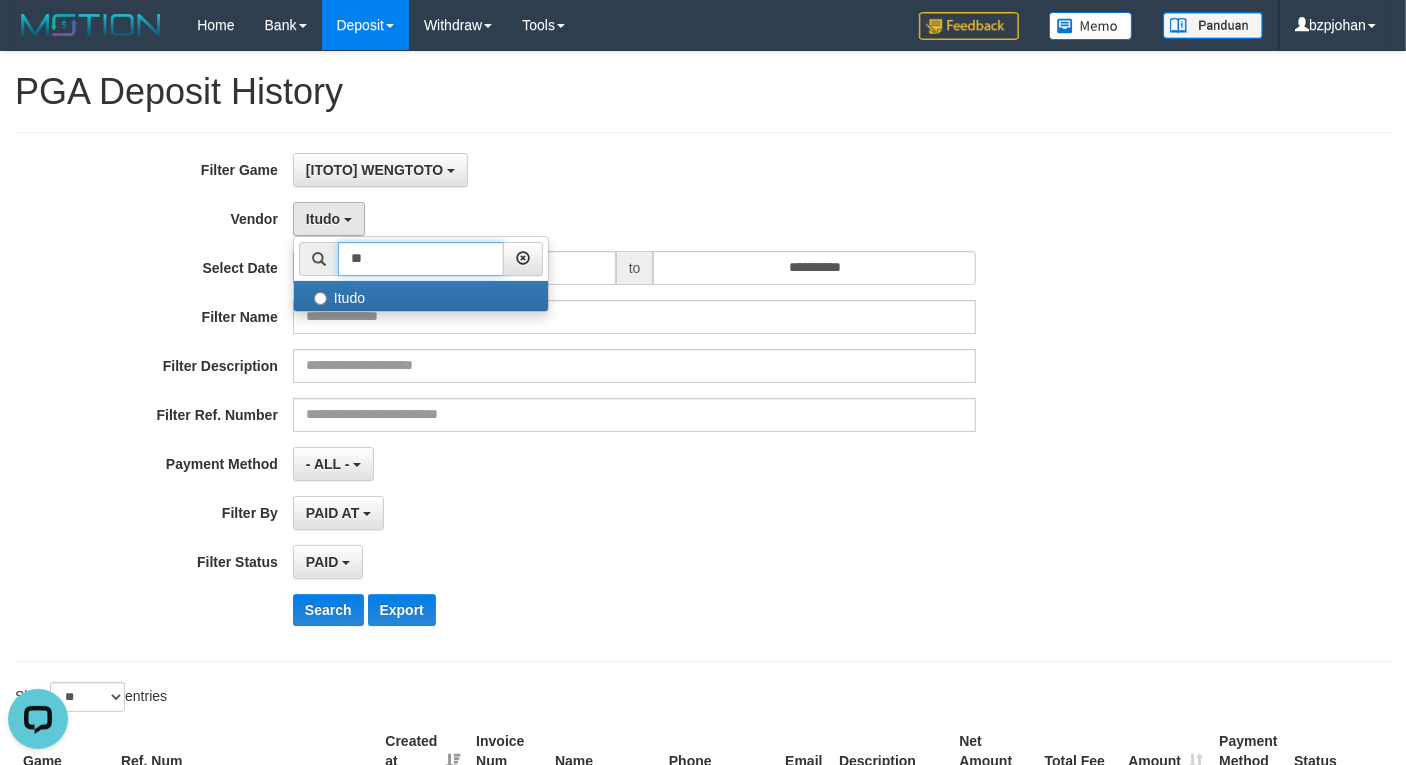 type on "*" 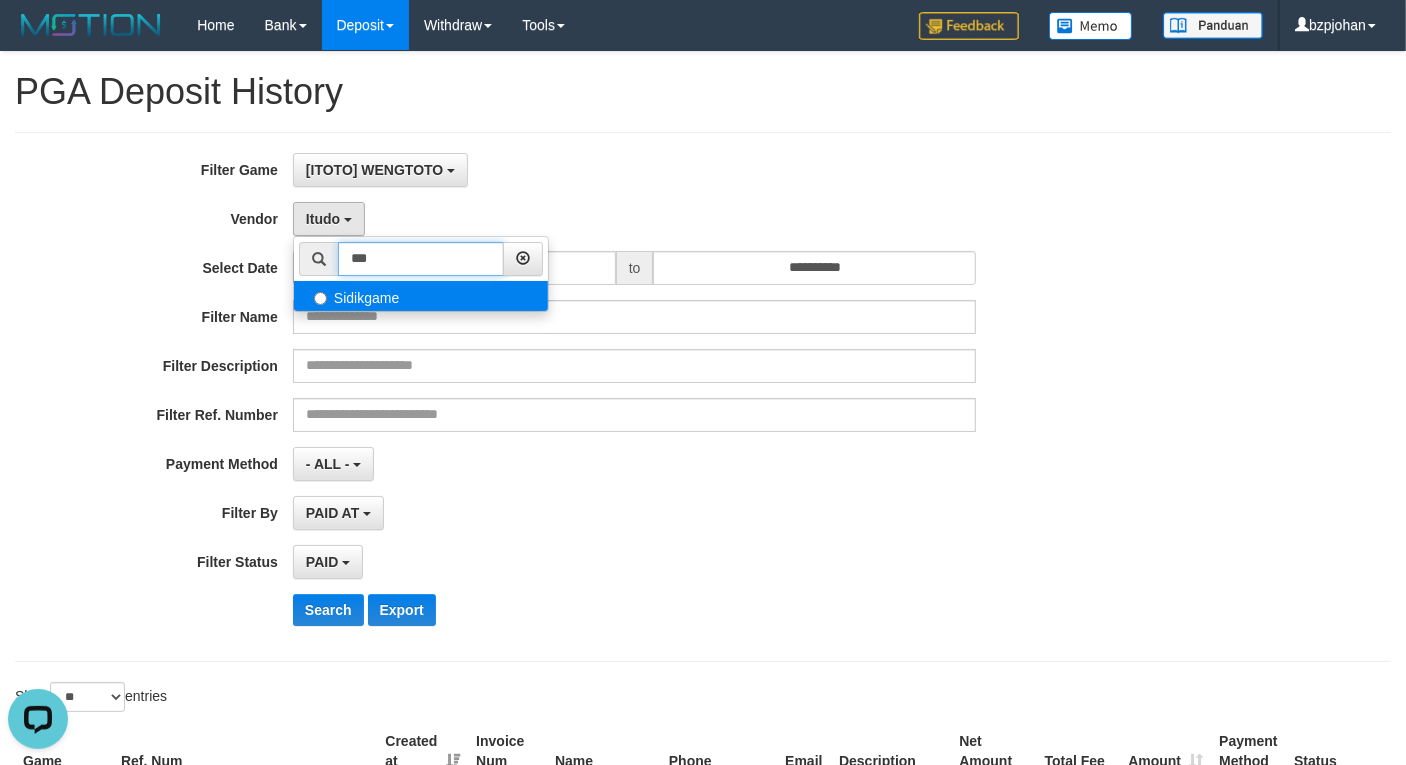 type on "***" 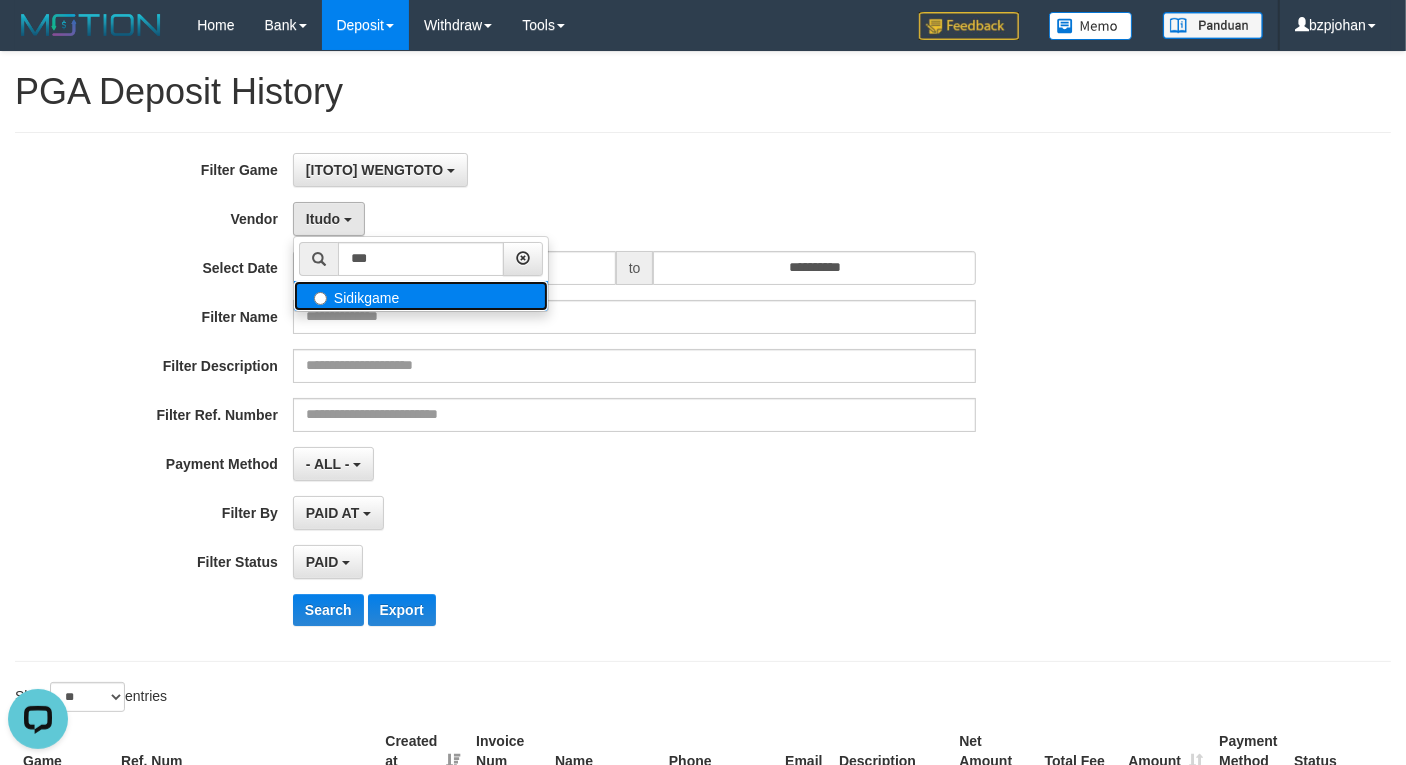 click on "Sidikgame" at bounding box center (421, 296) 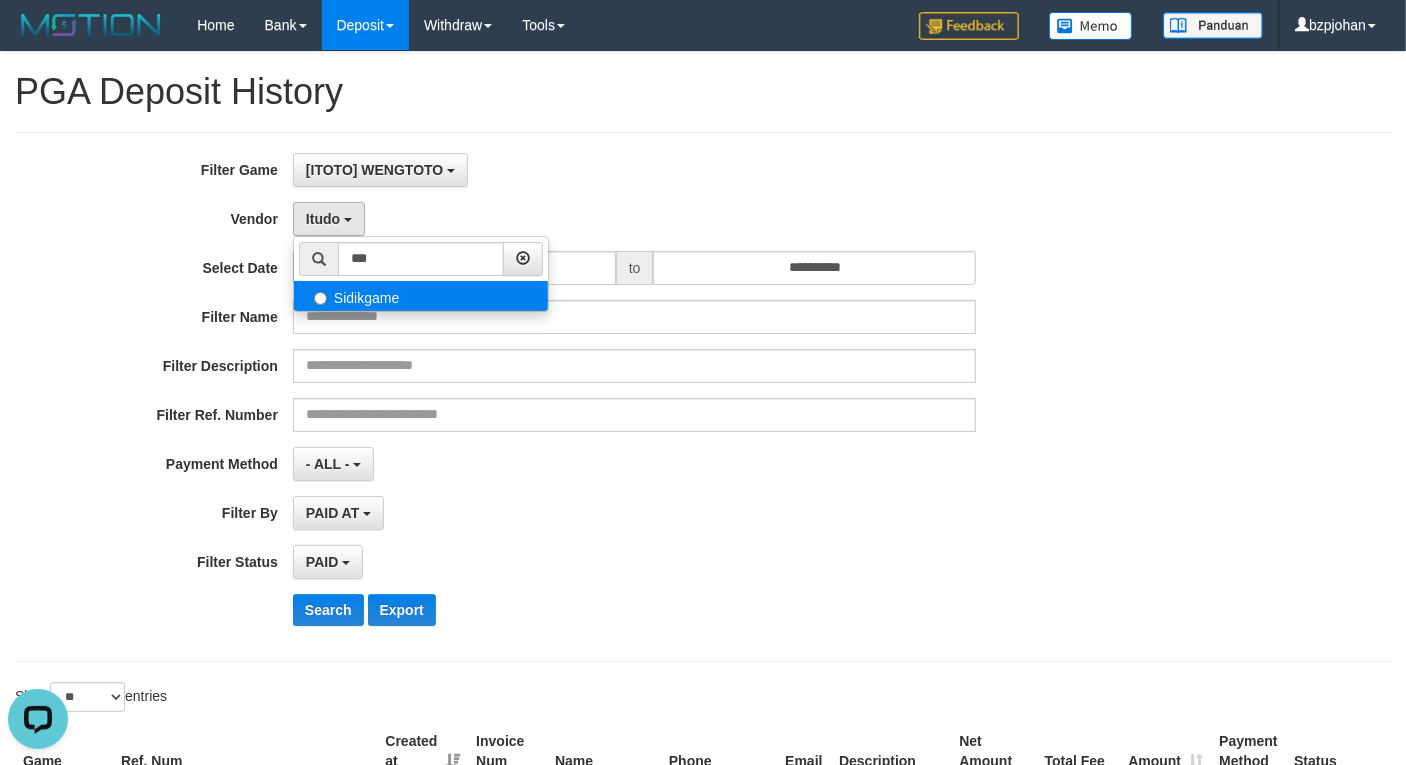 select on "**********" 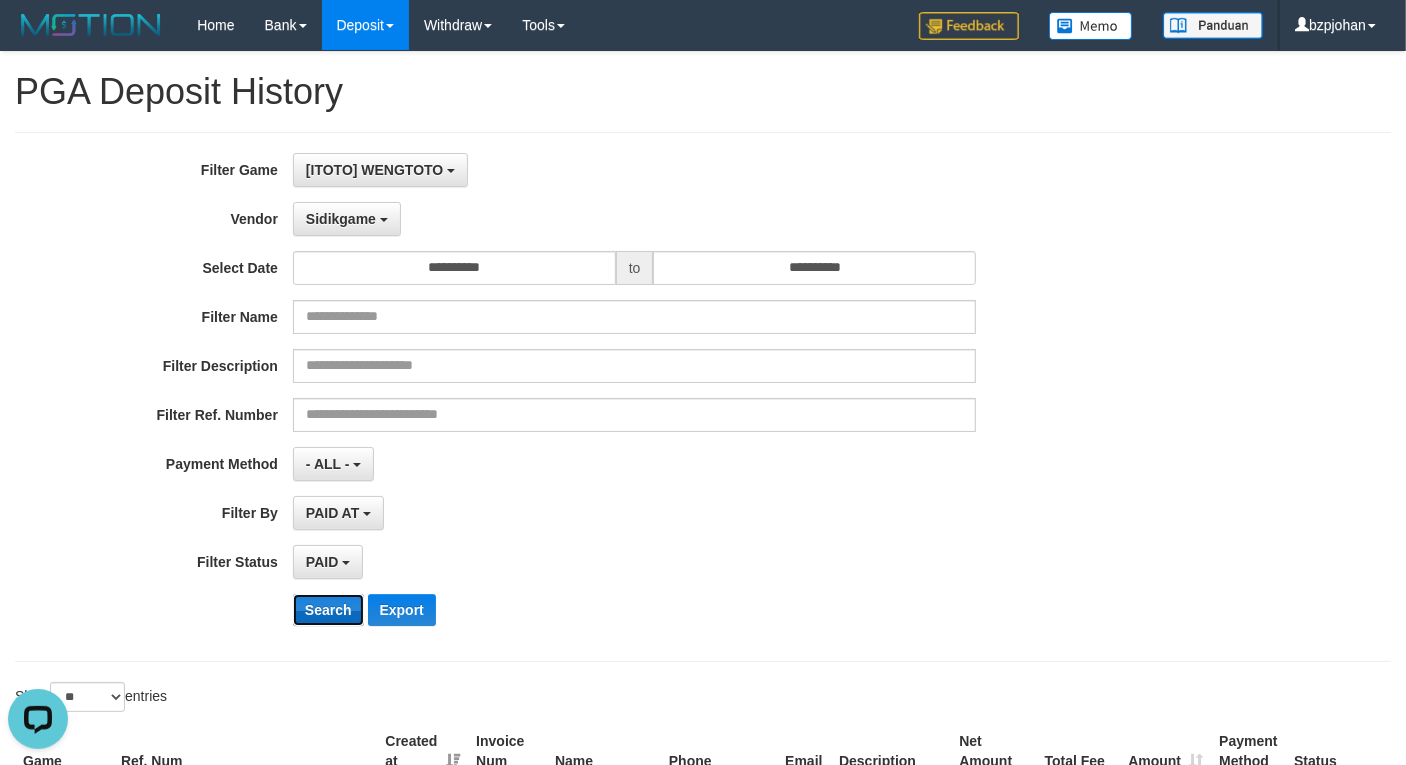 click on "Search" at bounding box center (328, 610) 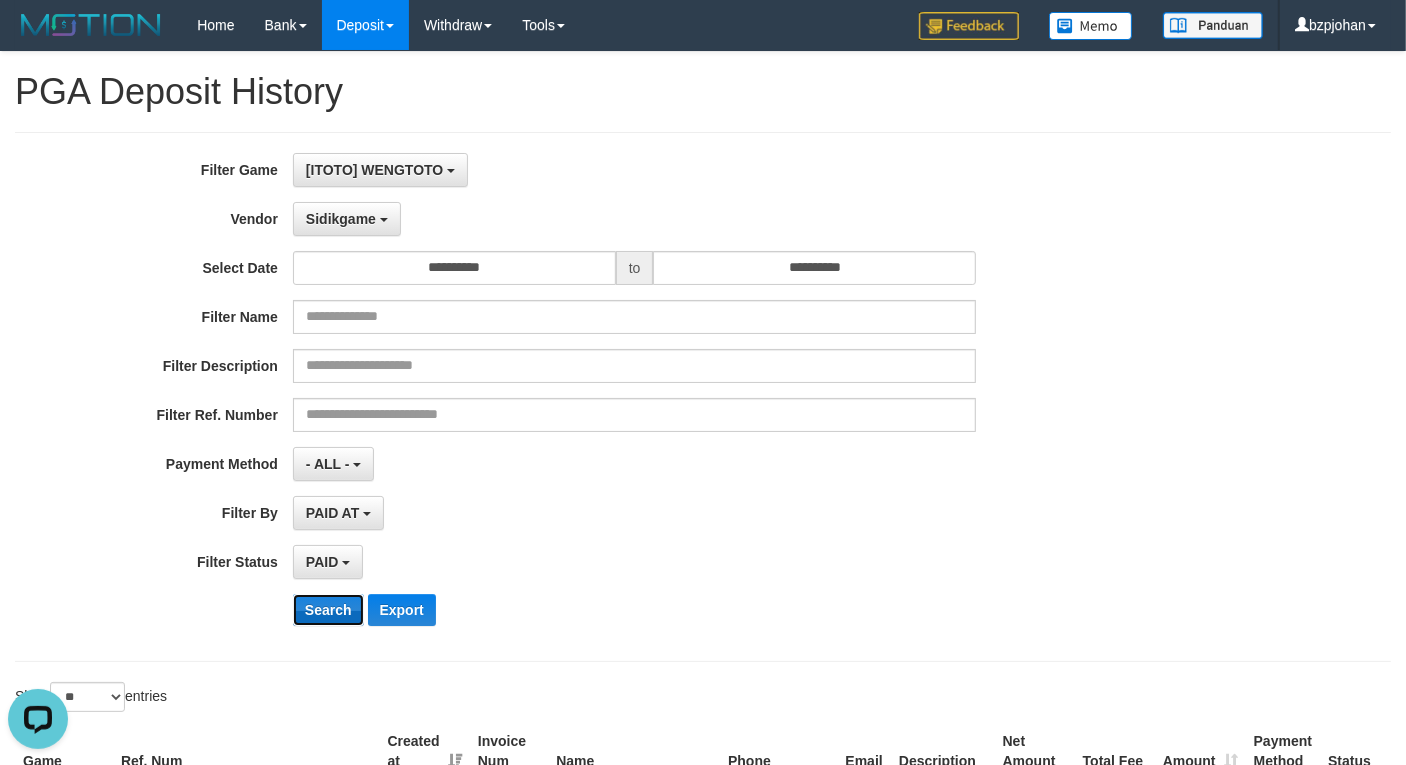 scroll, scrollTop: 1666, scrollLeft: 0, axis: vertical 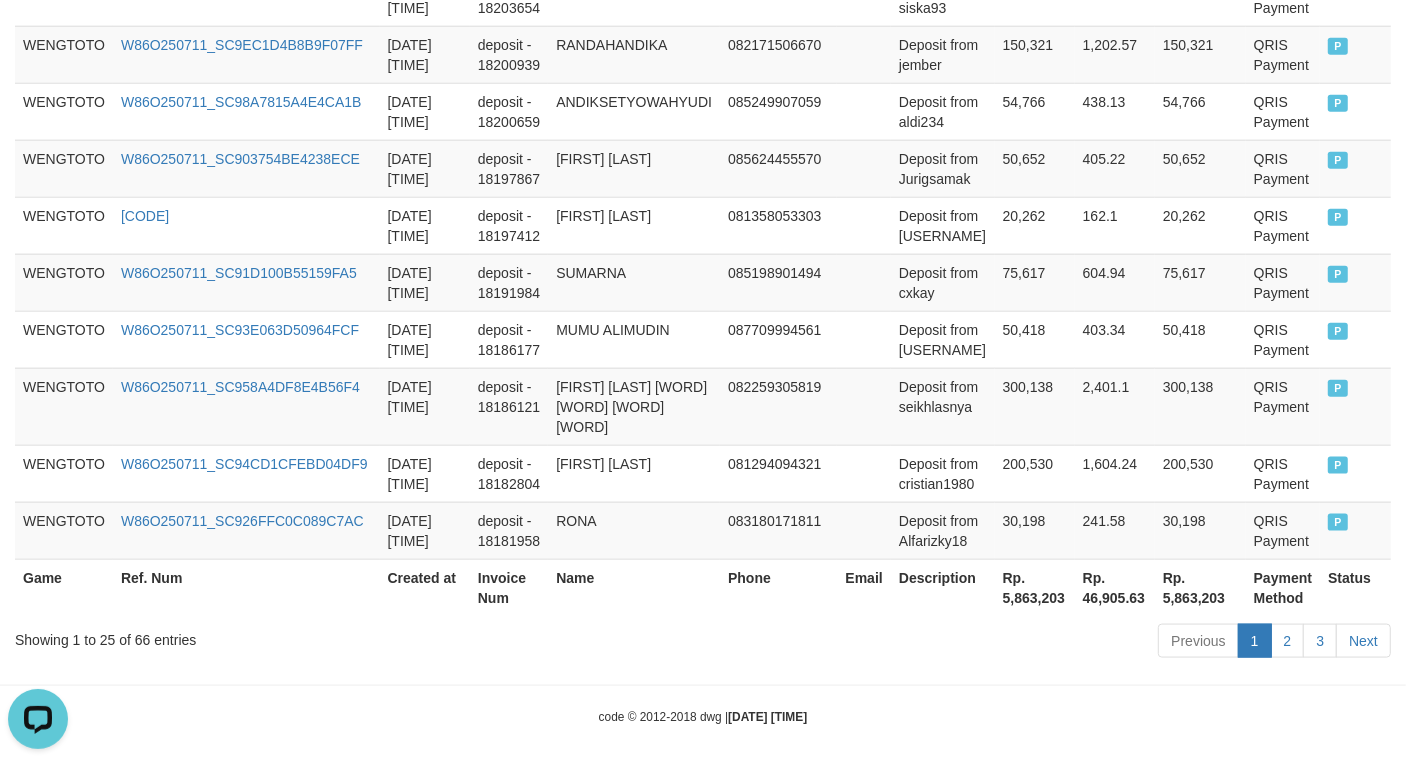 click on "Rp. 5,863,203" at bounding box center [1035, 587] 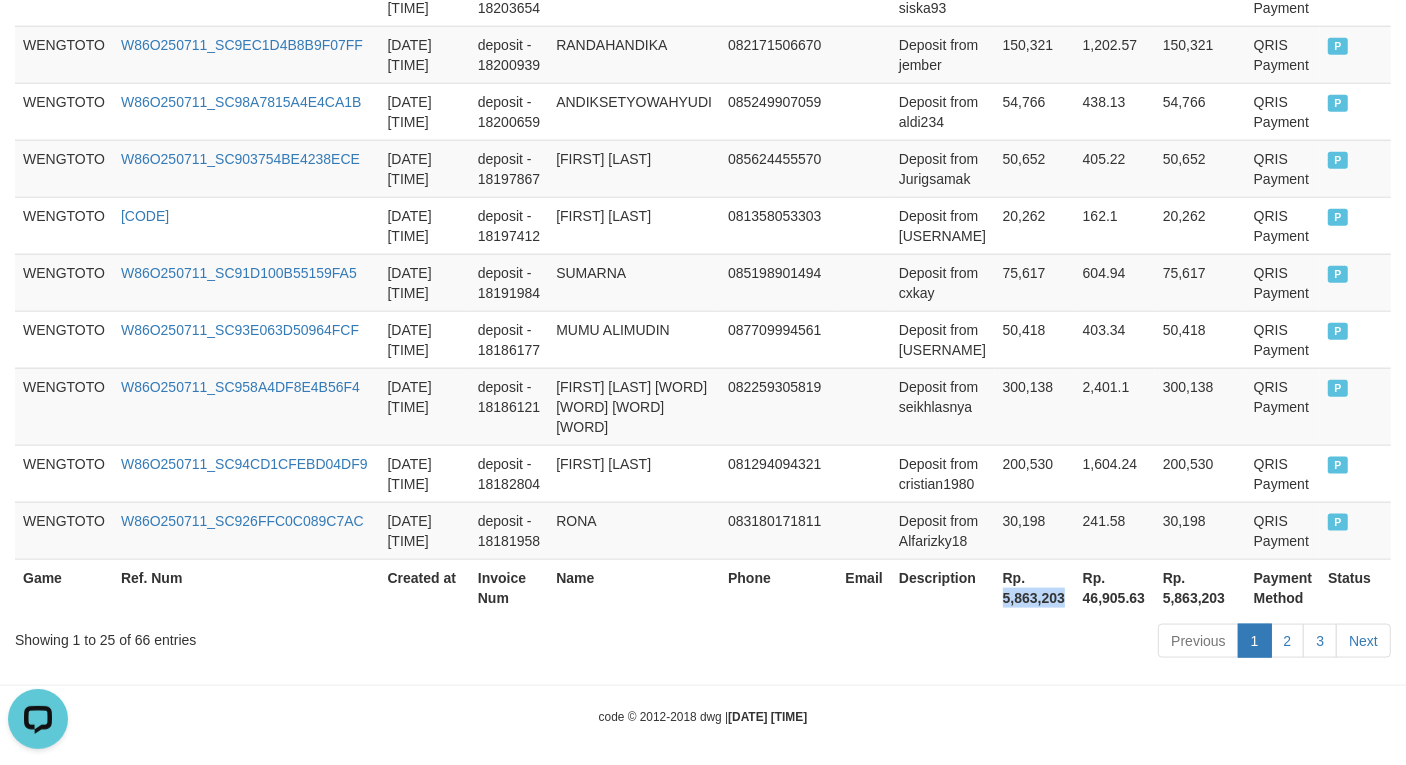 click on "Rp. 5,863,203" at bounding box center (1035, 587) 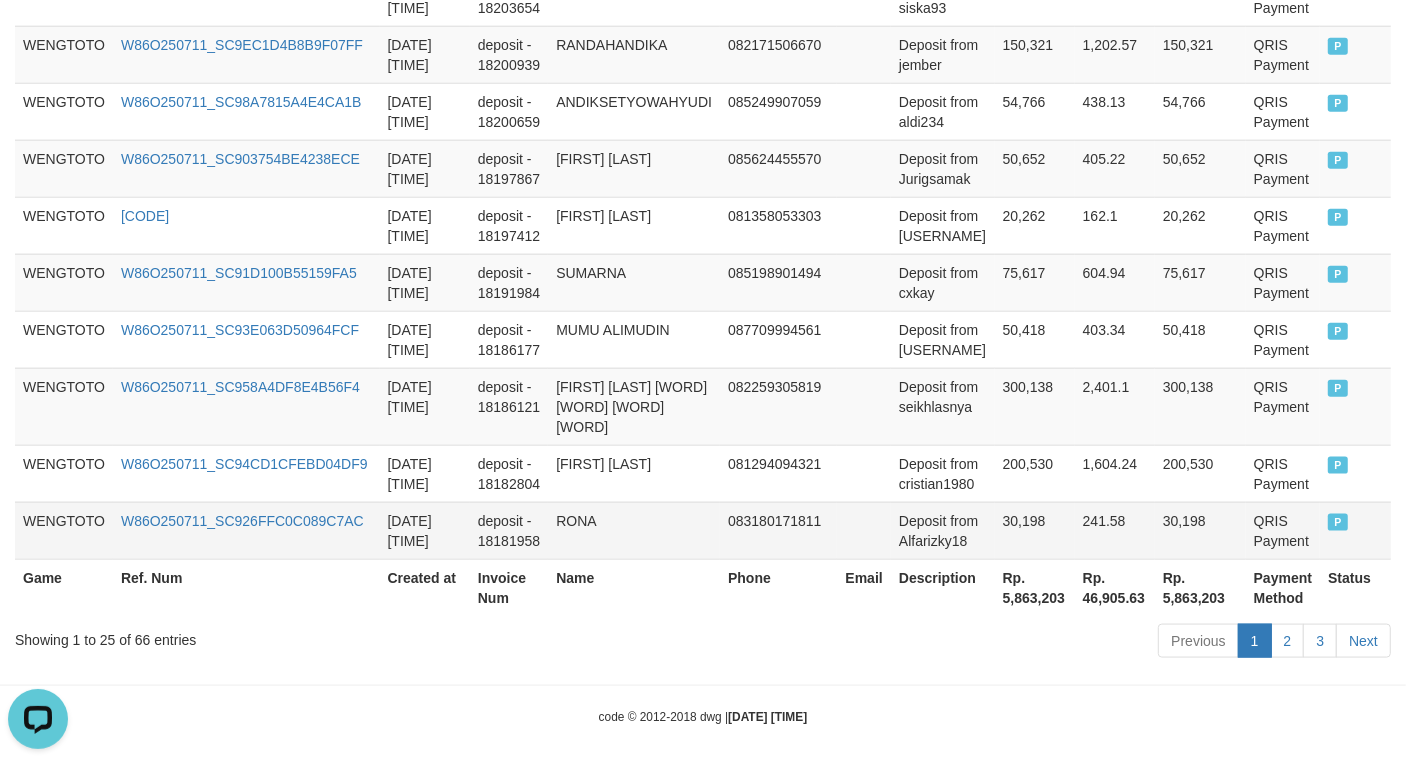 click on "deposit - 18181958" at bounding box center [509, 530] 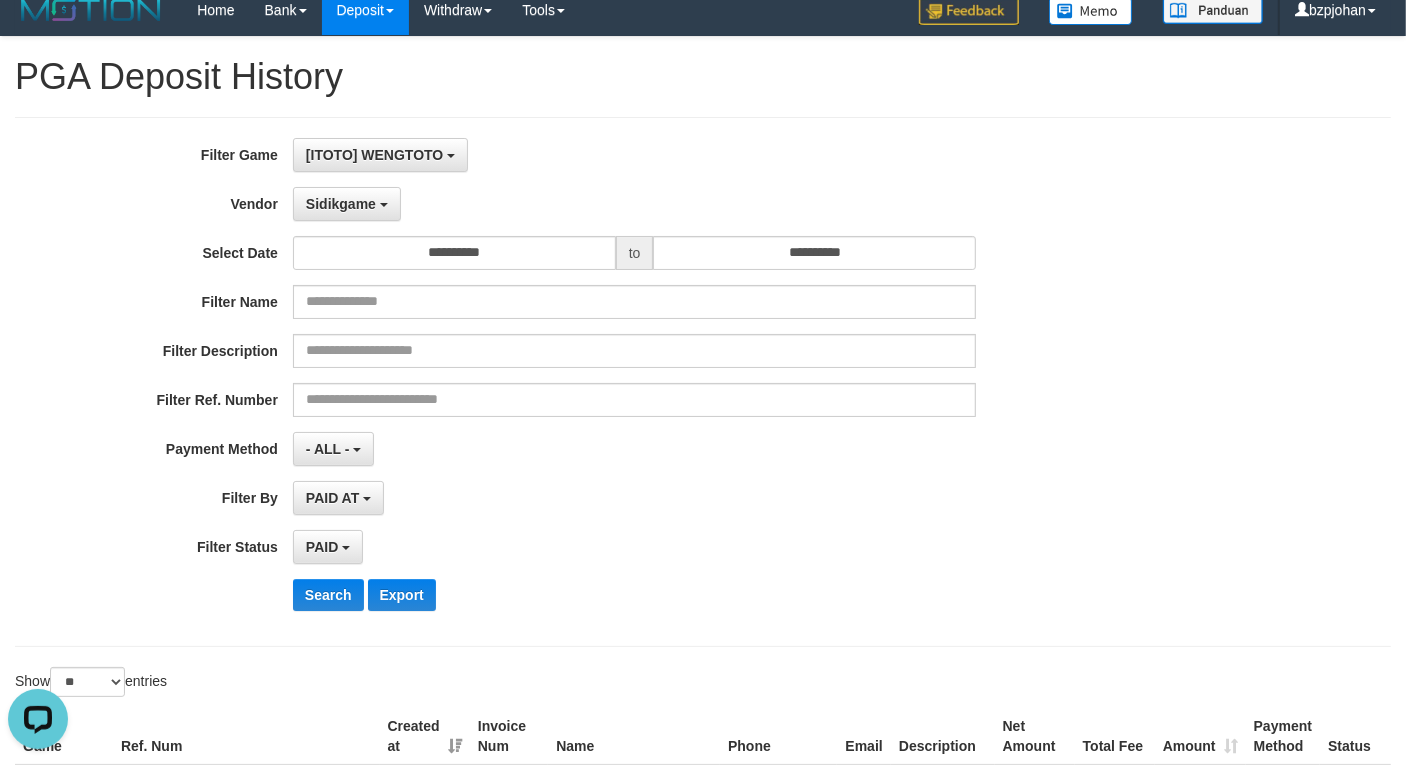 scroll, scrollTop: 0, scrollLeft: 0, axis: both 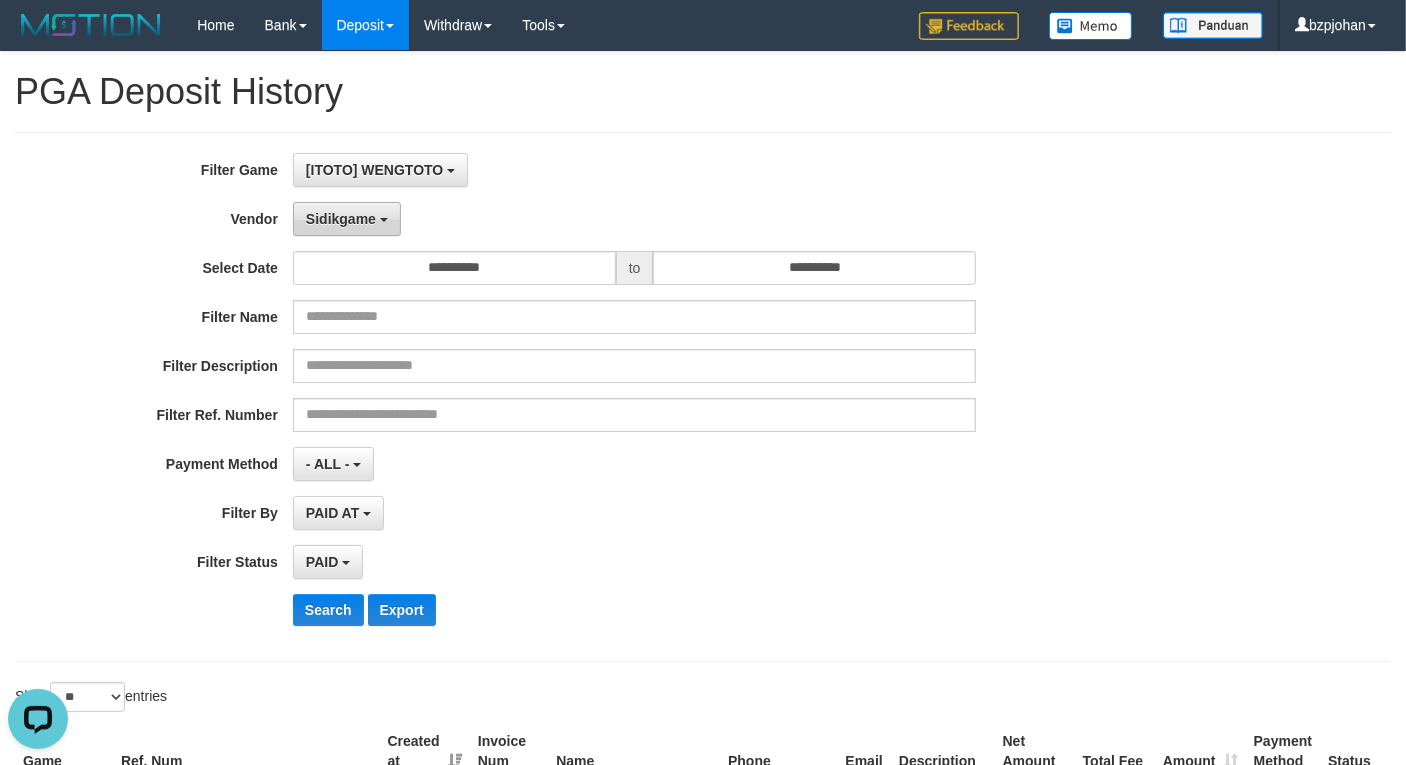 click on "Sidikgame" at bounding box center (341, 219) 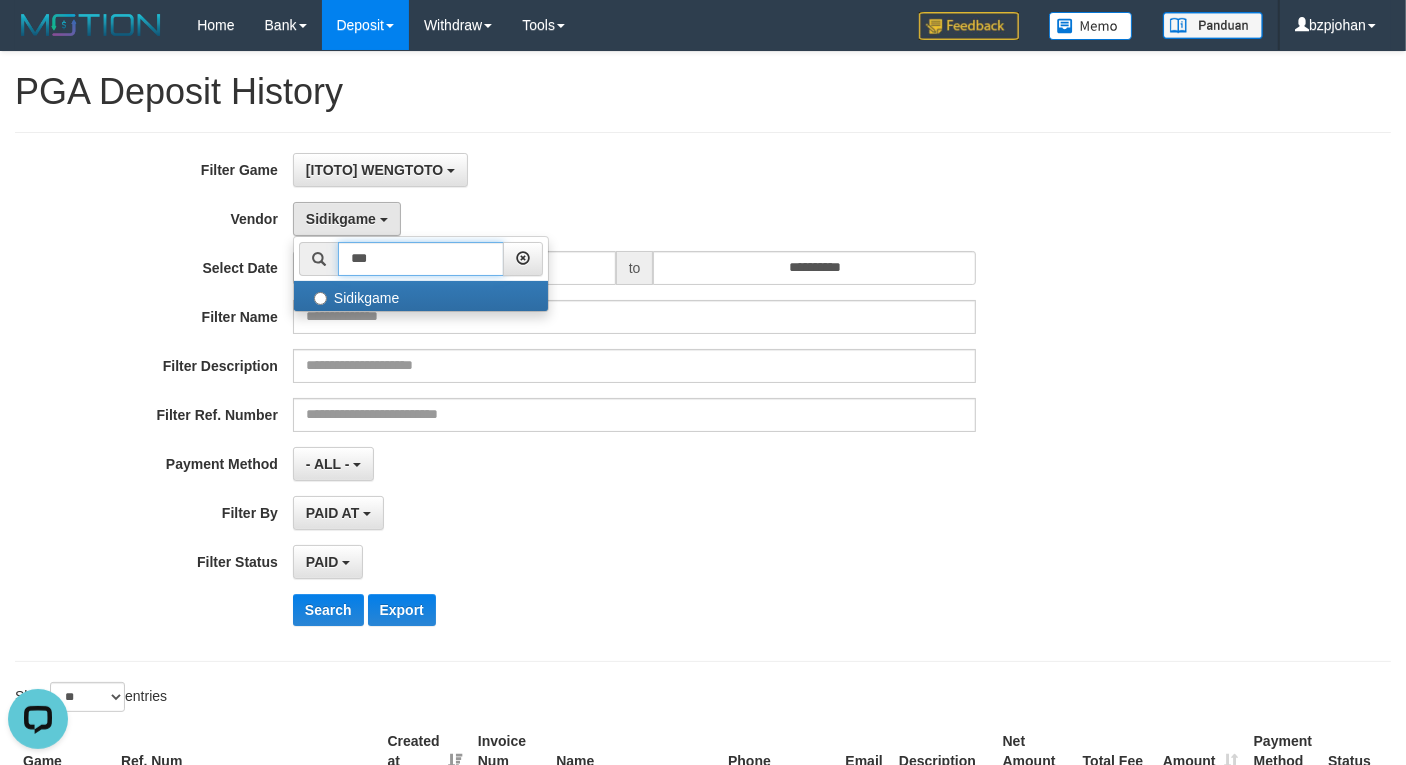 click on "***" at bounding box center (421, 259) 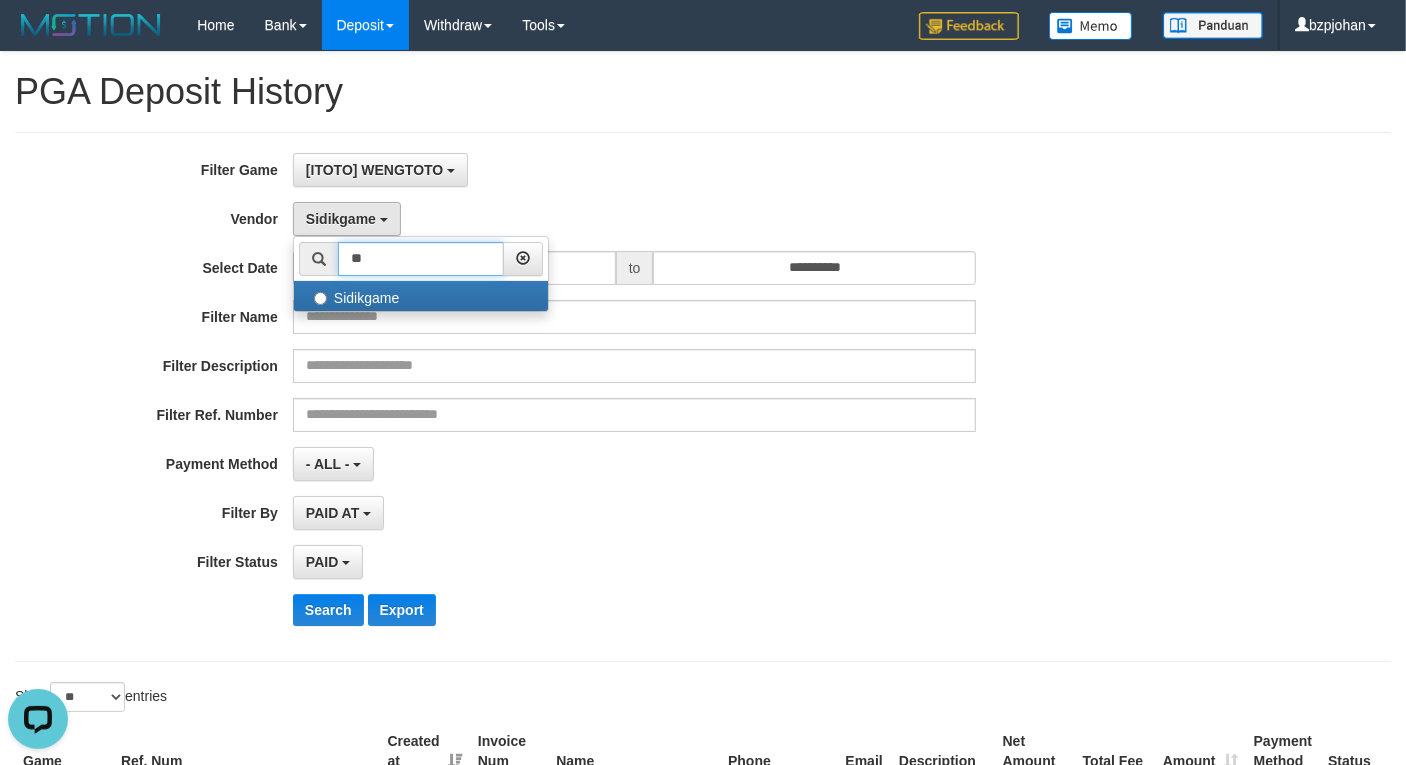 type on "*" 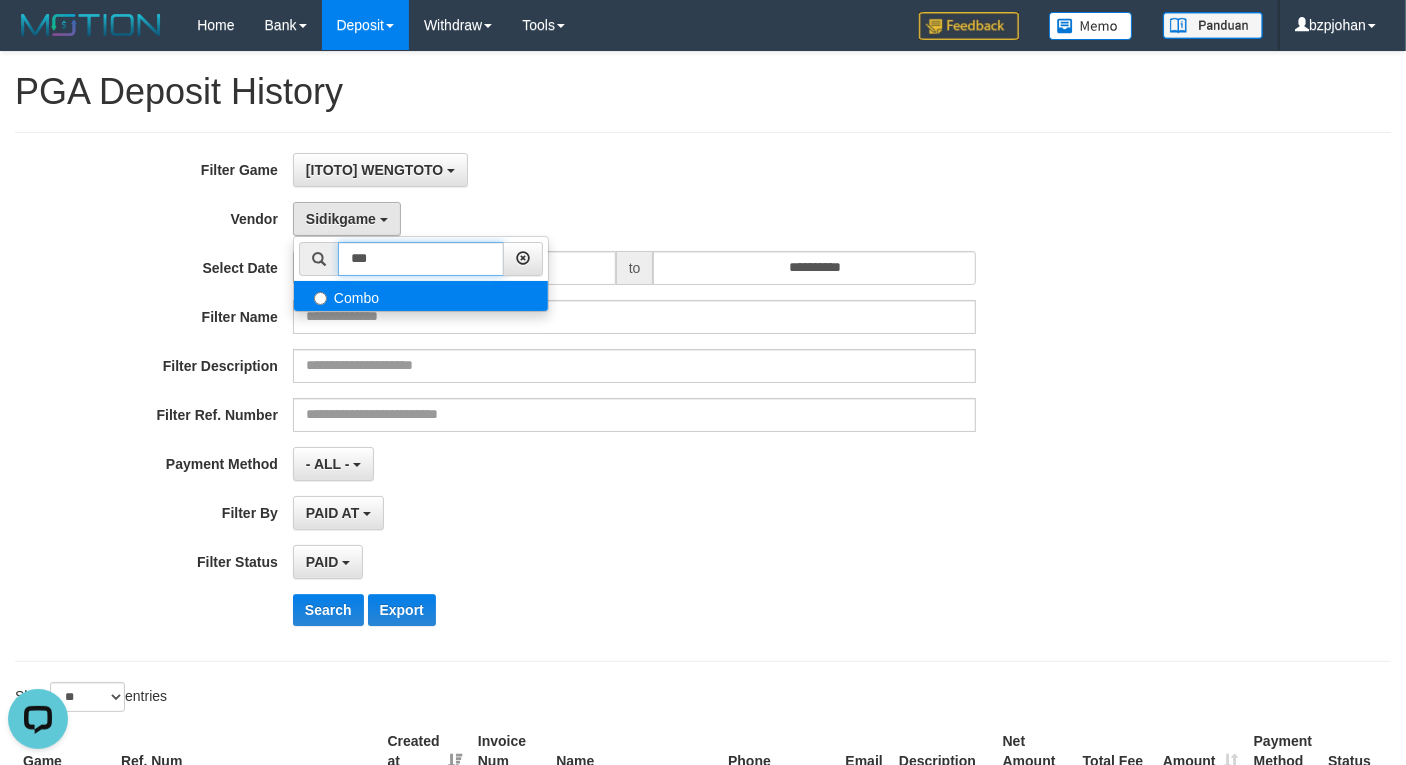 type on "***" 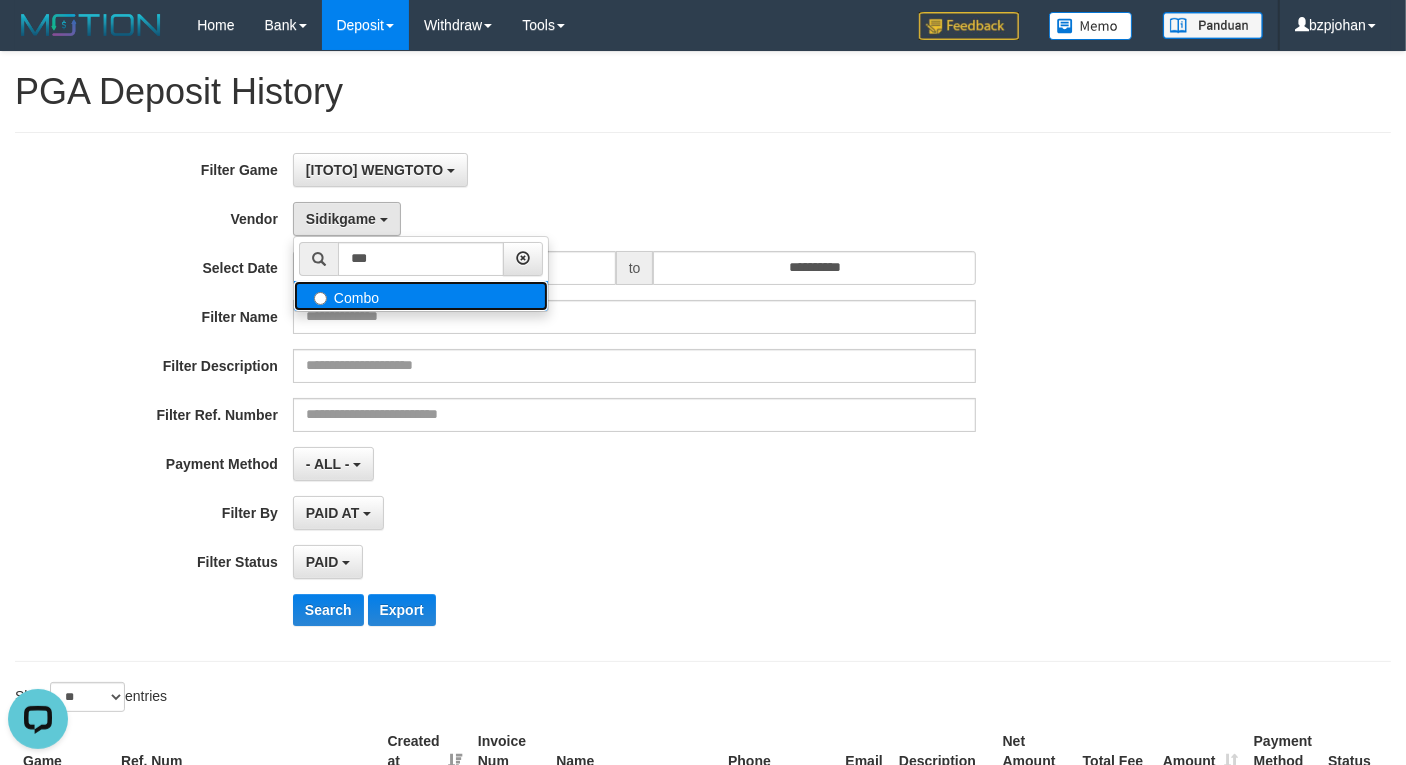 click on "Combo" at bounding box center (421, 296) 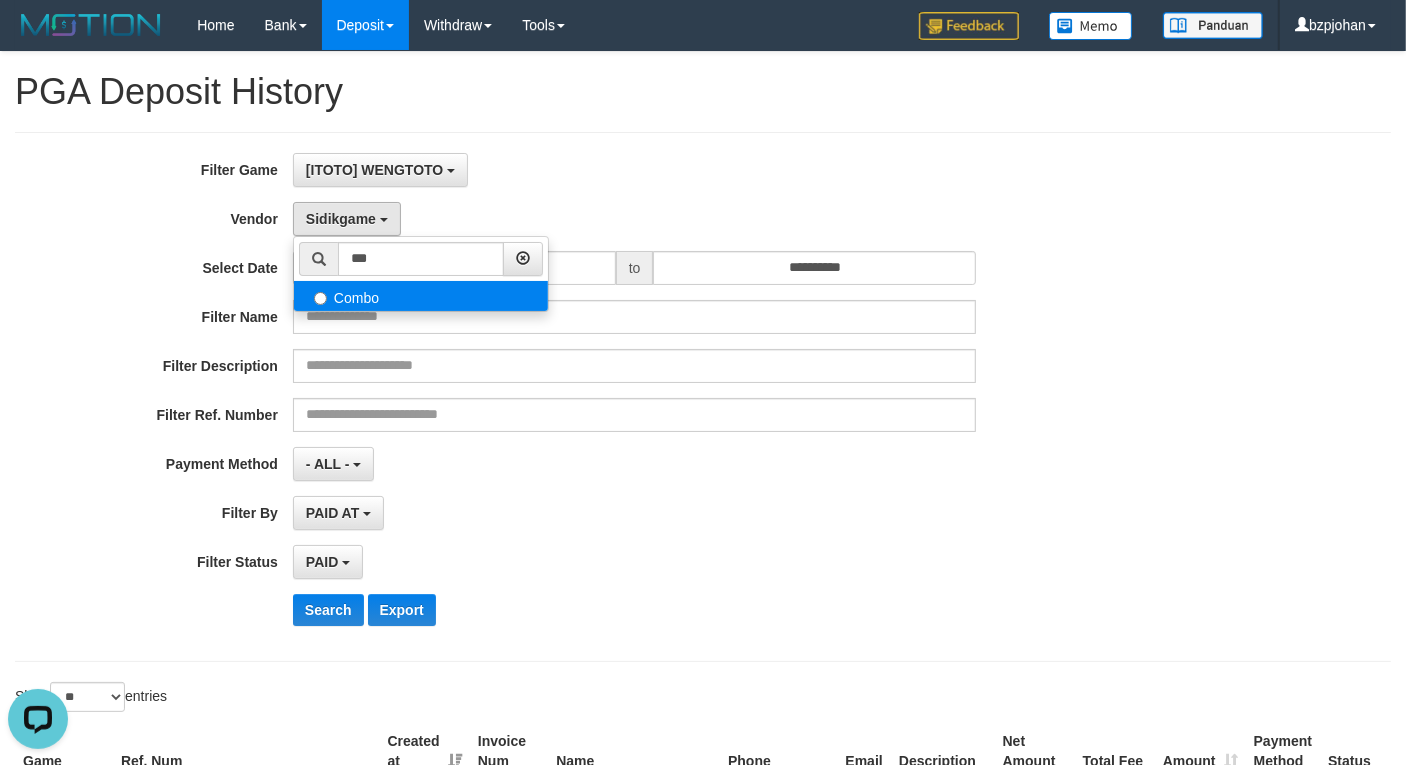 select on "**********" 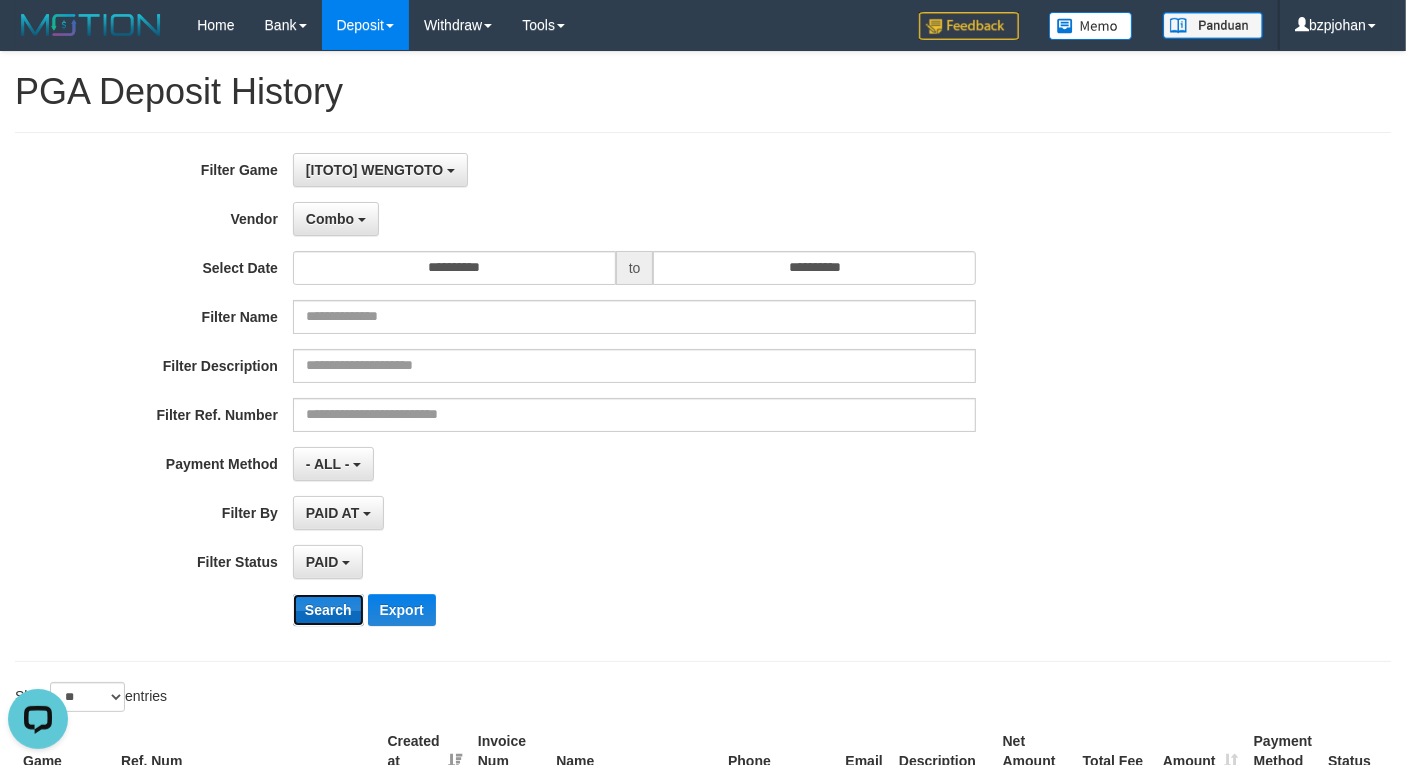 click on "Search" at bounding box center [328, 610] 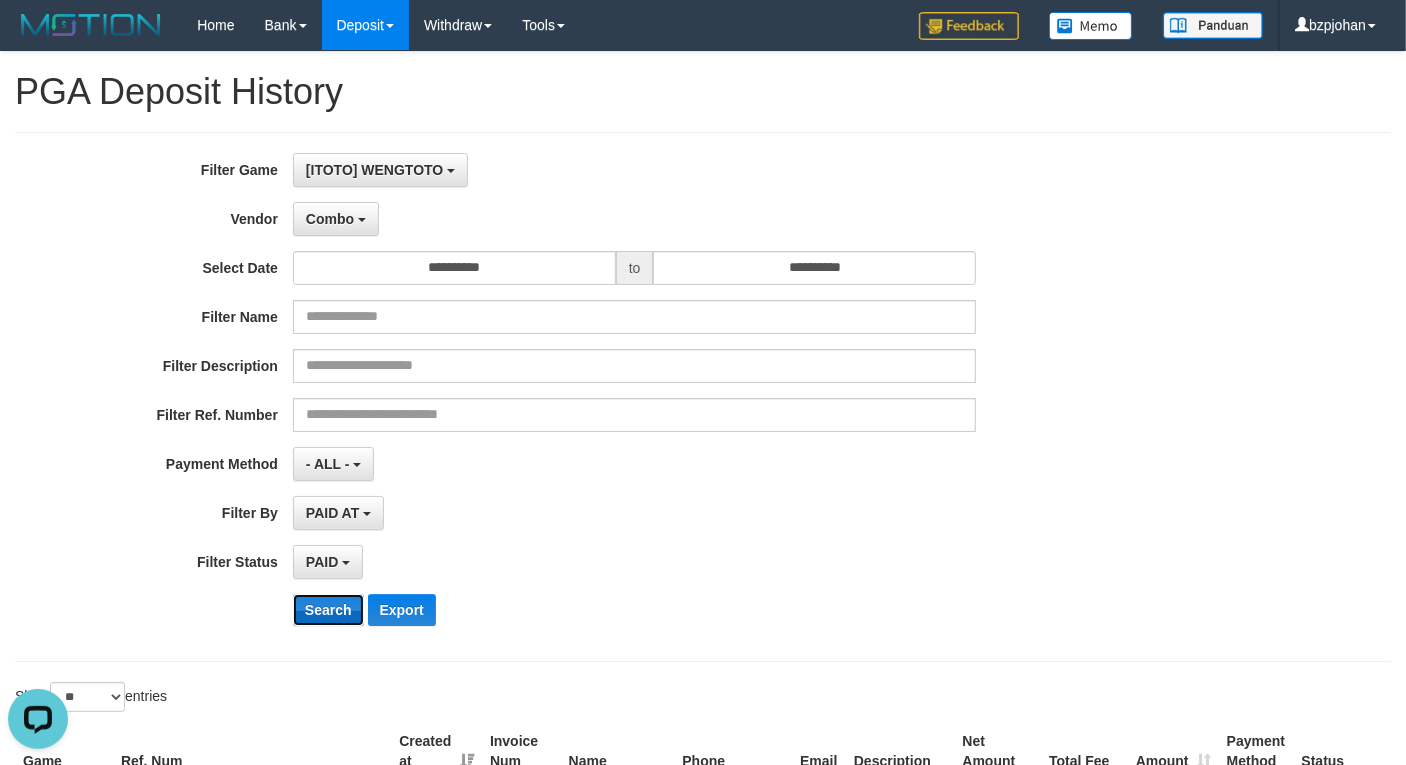 scroll, scrollTop: 1686, scrollLeft: 0, axis: vertical 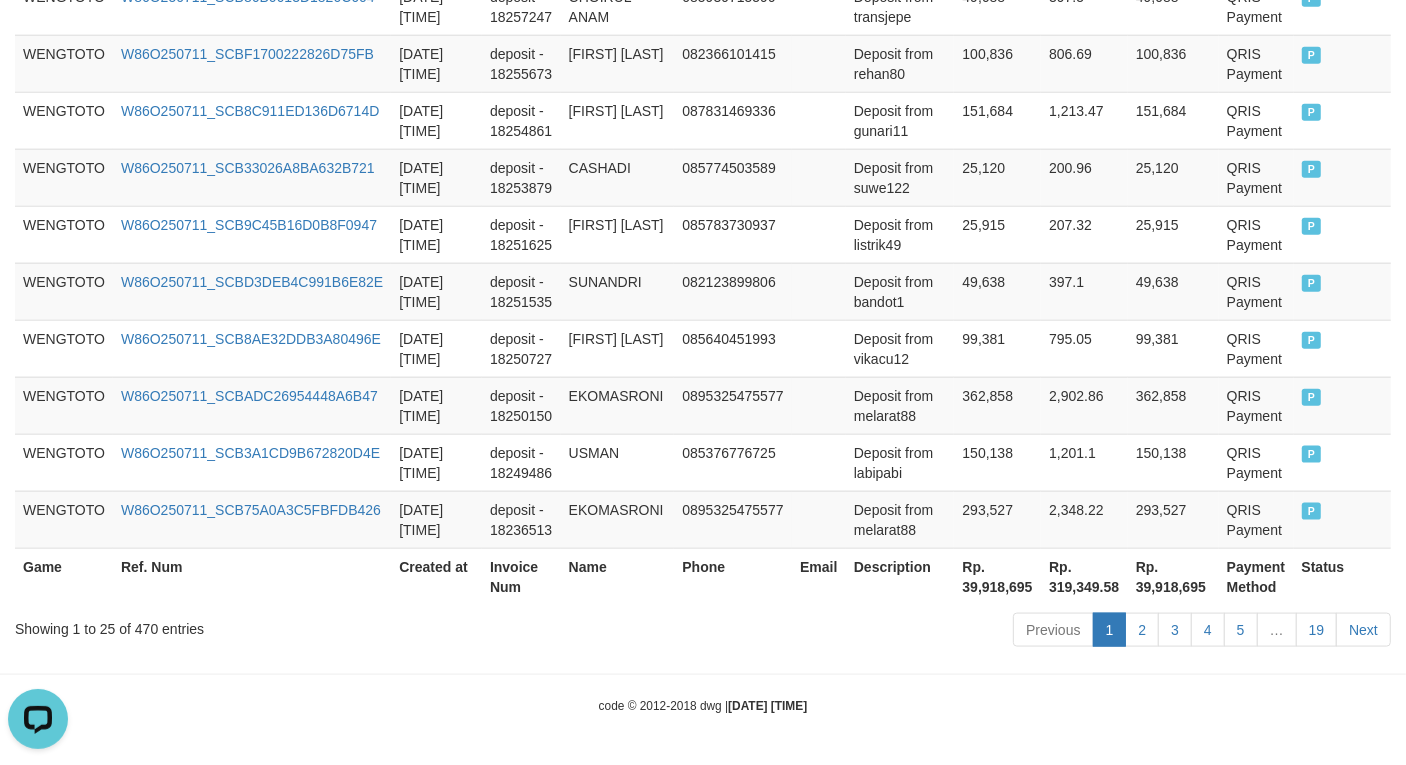 click on "Rp. 39,918,695" at bounding box center [997, 576] 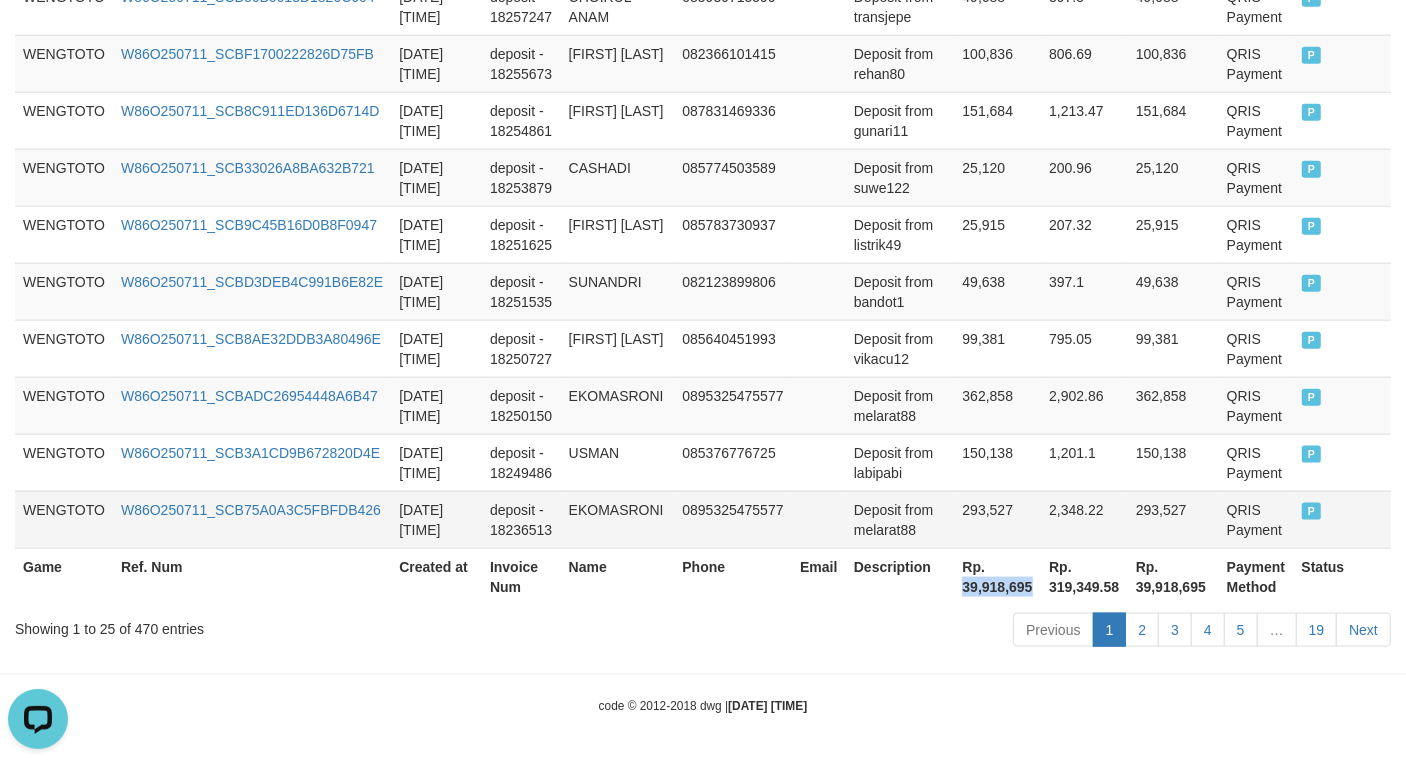 drag, startPoint x: 971, startPoint y: 586, endPoint x: 887, endPoint y: 532, distance: 99.8599 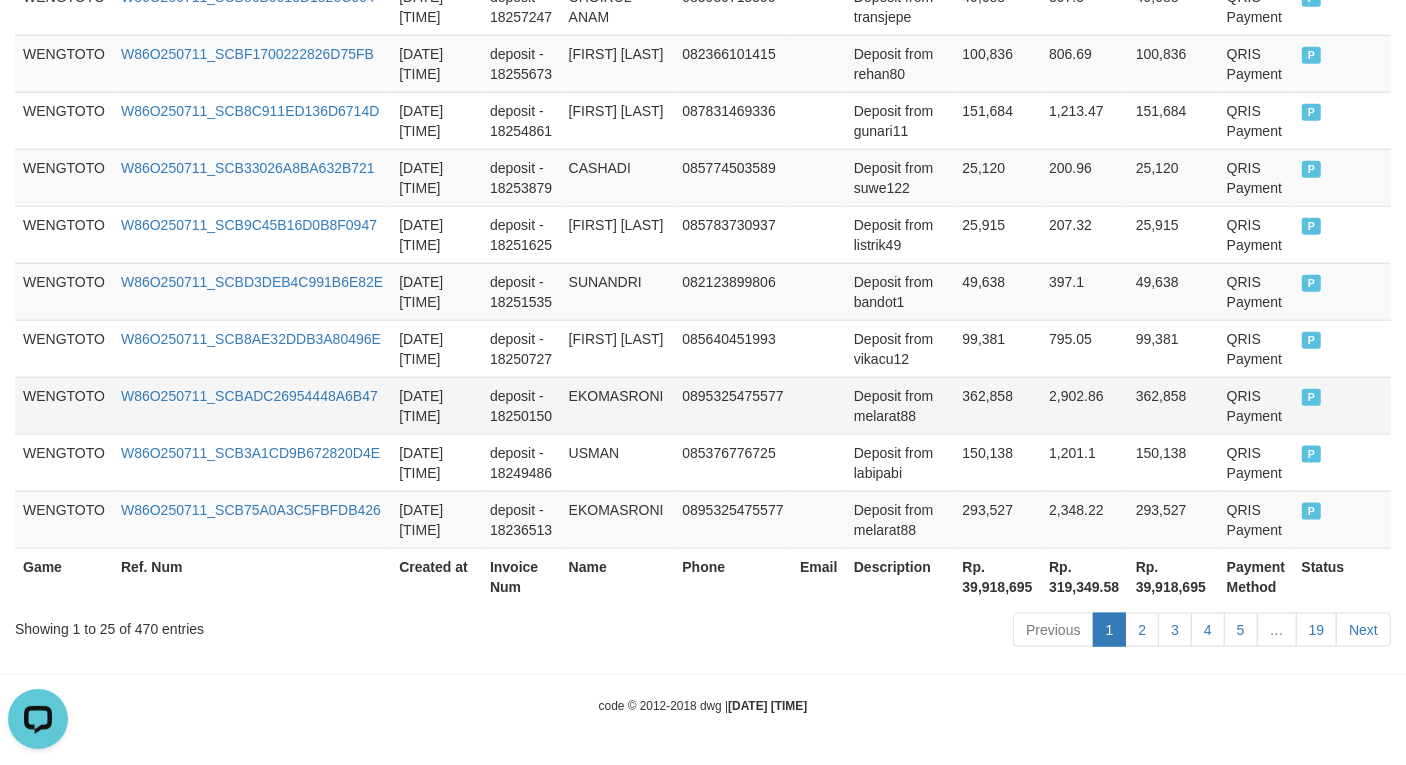 drag, startPoint x: 481, startPoint y: 420, endPoint x: 480, endPoint y: 397, distance: 23.021729 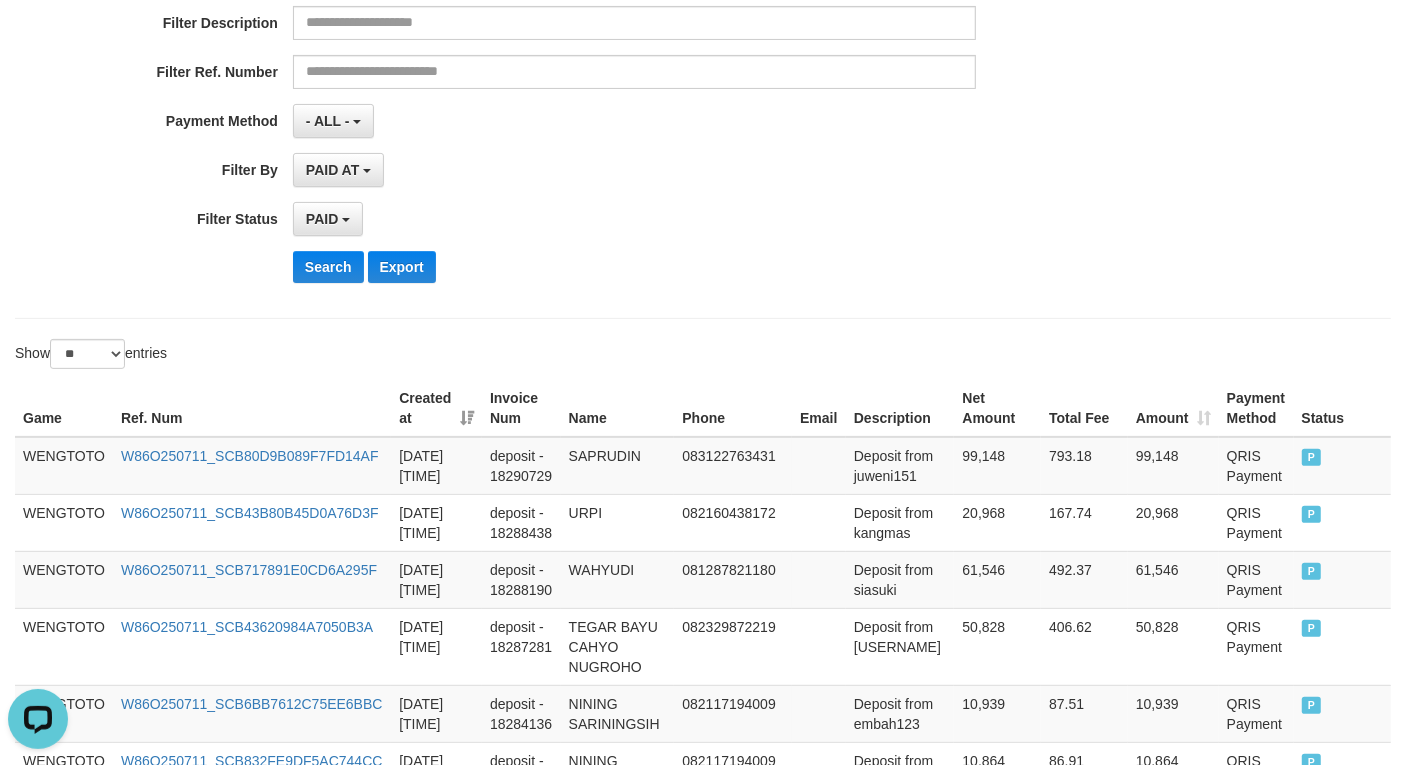 scroll, scrollTop: 0, scrollLeft: 0, axis: both 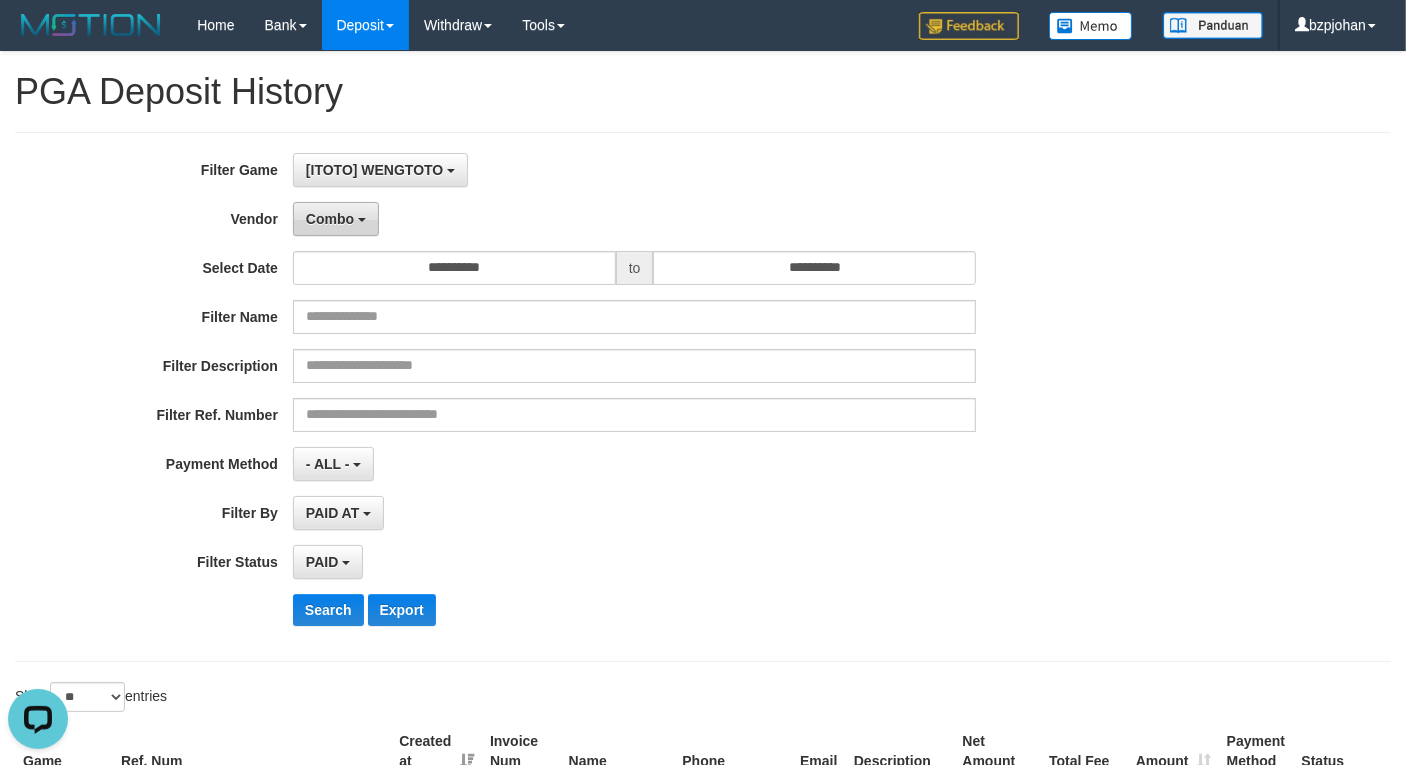 click on "Combo" at bounding box center [336, 219] 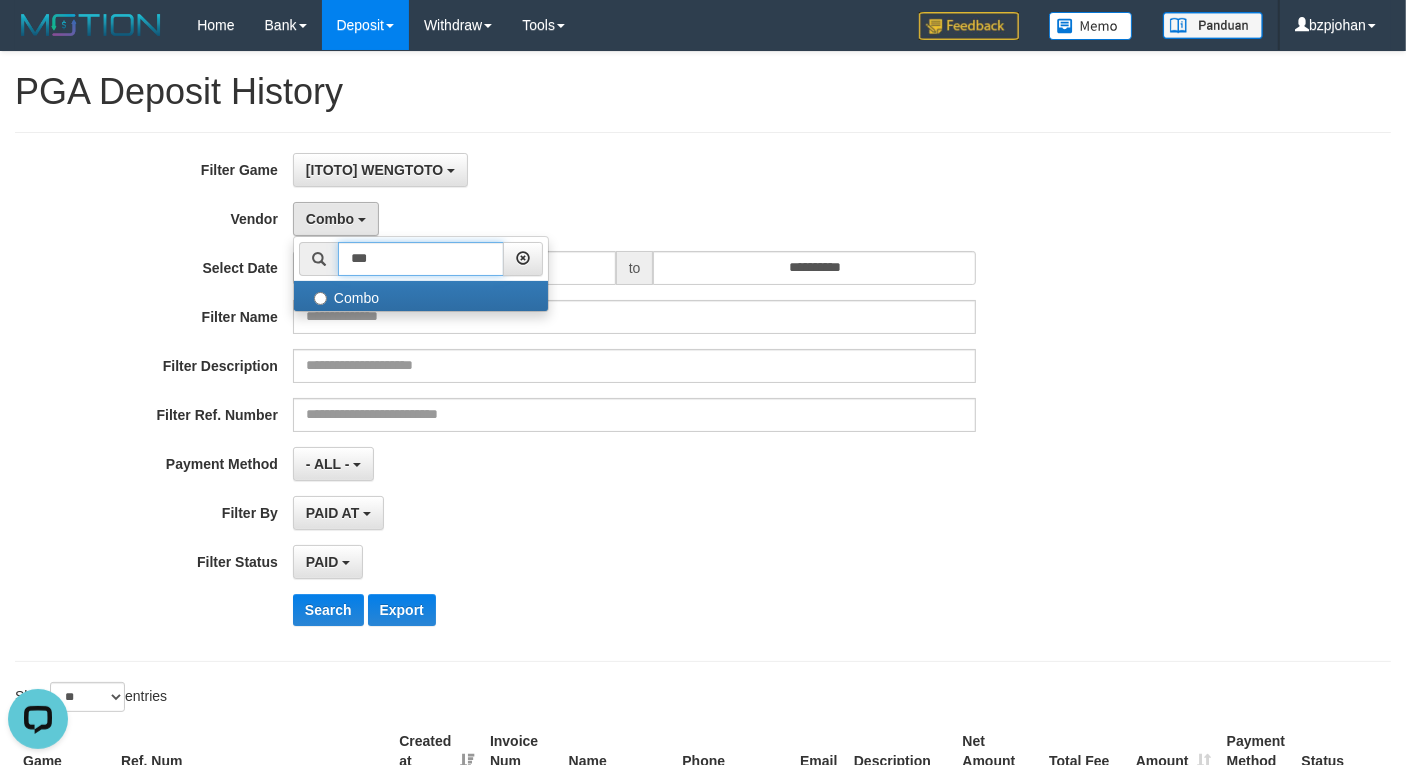 click on "***" at bounding box center [421, 259] 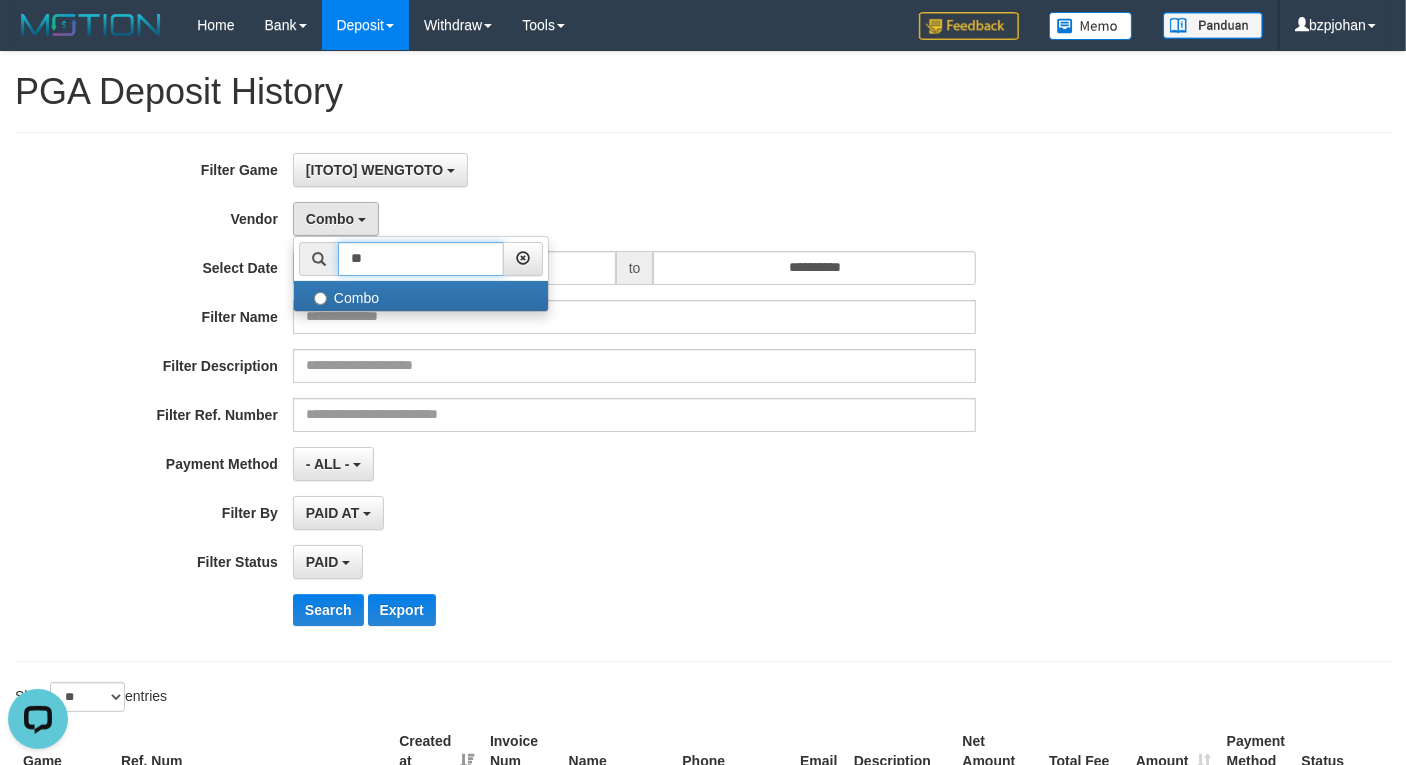 type on "*" 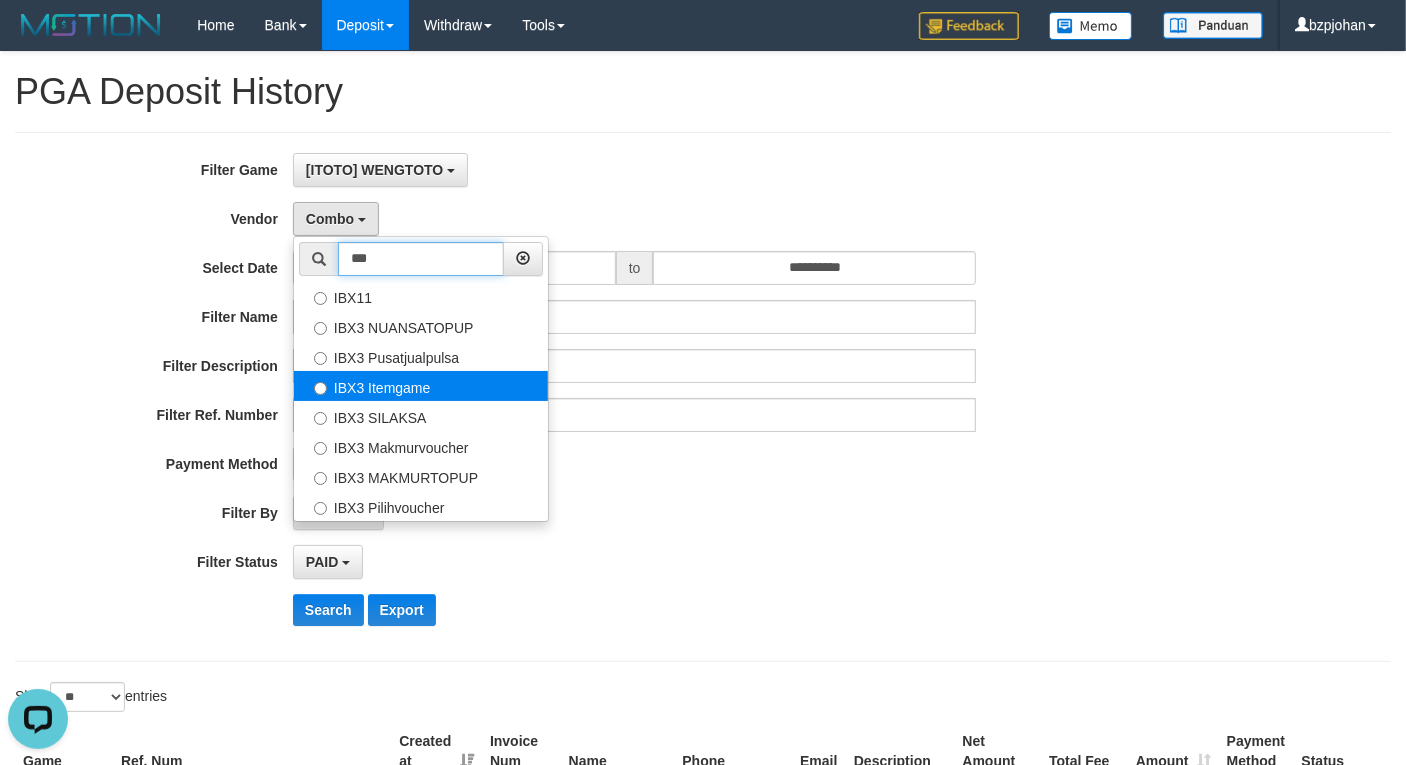 type on "***" 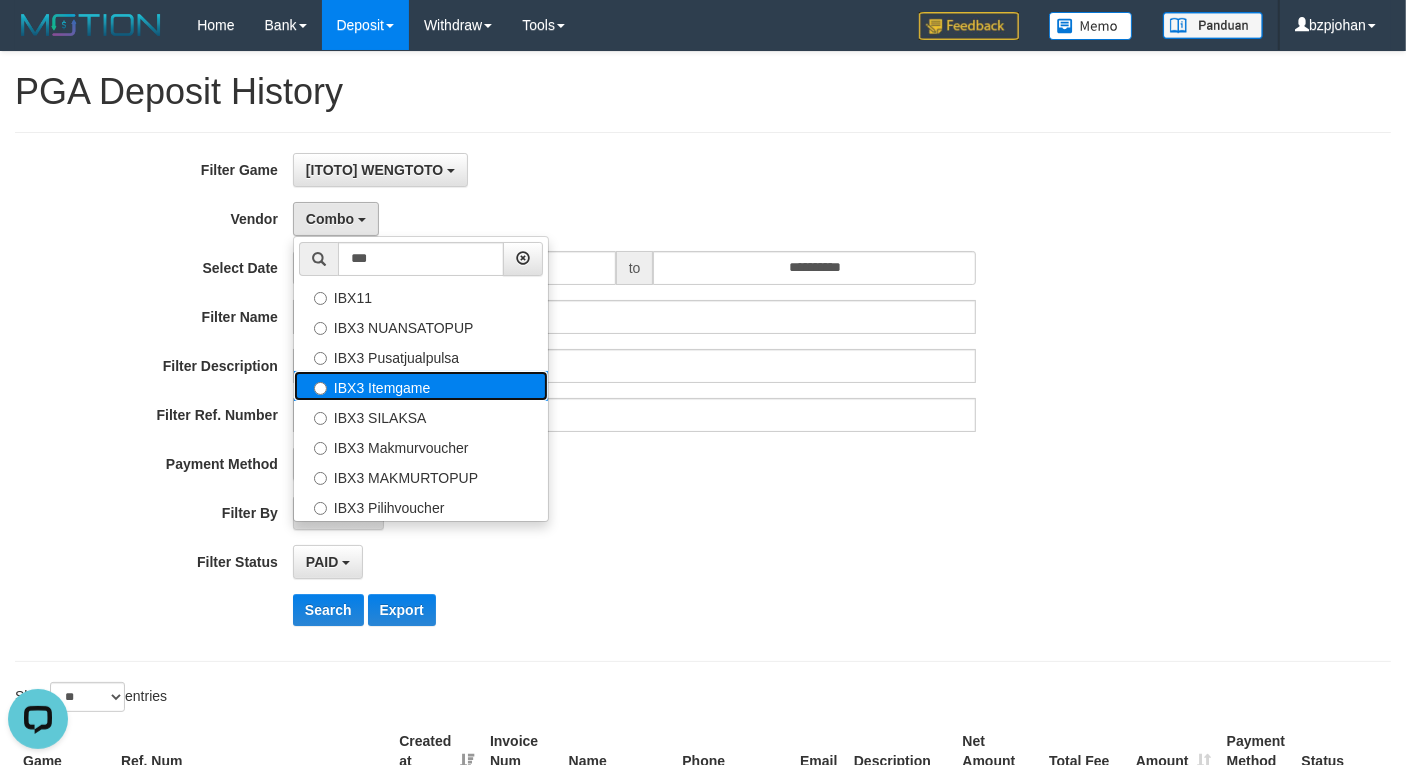 click on "IBX3 Itemgame" at bounding box center [421, 386] 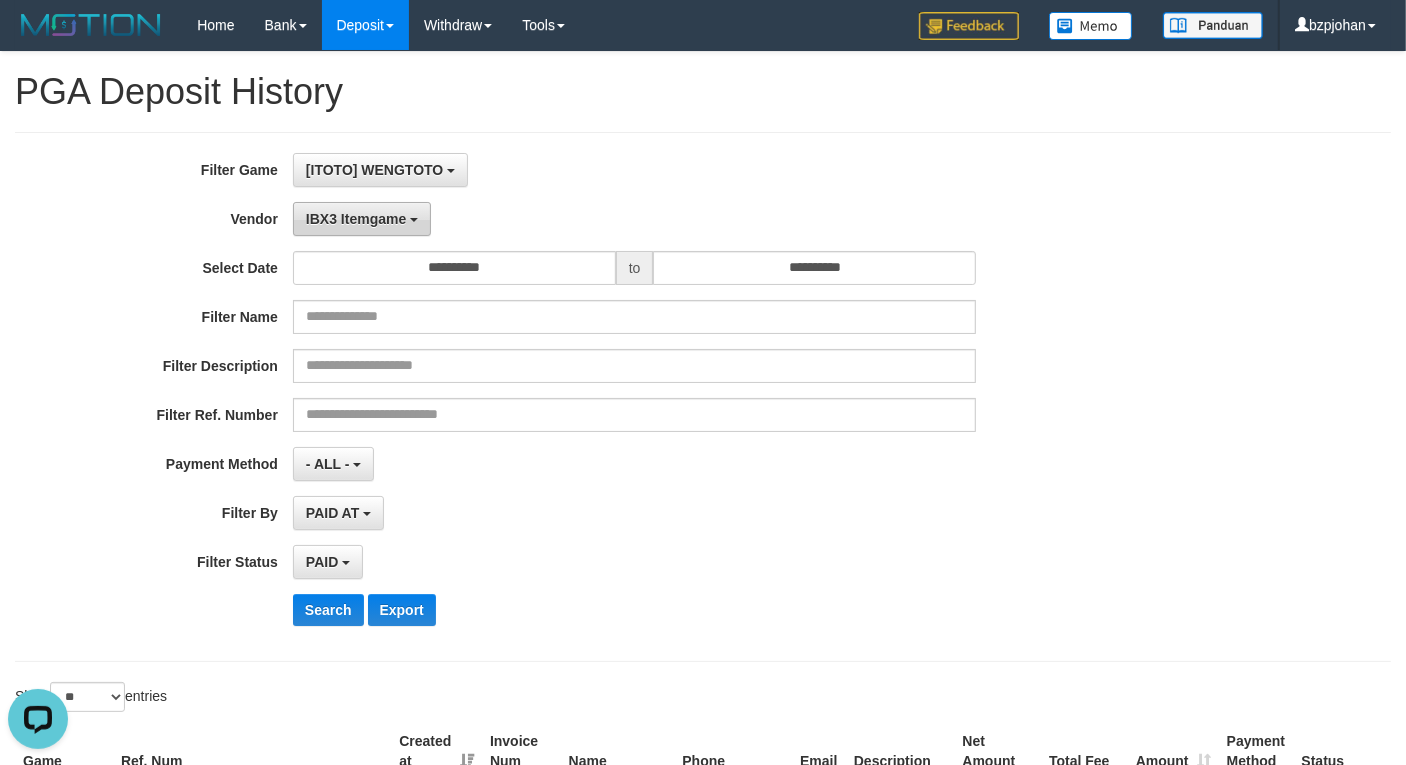 click on "IBX3 Itemgame" at bounding box center [362, 219] 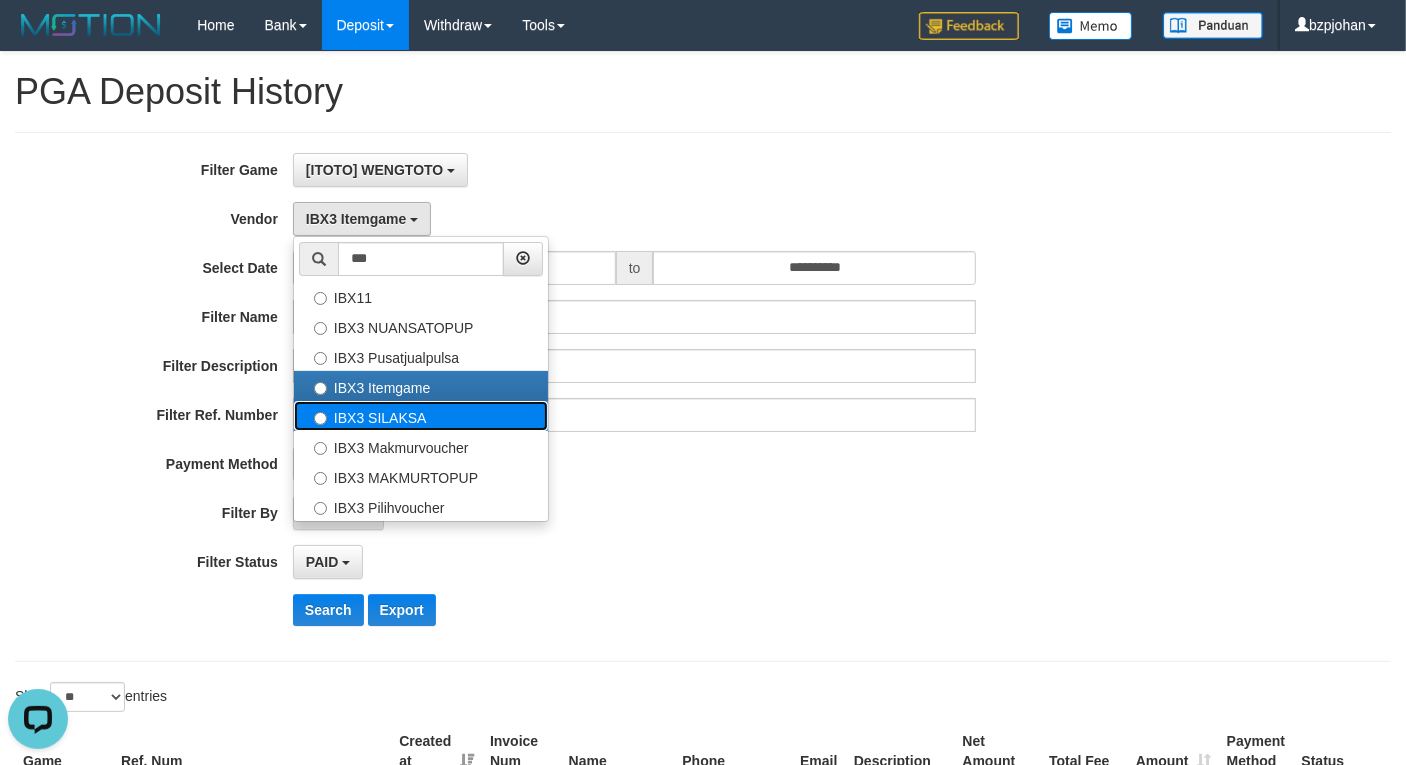 click on "IBX3 SILAKSA" at bounding box center (421, 416) 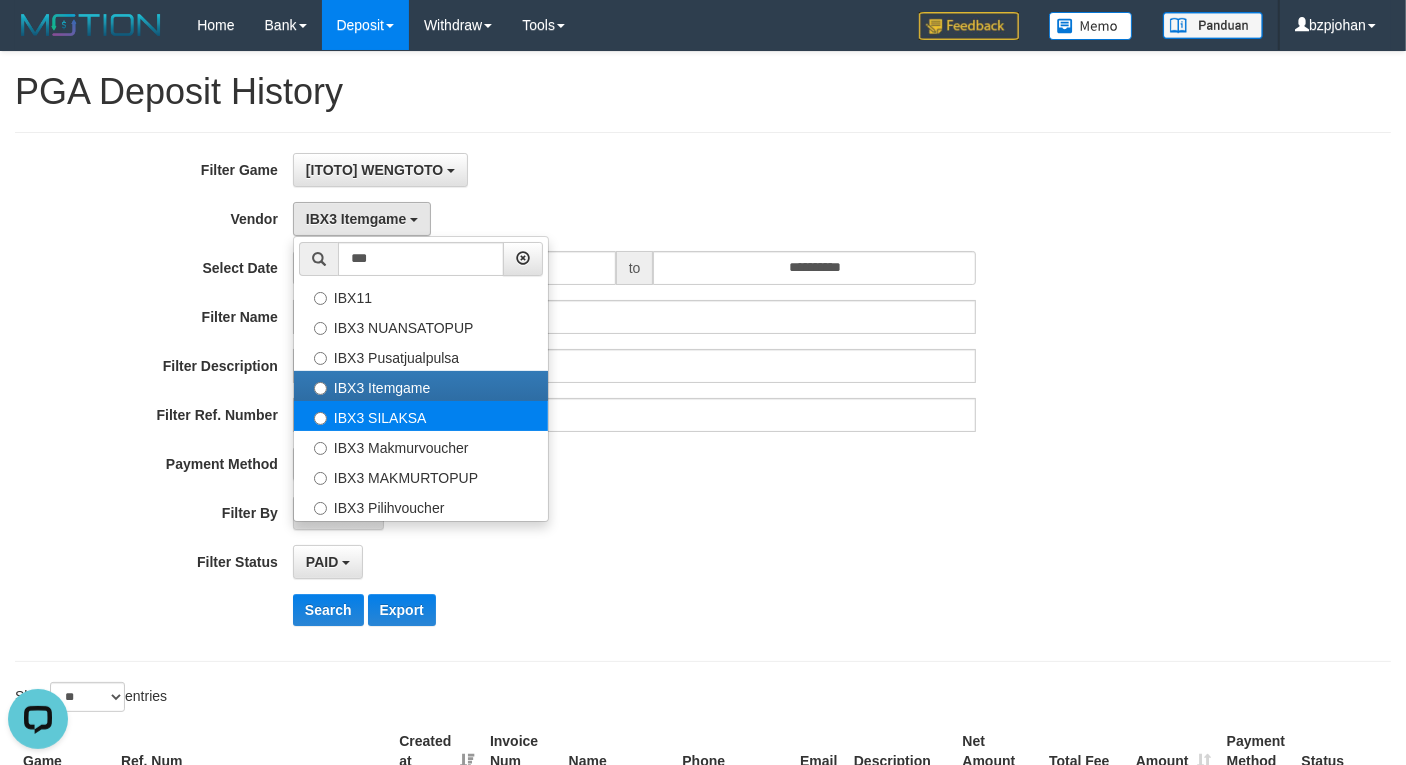select on "**********" 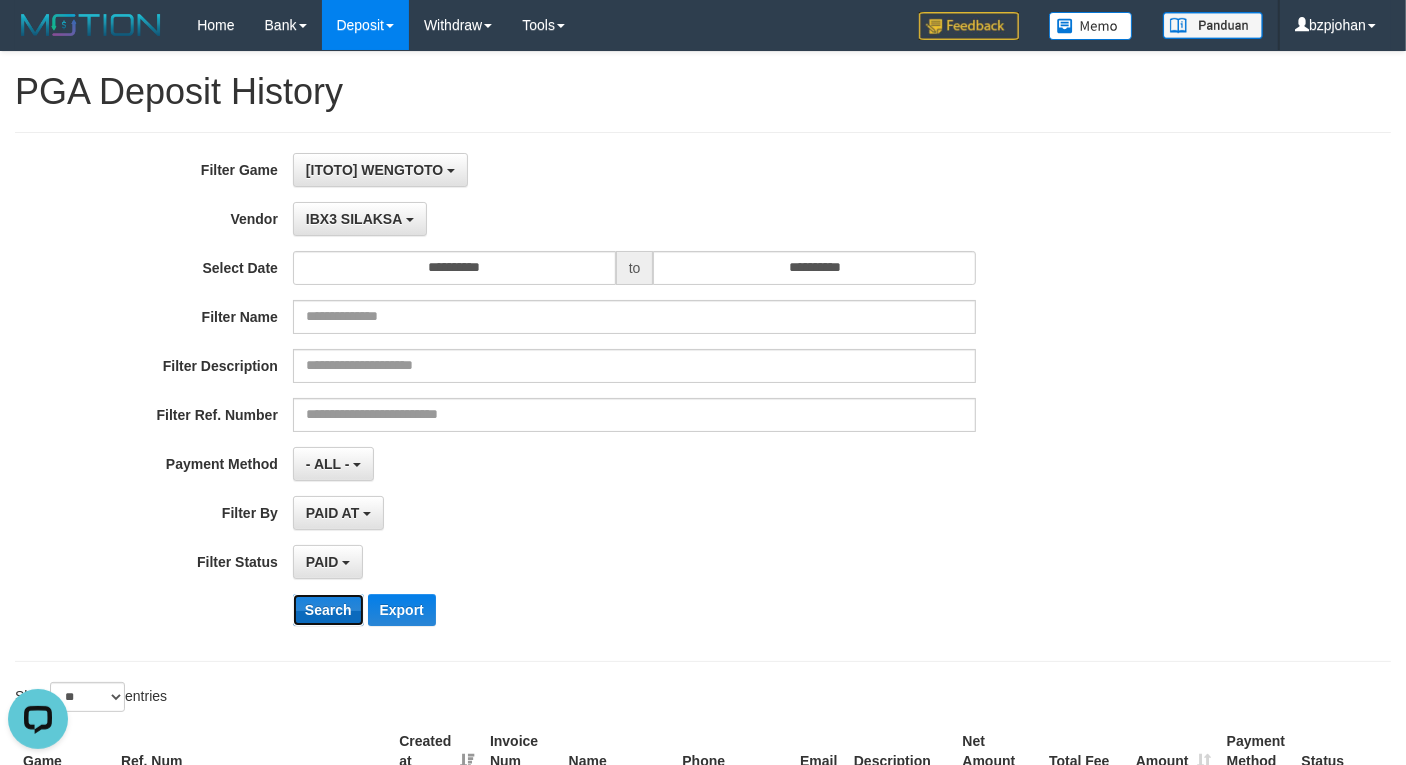 click on "Search" at bounding box center [328, 610] 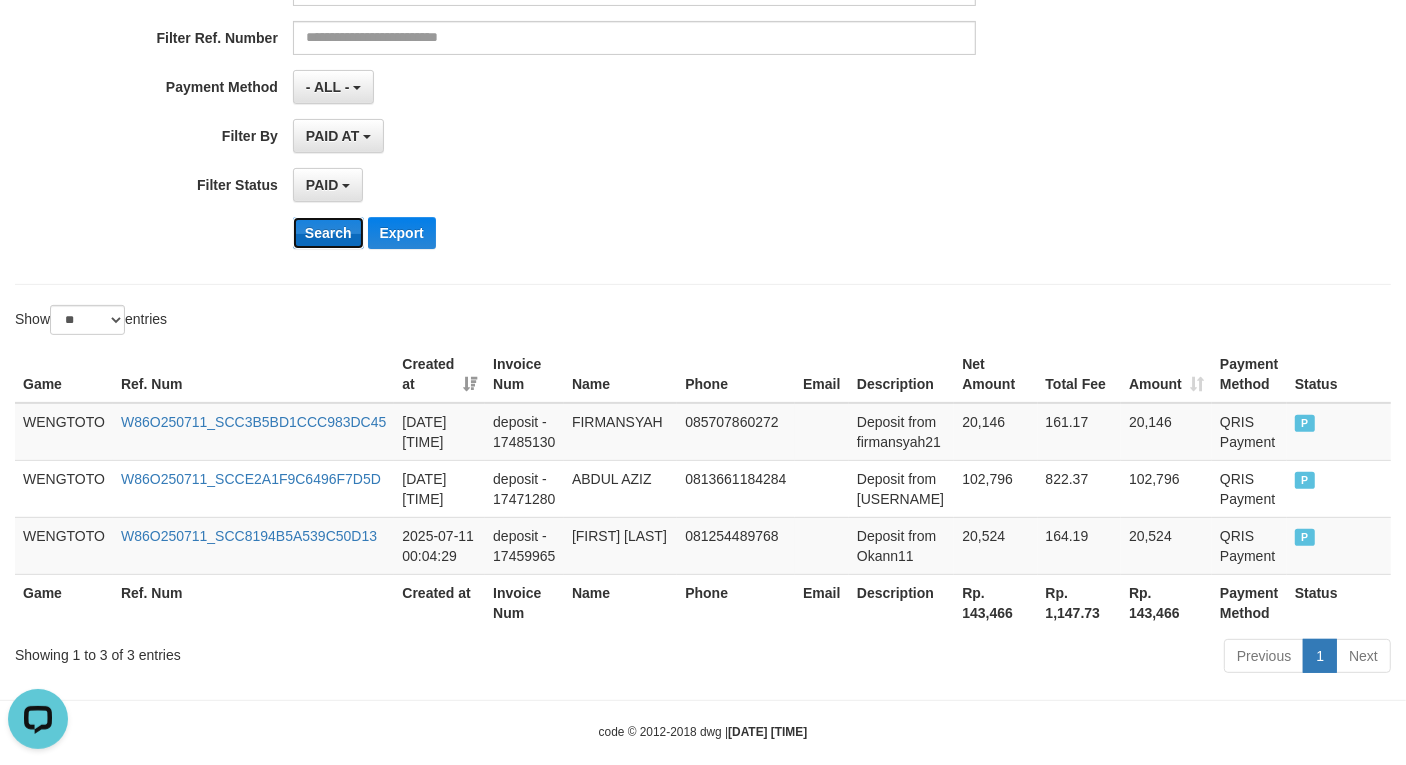 scroll, scrollTop: 406, scrollLeft: 0, axis: vertical 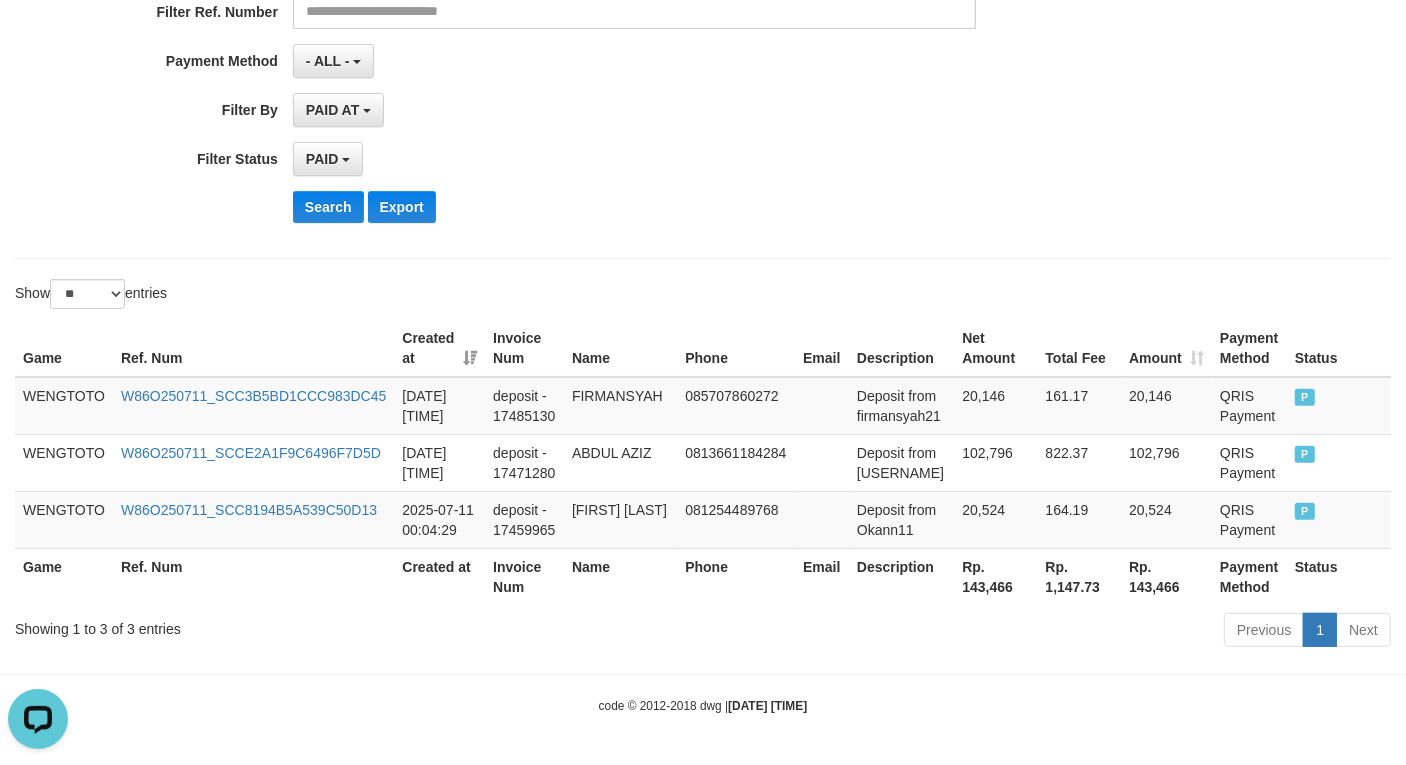 click on "Rp. 143,466" at bounding box center (995, 576) 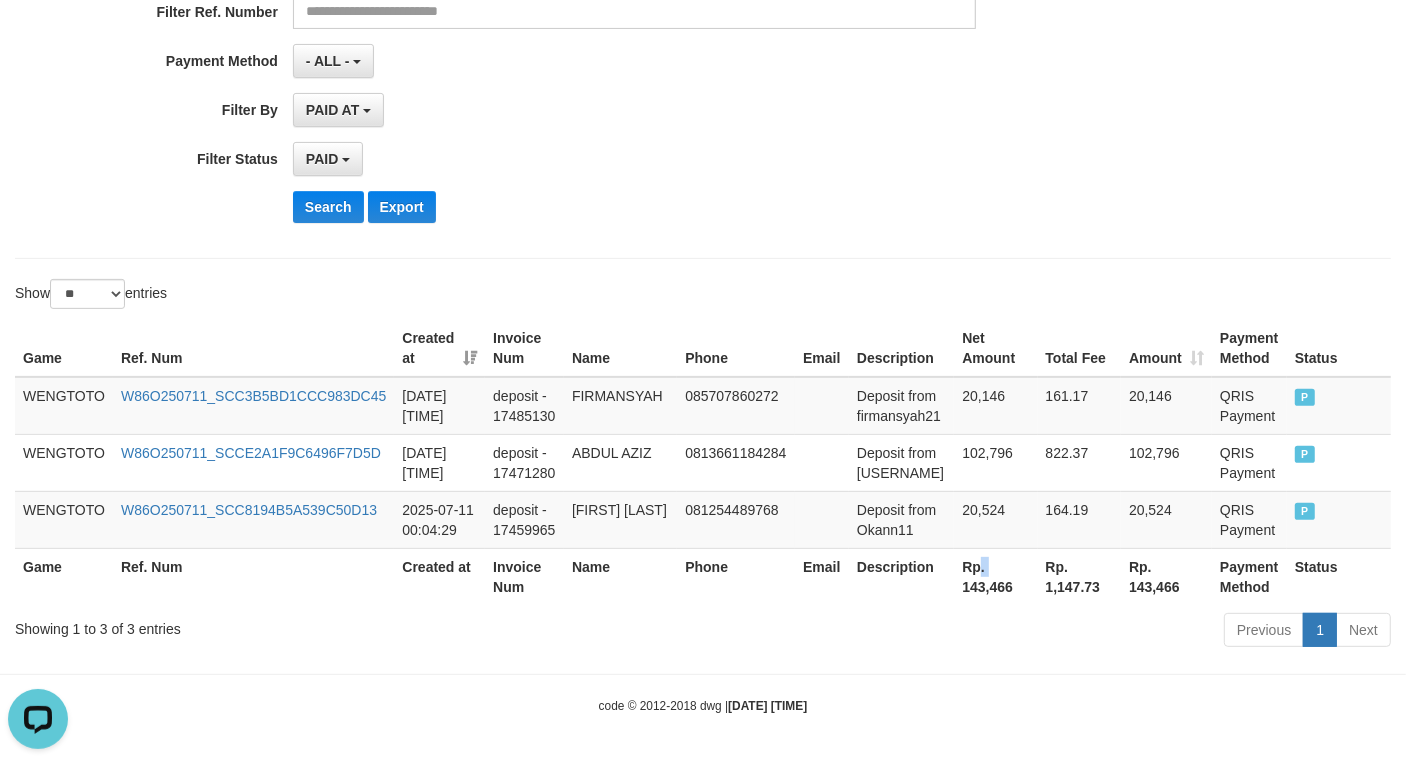 click on "Rp. 143,466" at bounding box center [995, 576] 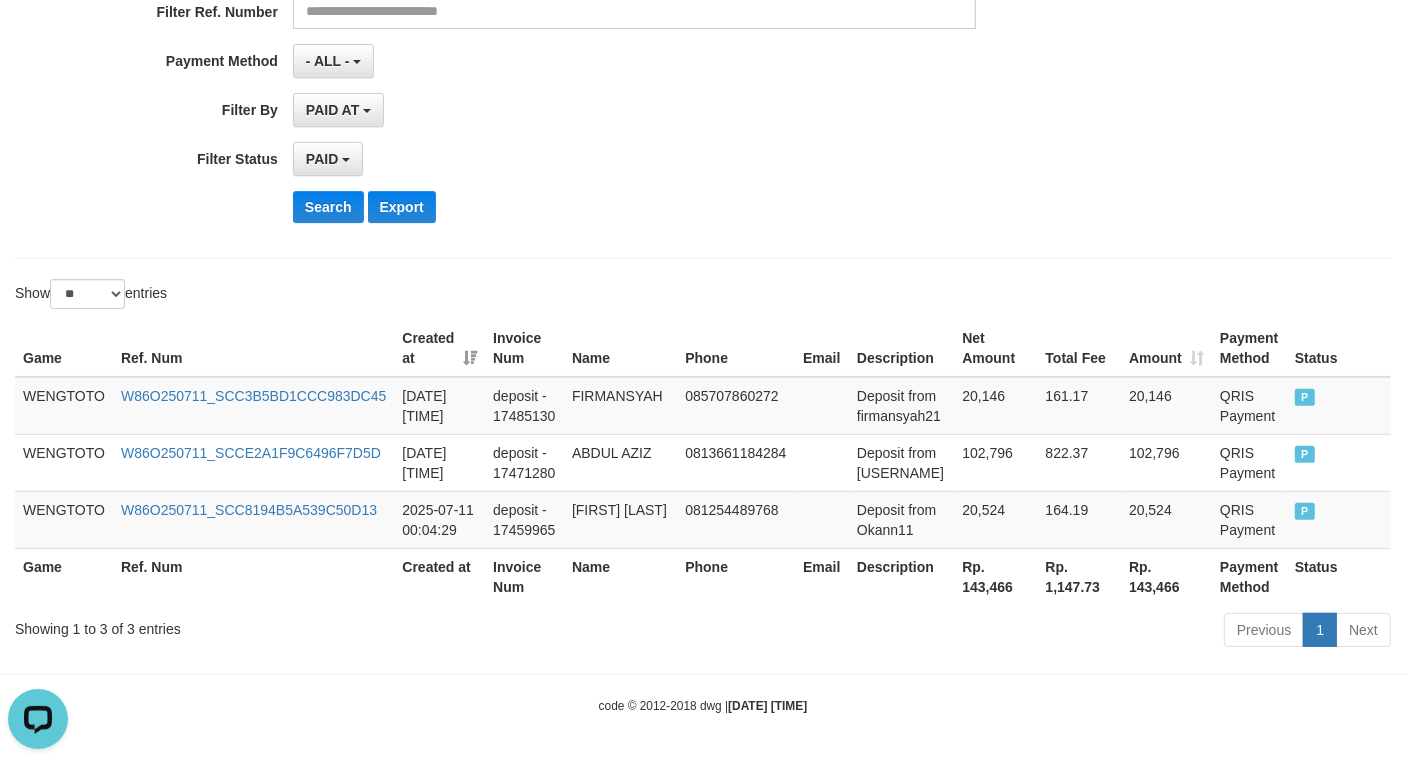 click on "Rp. 143,466" at bounding box center [995, 576] 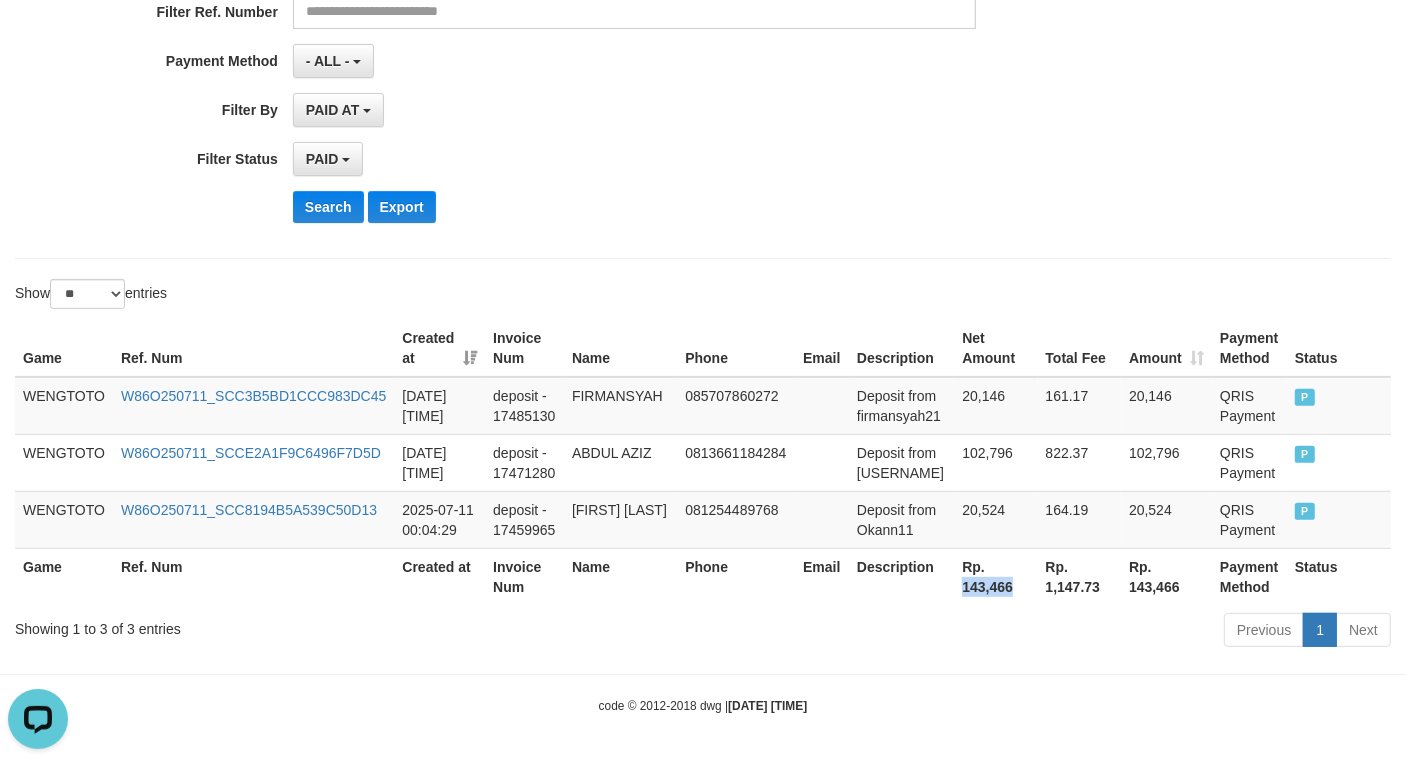 click on "Rp. 143,466" at bounding box center (995, 576) 